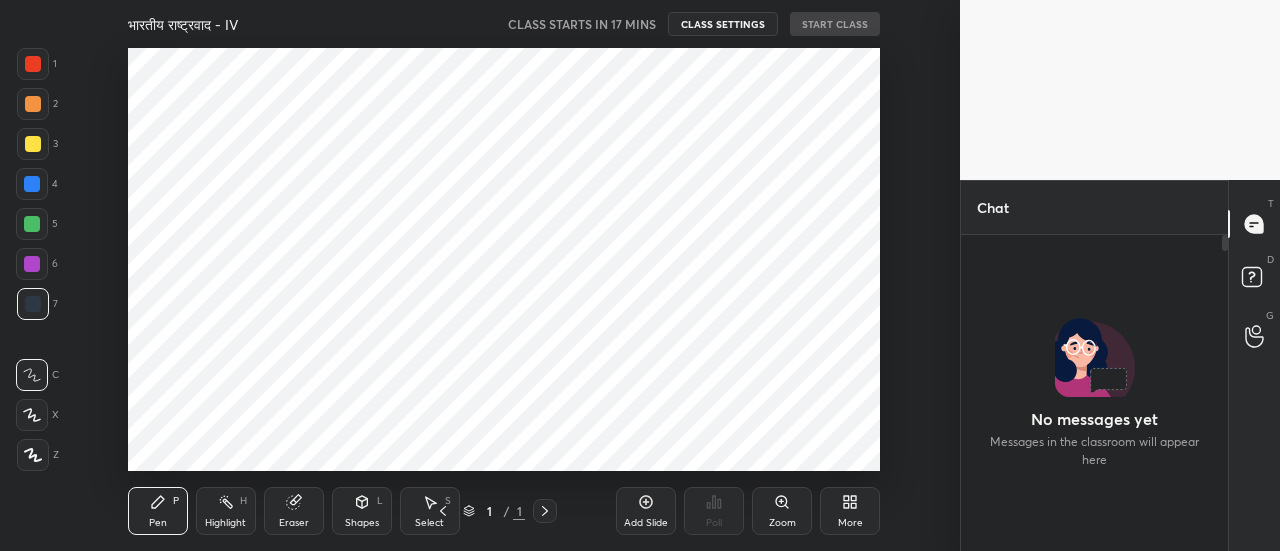 scroll, scrollTop: 0, scrollLeft: 0, axis: both 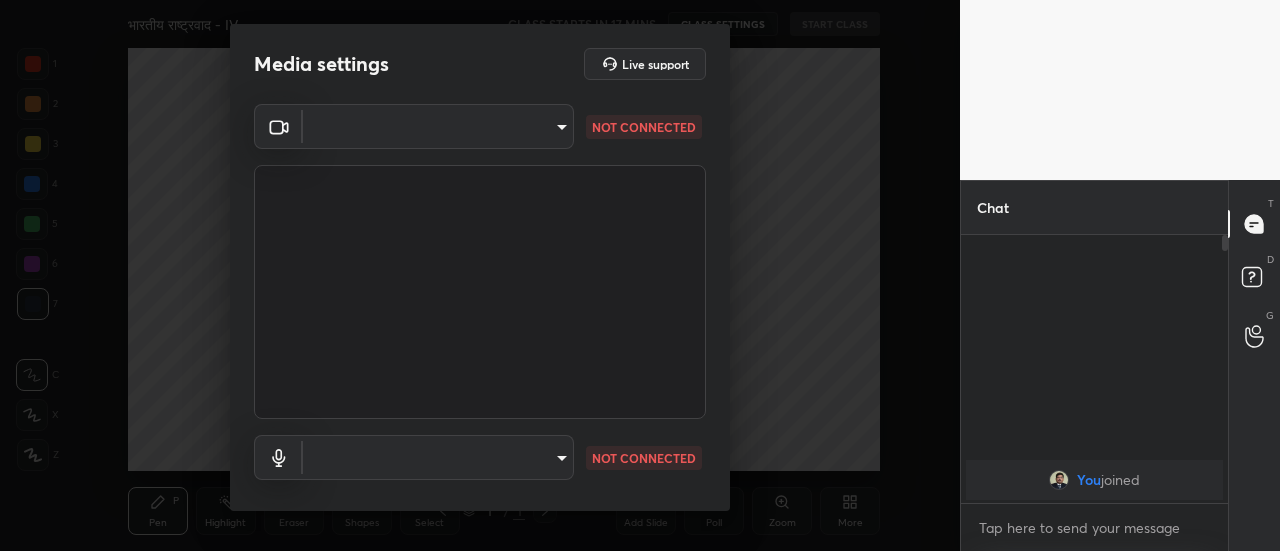 type on "72da0b5cb93bda59eb8bdff247df732ee27f6f08ac5bf14ebfa4d73dcce9d758" 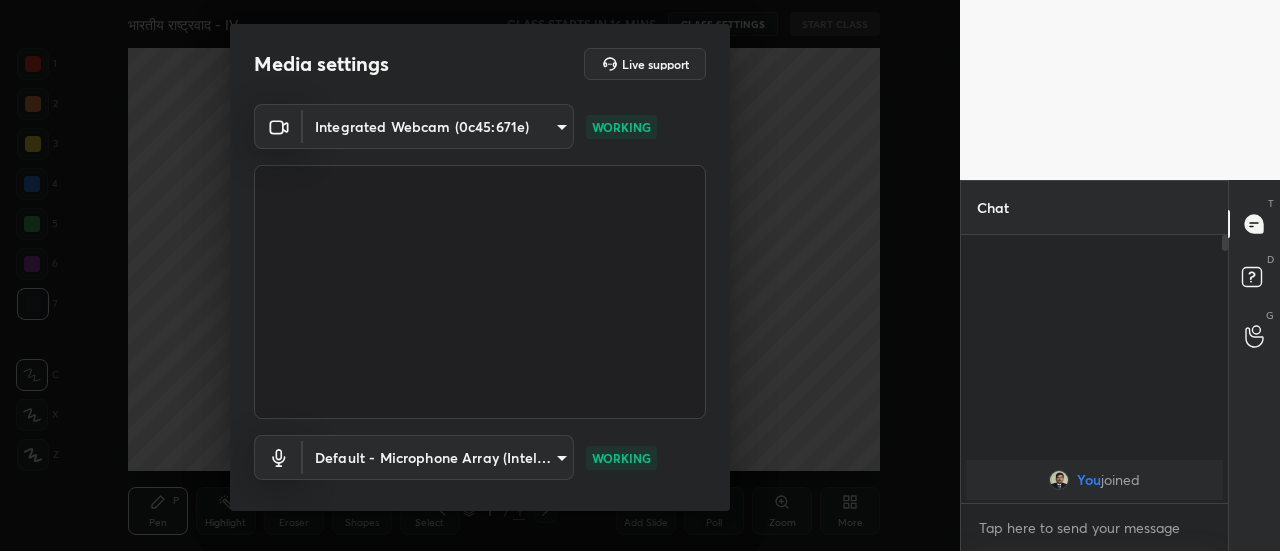 scroll, scrollTop: 104, scrollLeft: 0, axis: vertical 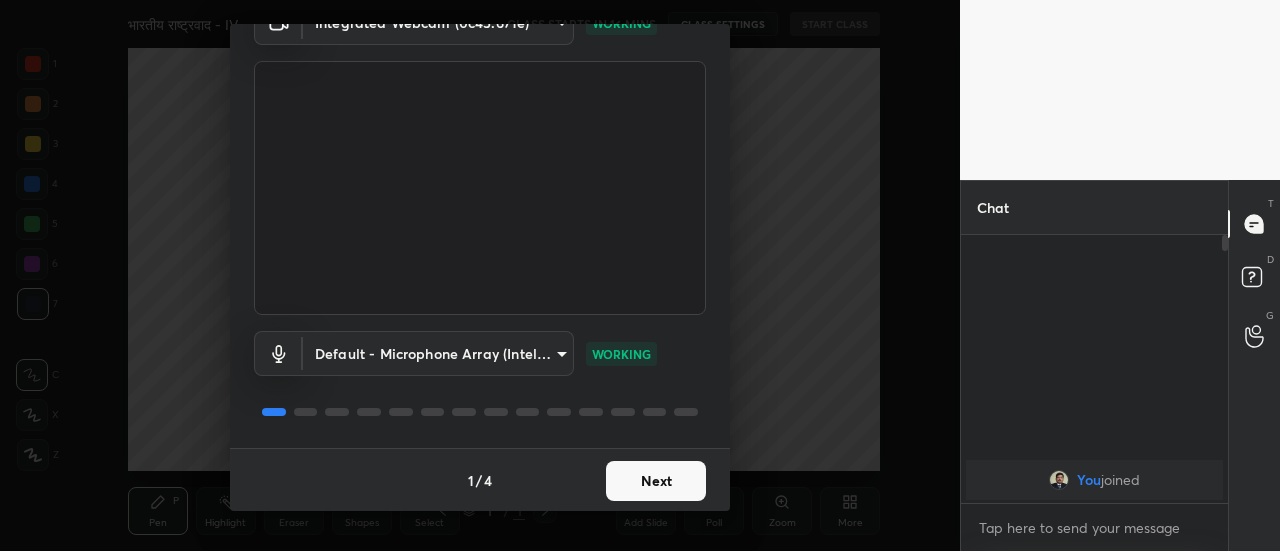 click on "Next" at bounding box center [656, 481] 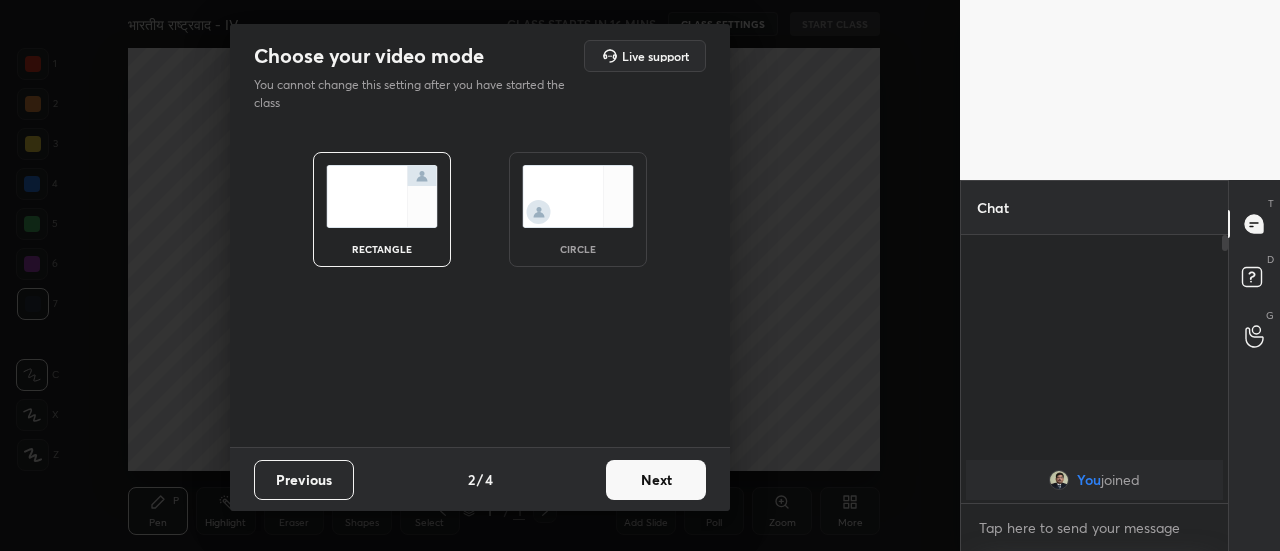 scroll, scrollTop: 0, scrollLeft: 0, axis: both 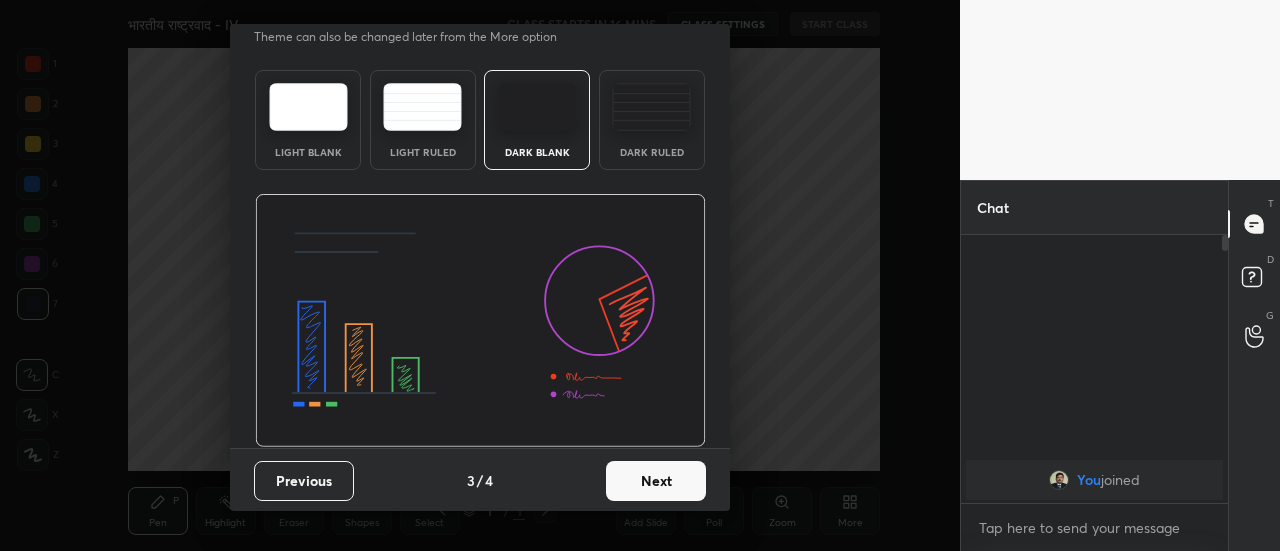 click on "Next" at bounding box center [656, 481] 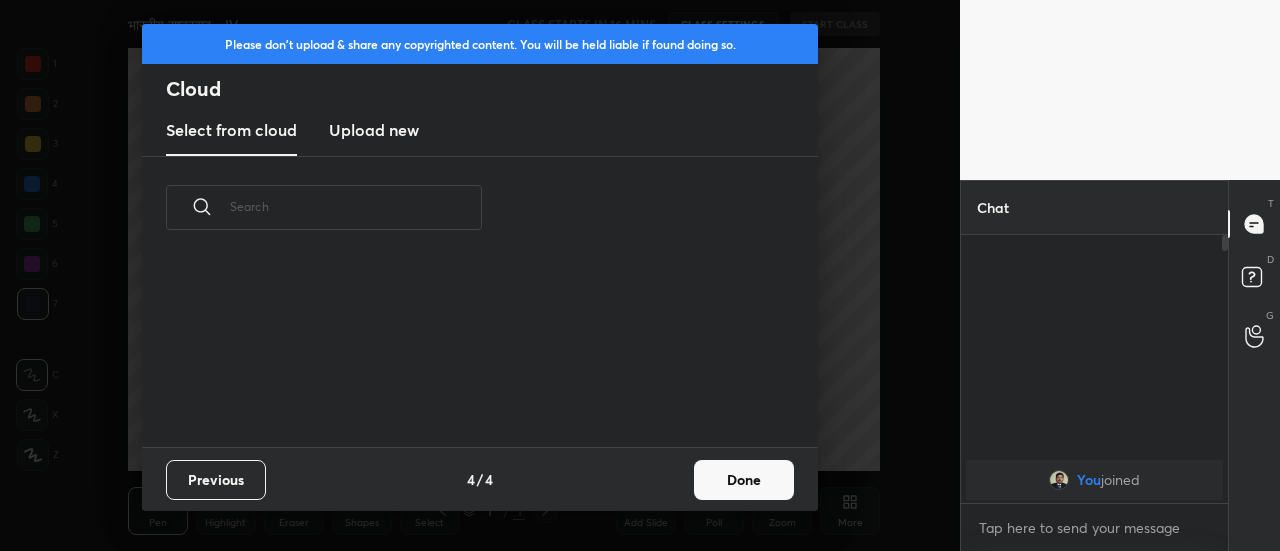 scroll, scrollTop: 0, scrollLeft: 0, axis: both 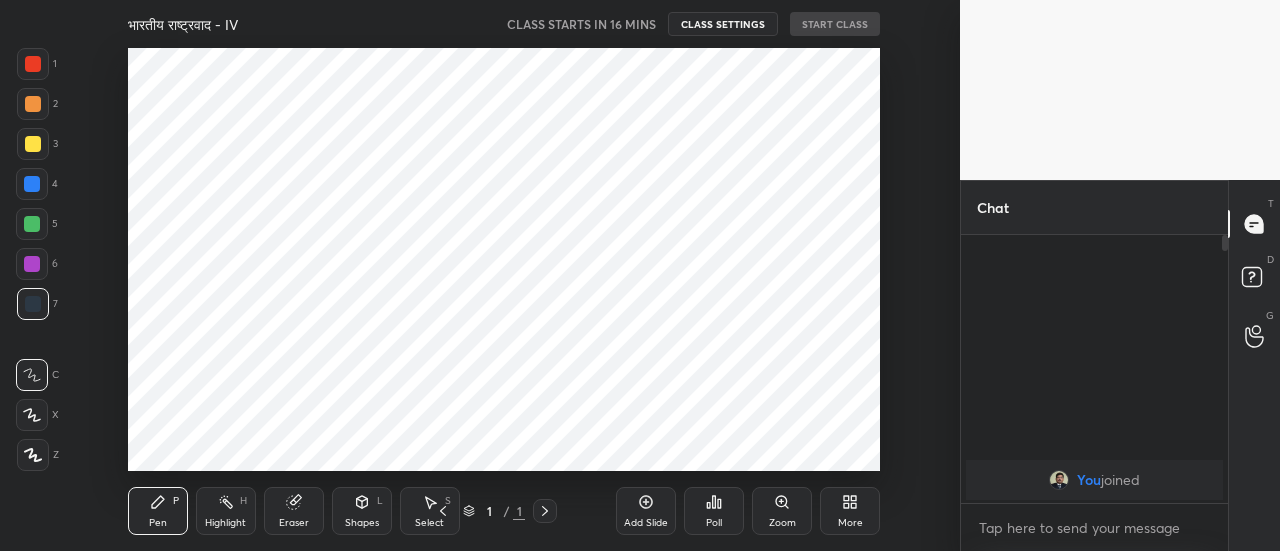 click on "Add Slide" at bounding box center (646, 511) 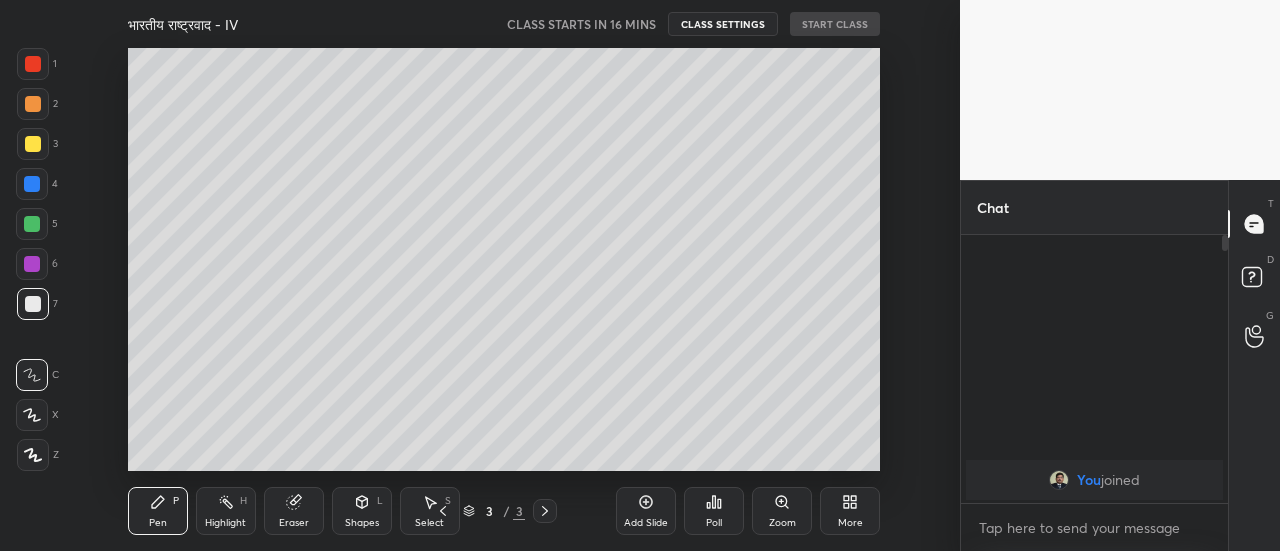 click on "Add Slide" at bounding box center (646, 511) 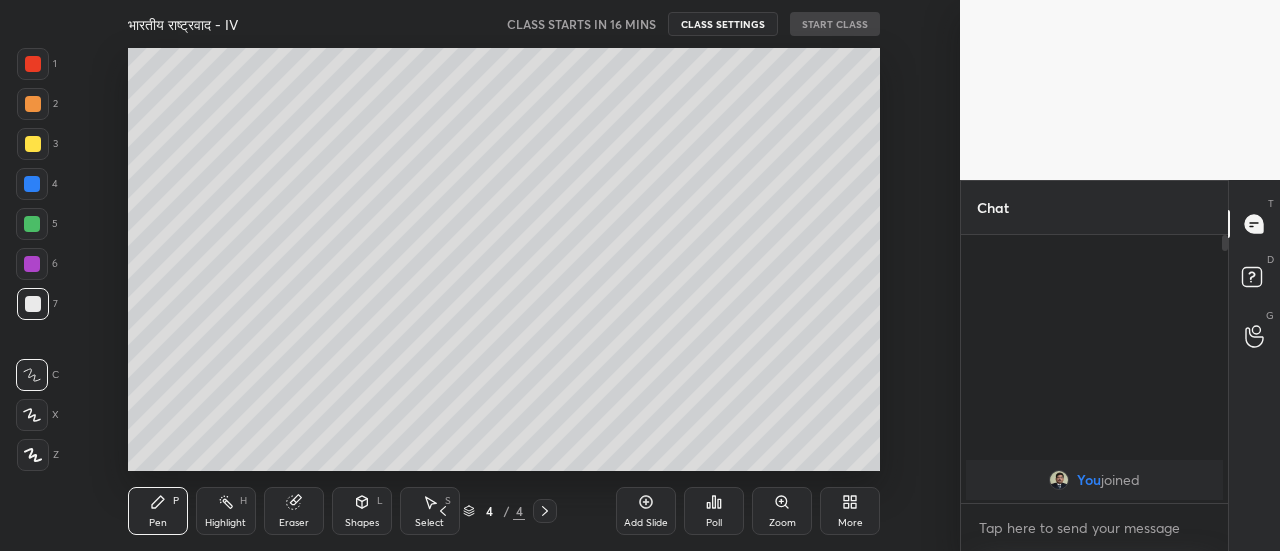 click on "Add Slide" at bounding box center [646, 511] 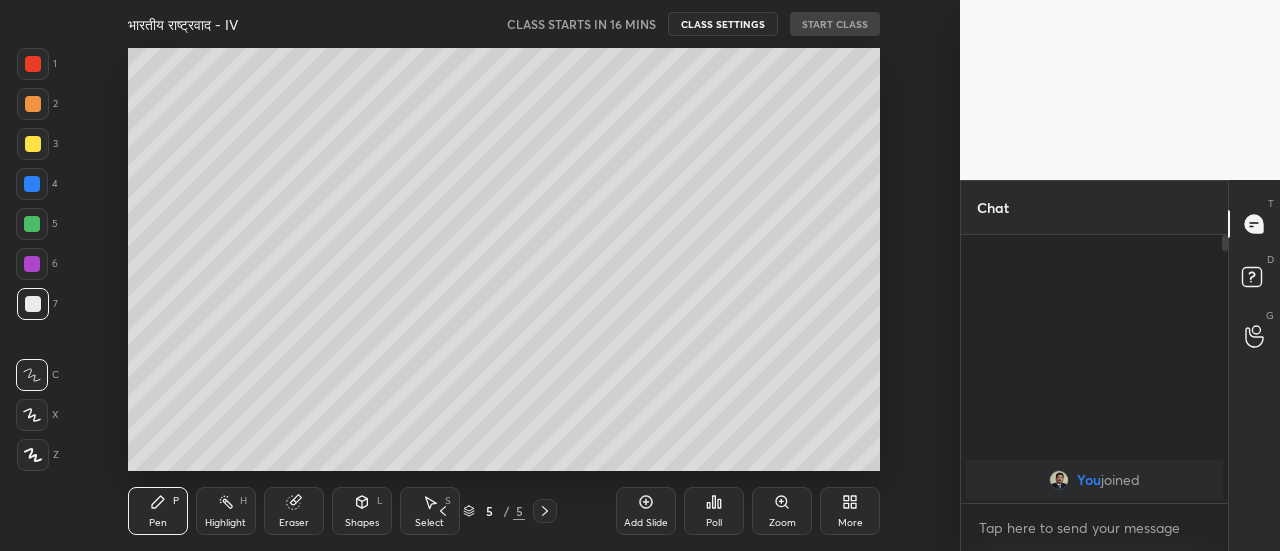 click on "Add Slide" at bounding box center [646, 511] 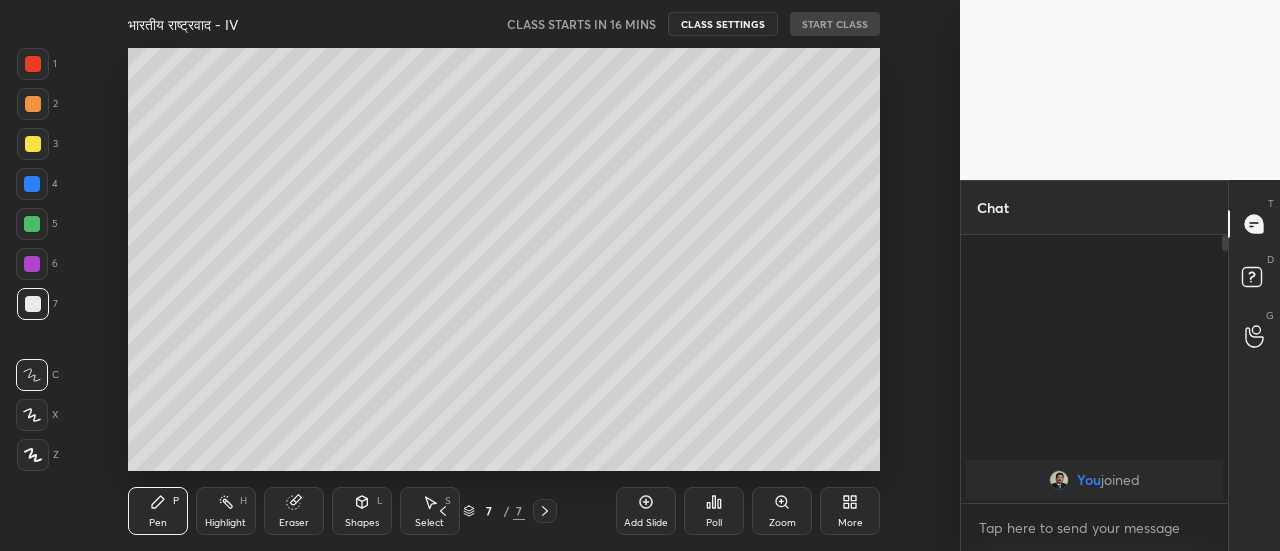 click on "Add Slide" at bounding box center (646, 511) 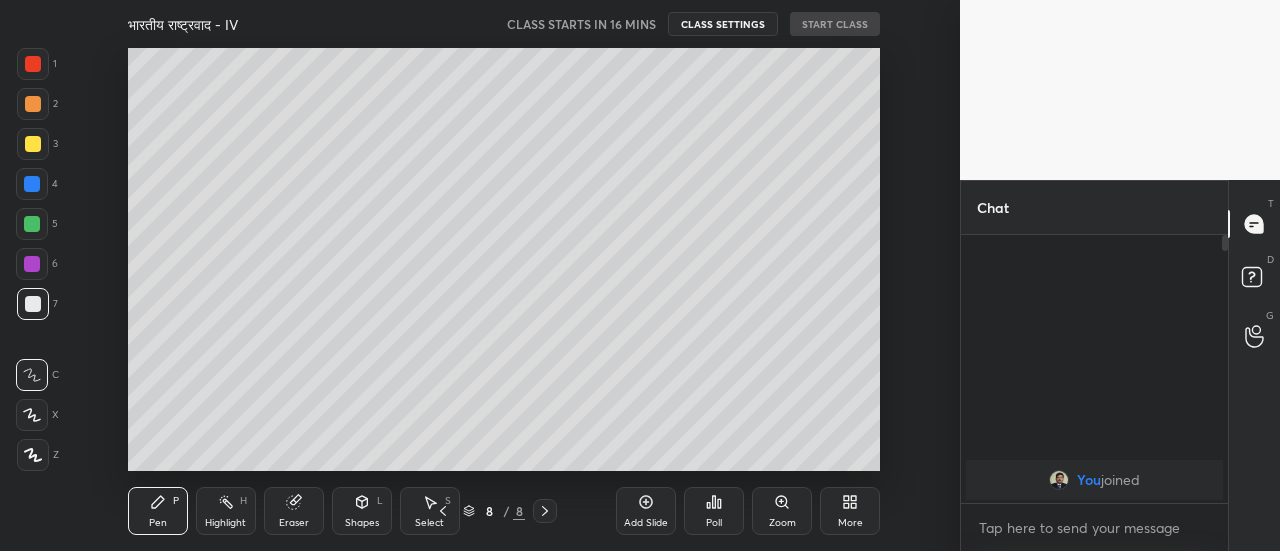 click on "Add Slide" at bounding box center (646, 511) 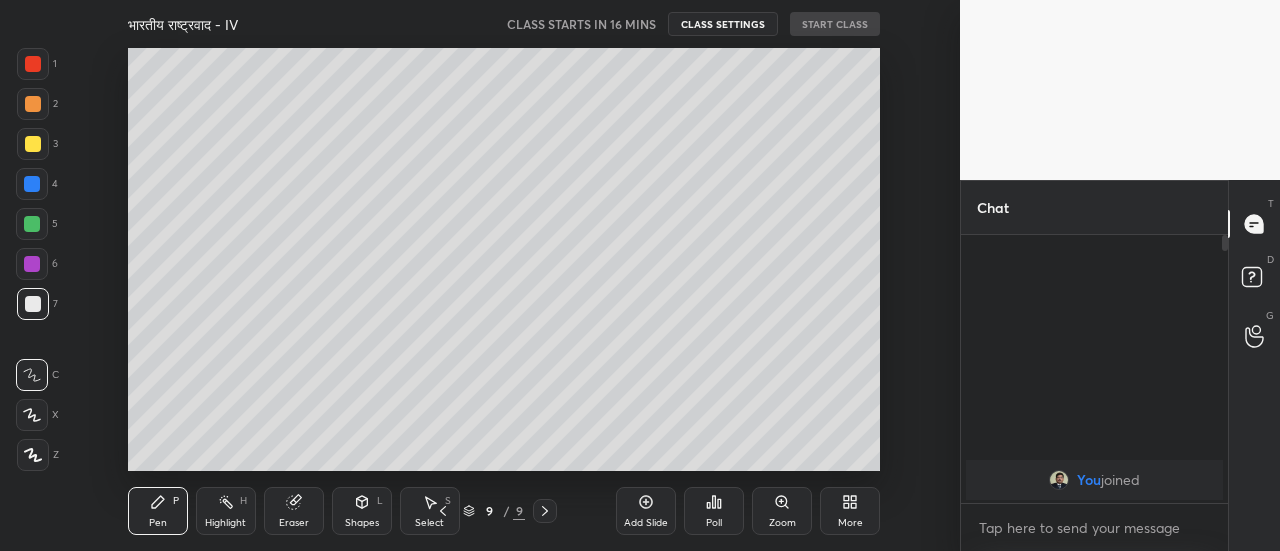 click on "Add Slide" at bounding box center (646, 511) 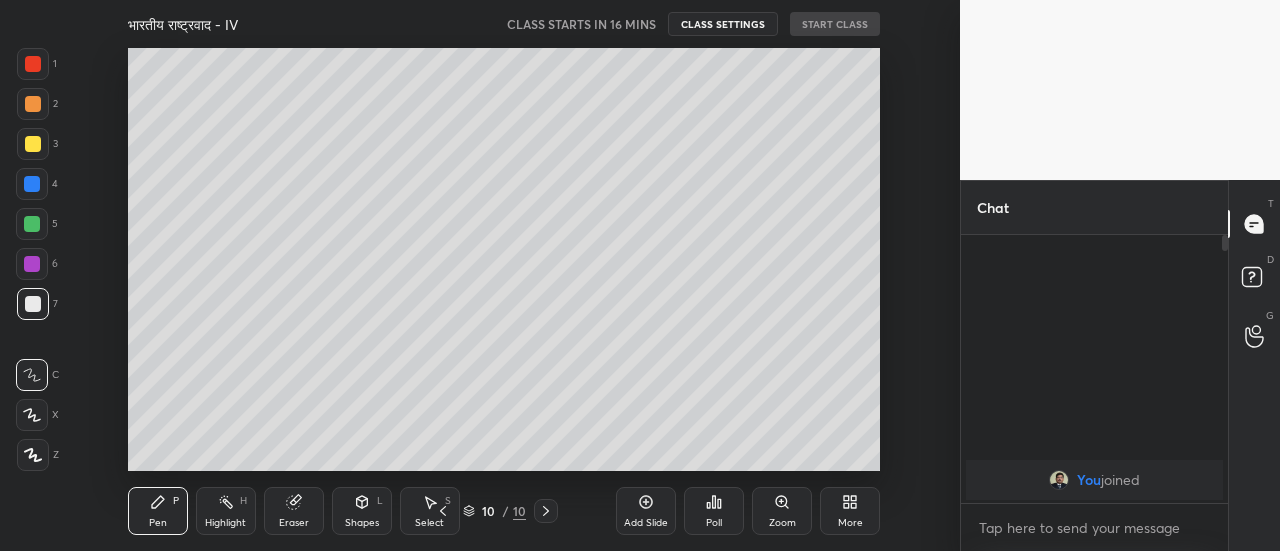 click on "Add Slide" at bounding box center (646, 511) 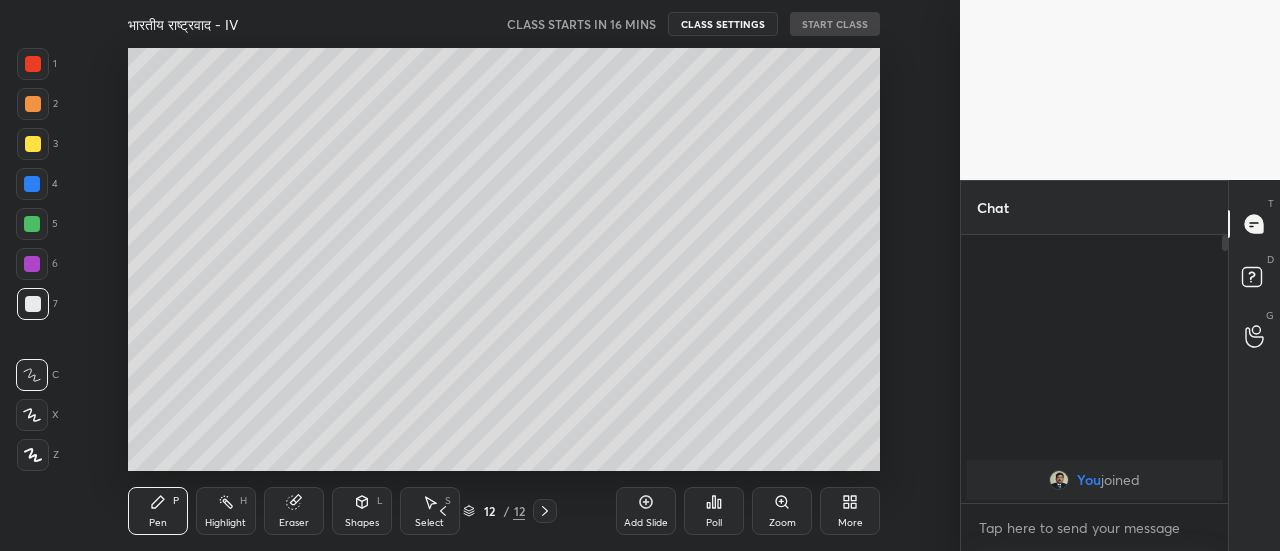 click on "Add Slide" at bounding box center (646, 511) 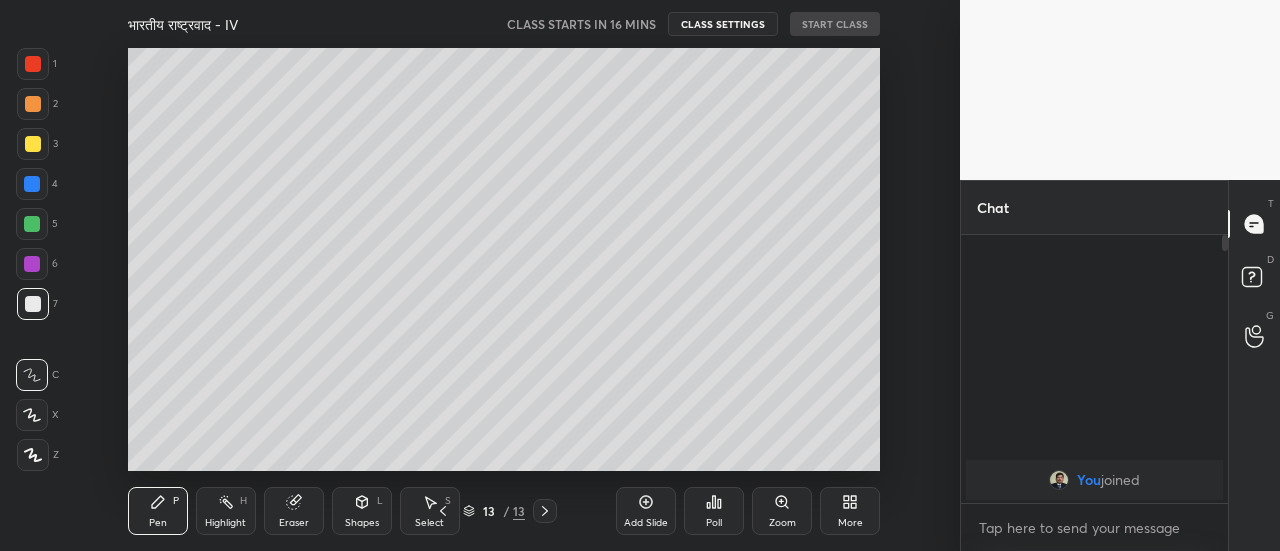 click on "Add Slide" at bounding box center [646, 511] 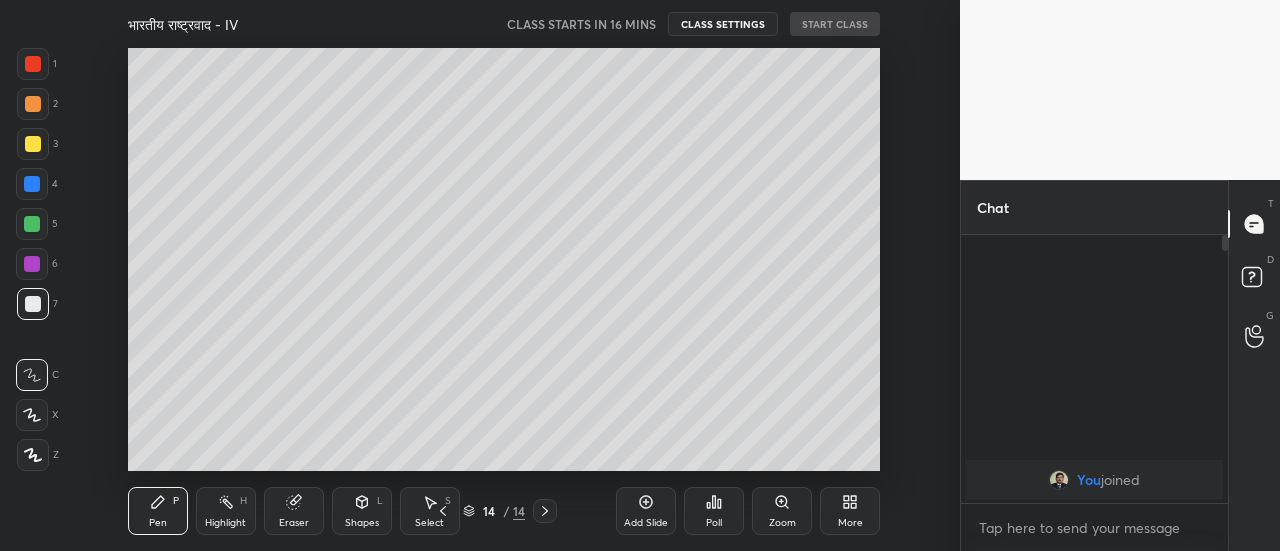 click on "Add Slide" at bounding box center [646, 511] 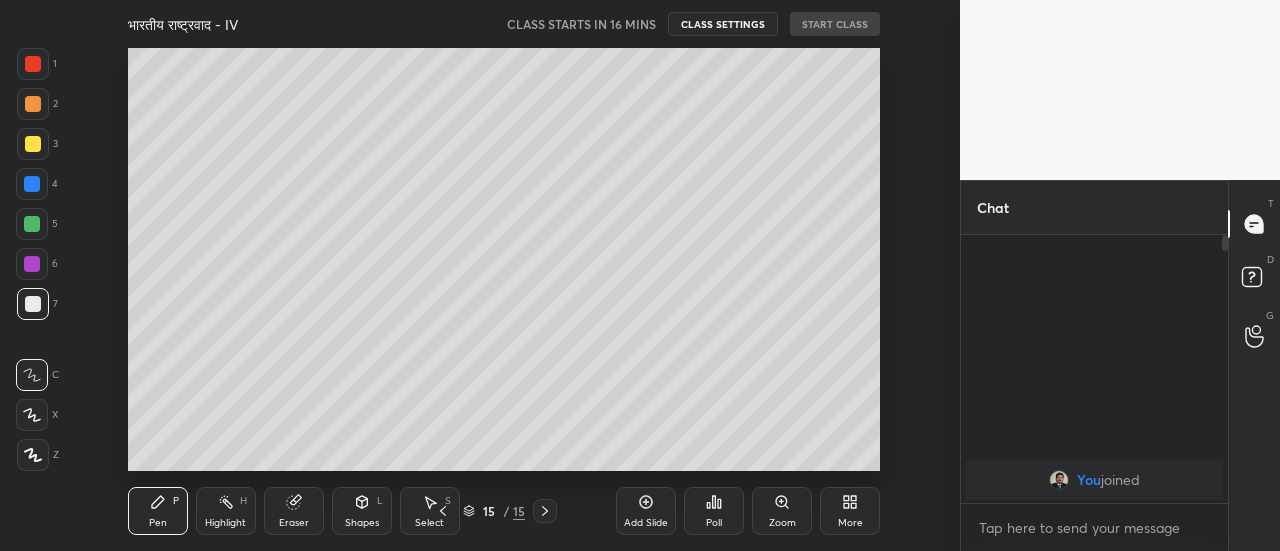 click on "Add Slide" at bounding box center [646, 511] 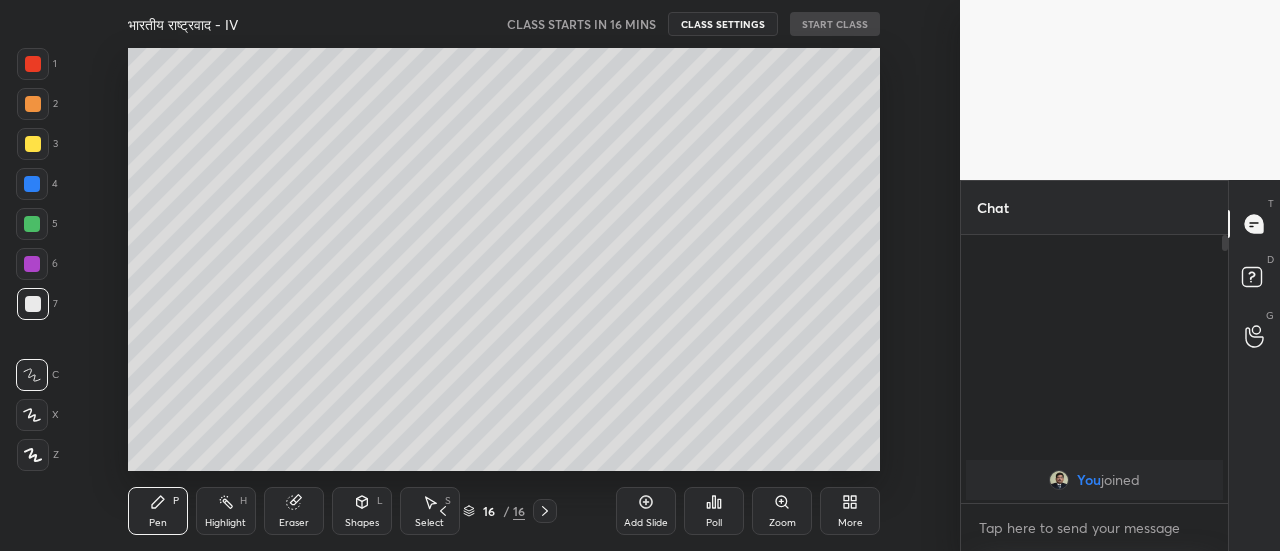 click on "Add Slide" at bounding box center (646, 511) 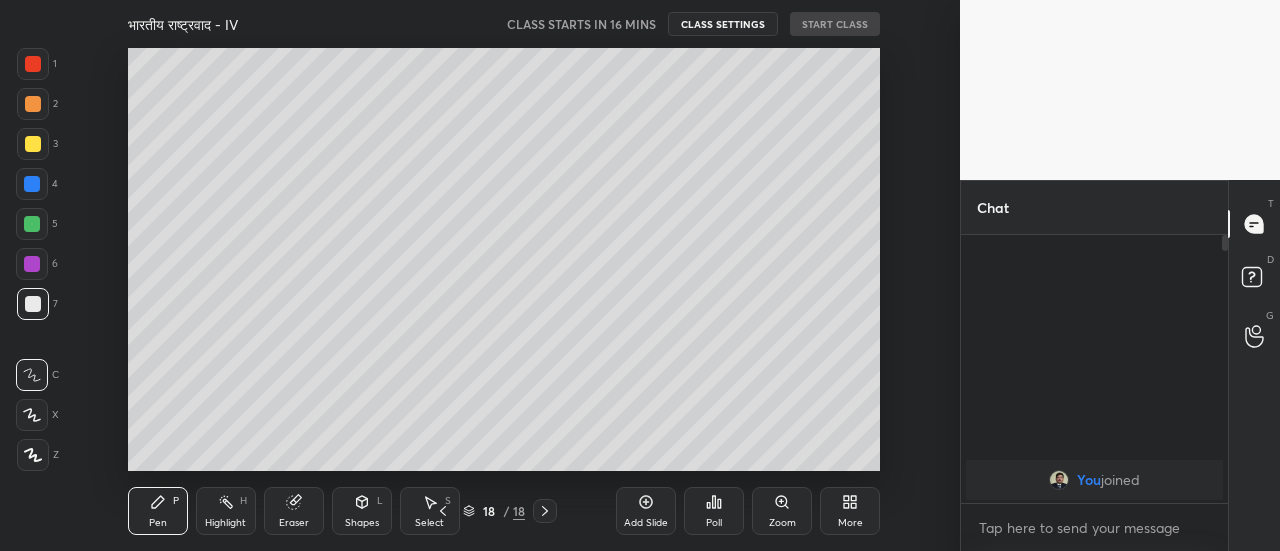click on "Add Slide" at bounding box center (646, 511) 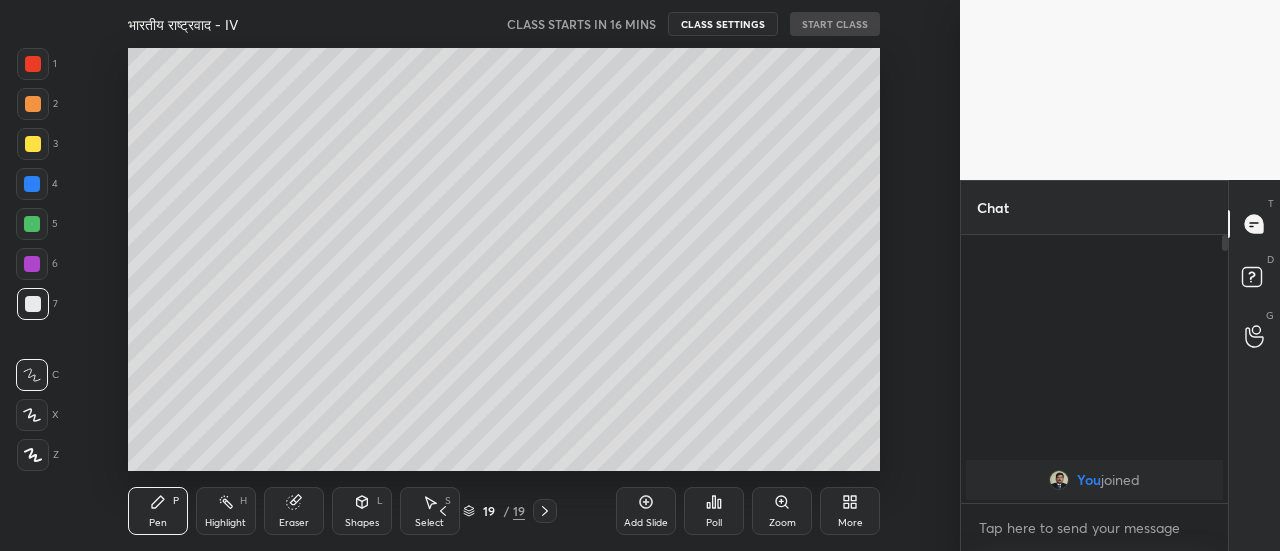 click on "Add Slide" at bounding box center (646, 511) 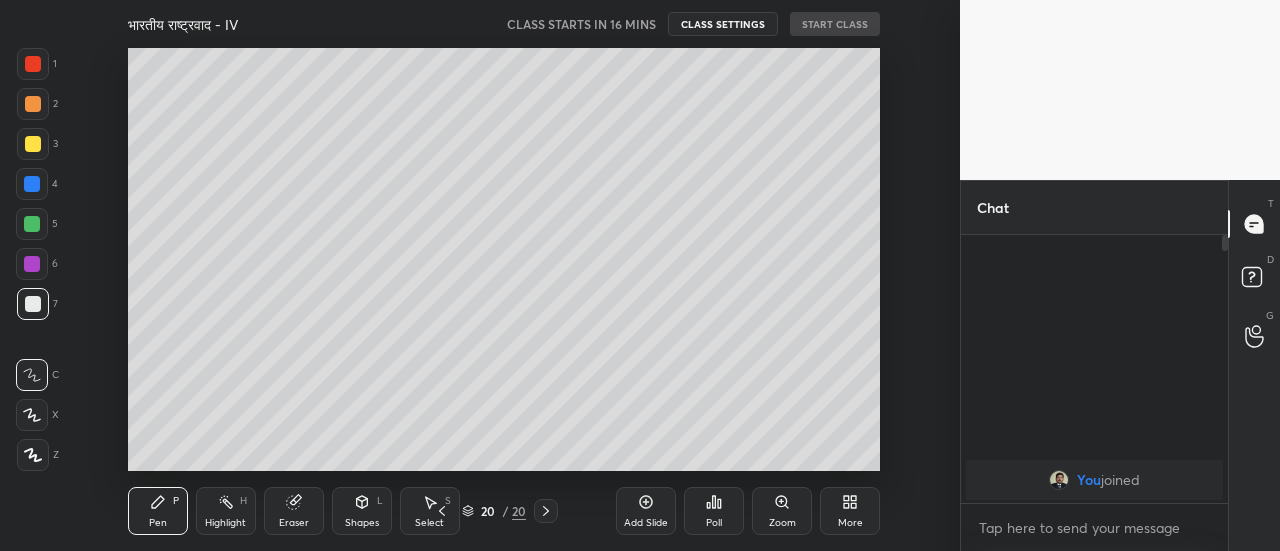 click on "Add Slide" at bounding box center [646, 511] 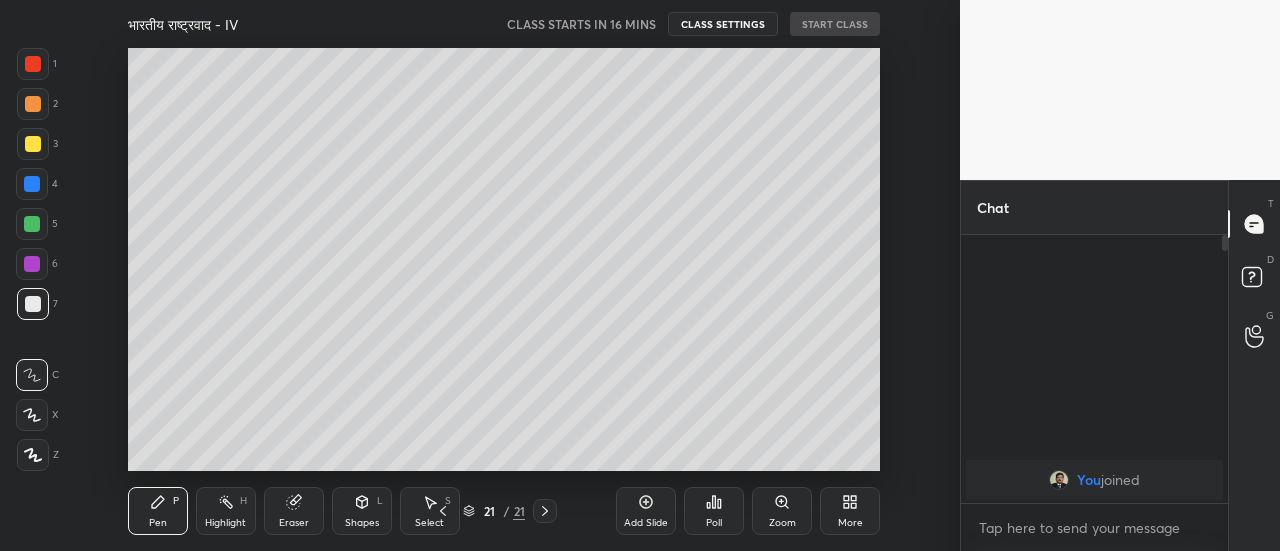 click on "Add Slide" at bounding box center [646, 511] 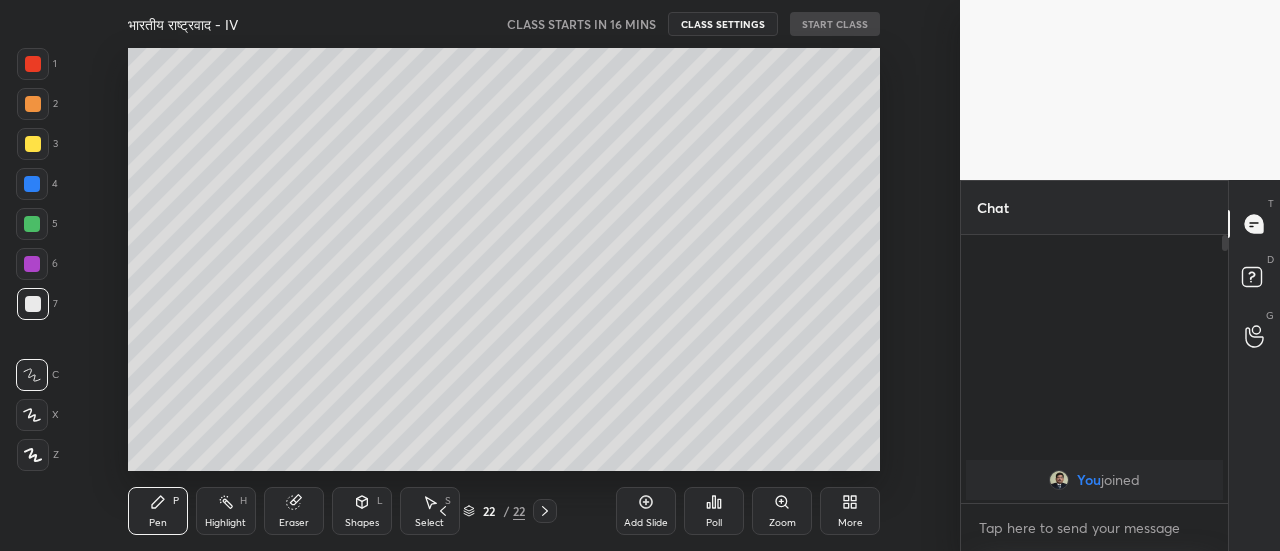 click on "Add Slide" at bounding box center [646, 511] 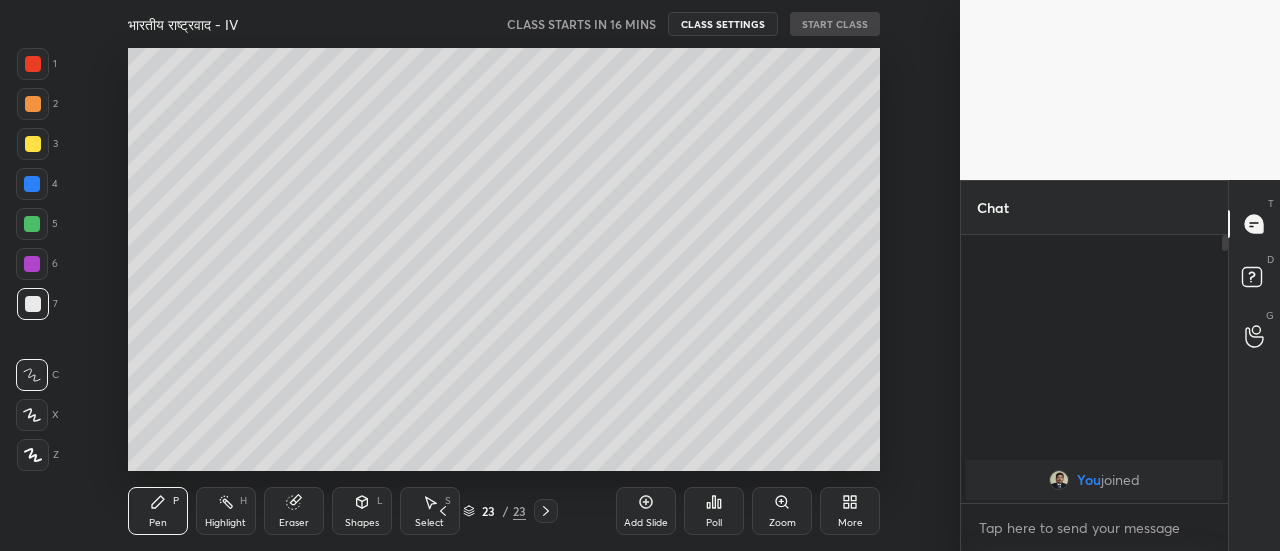 click 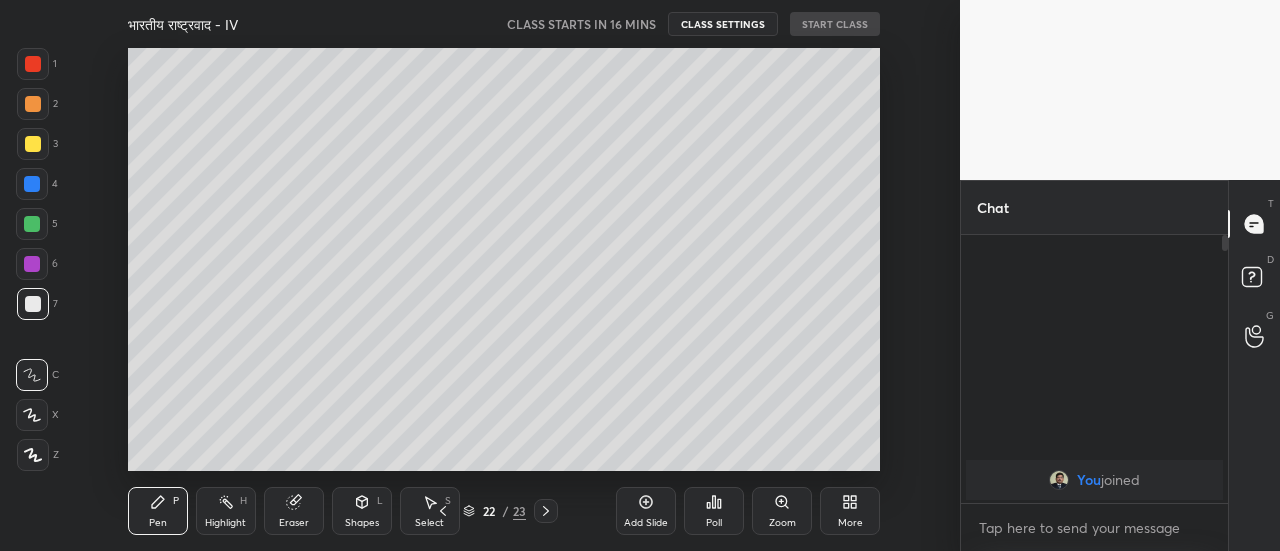 click 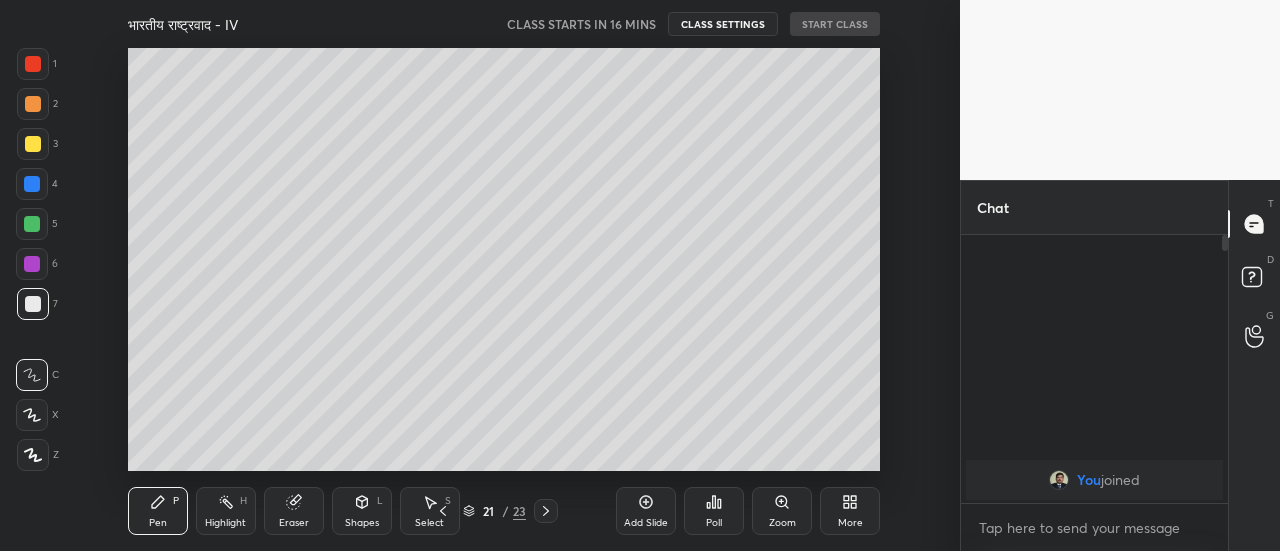 click 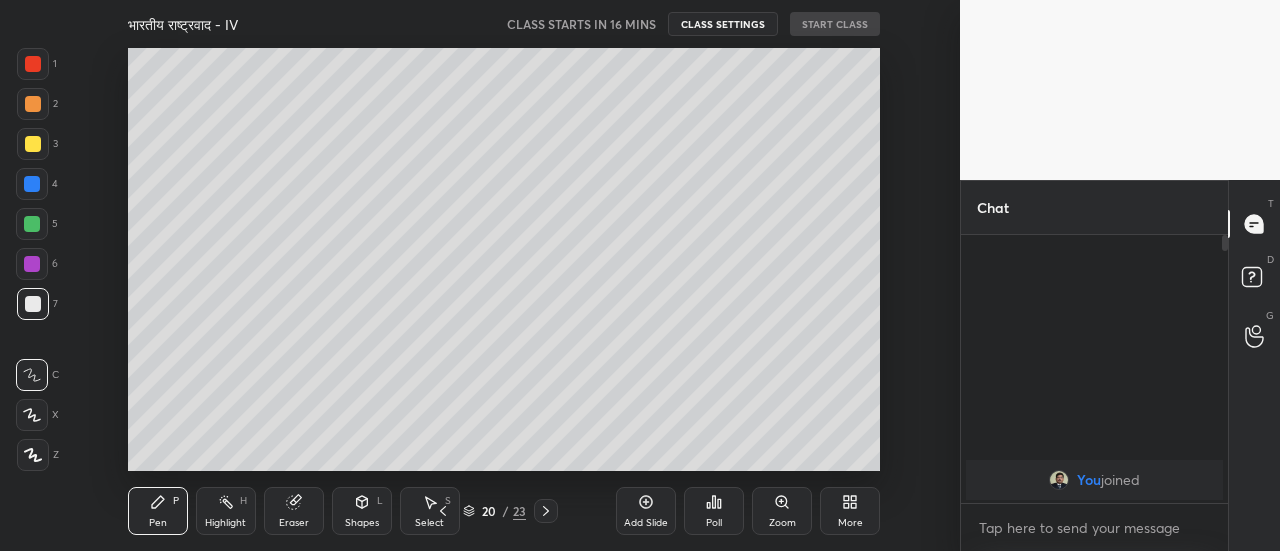 click 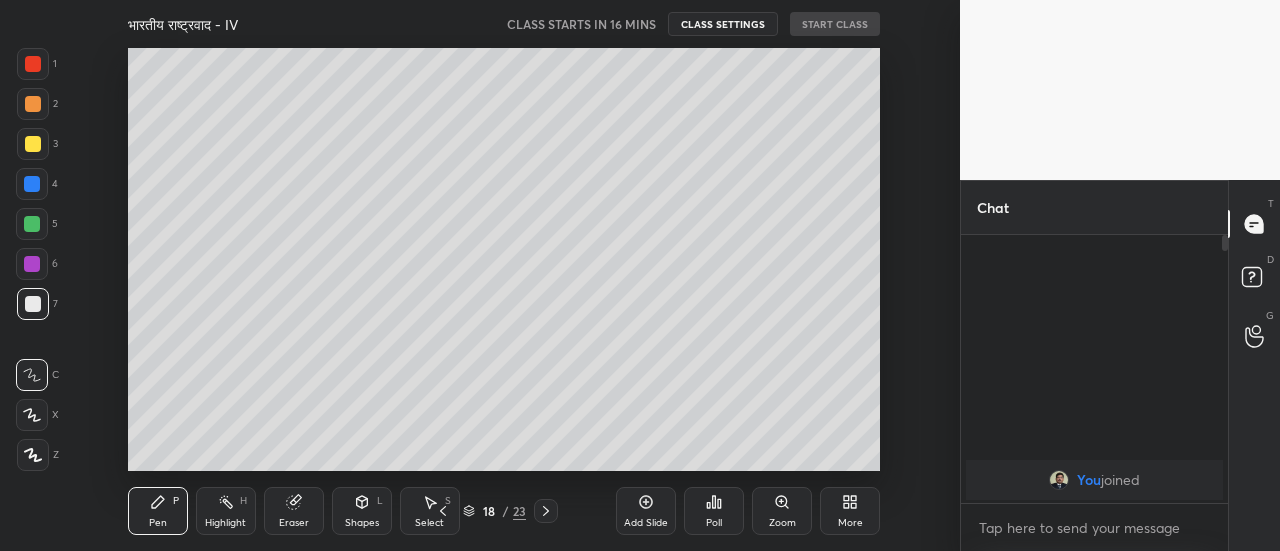 click 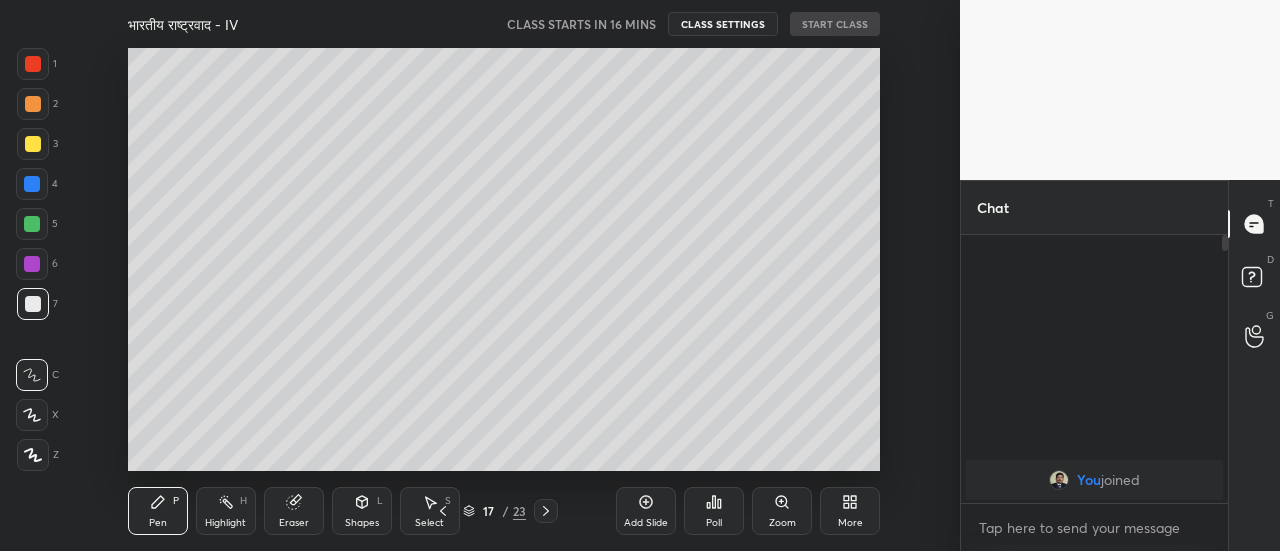 click 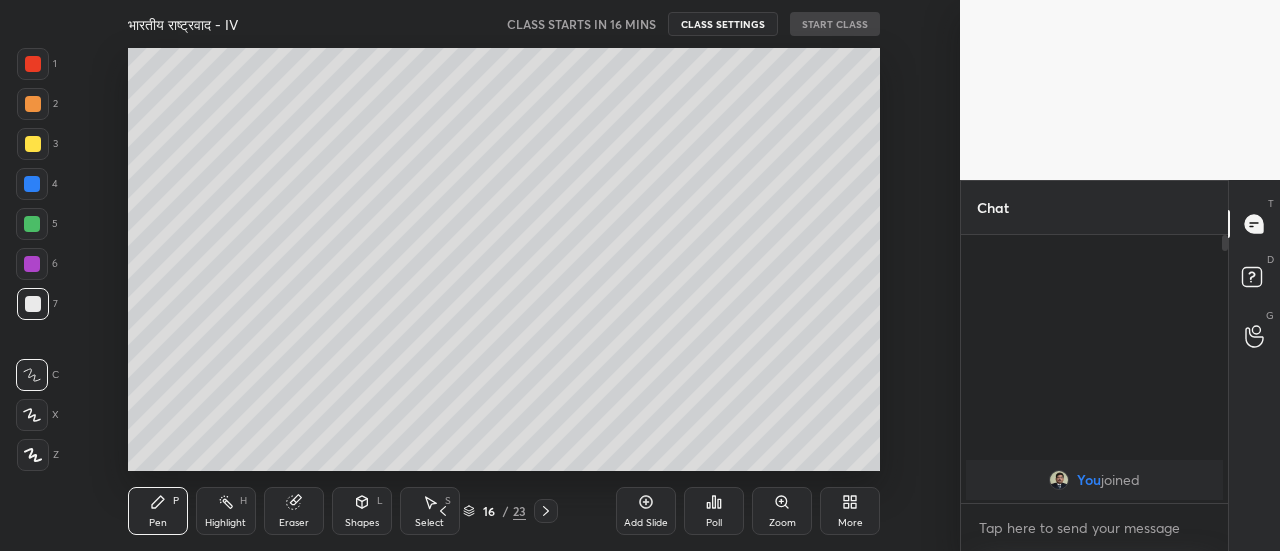 click 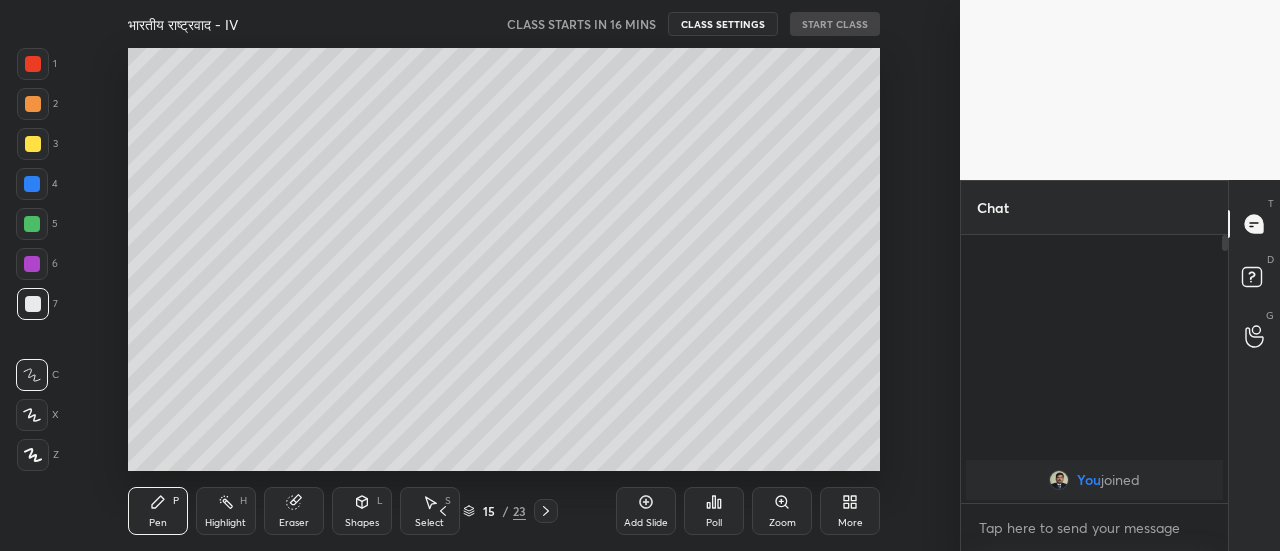 click 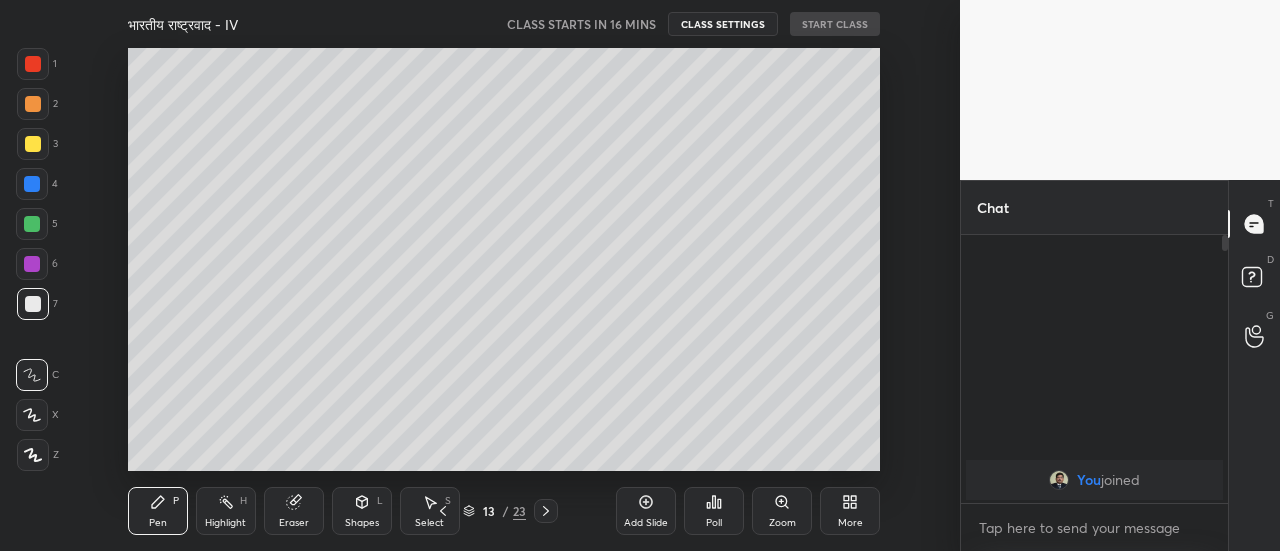 click 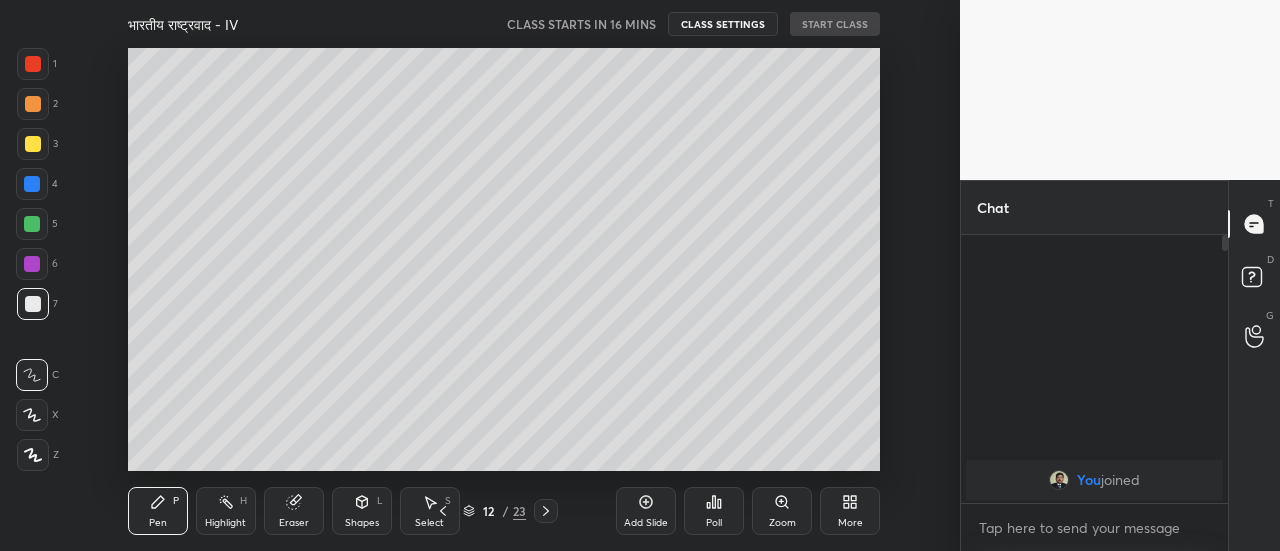 click 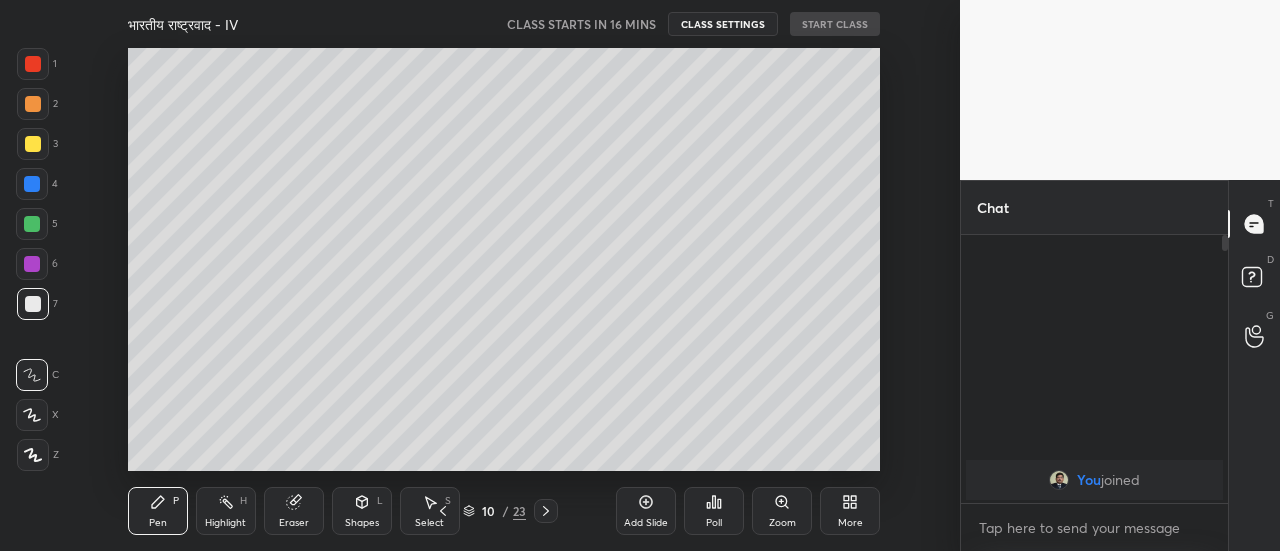 click 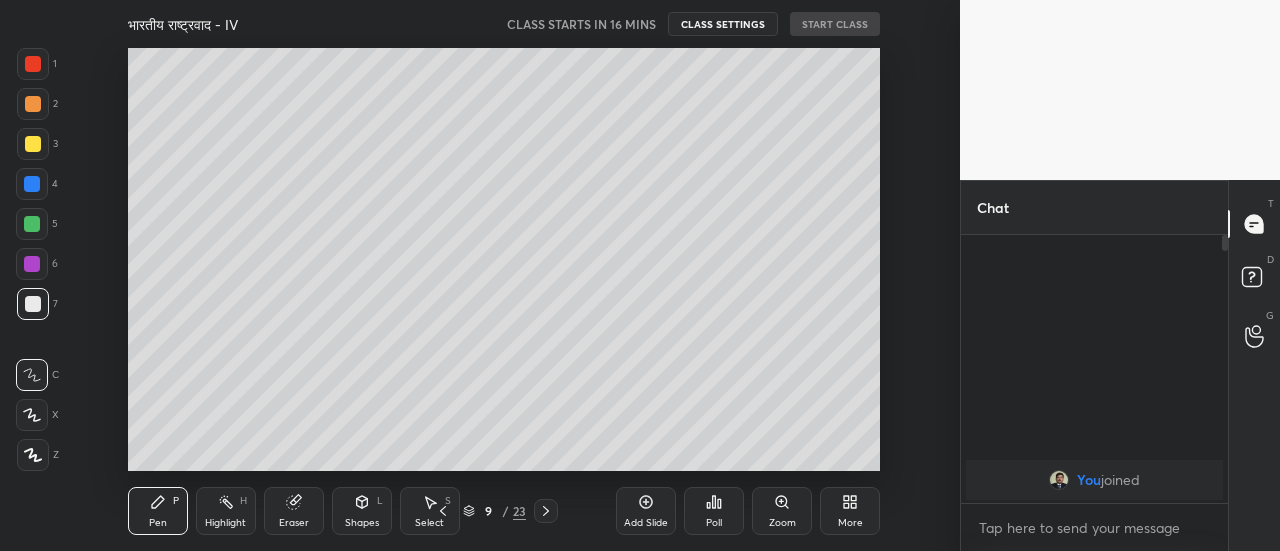 click 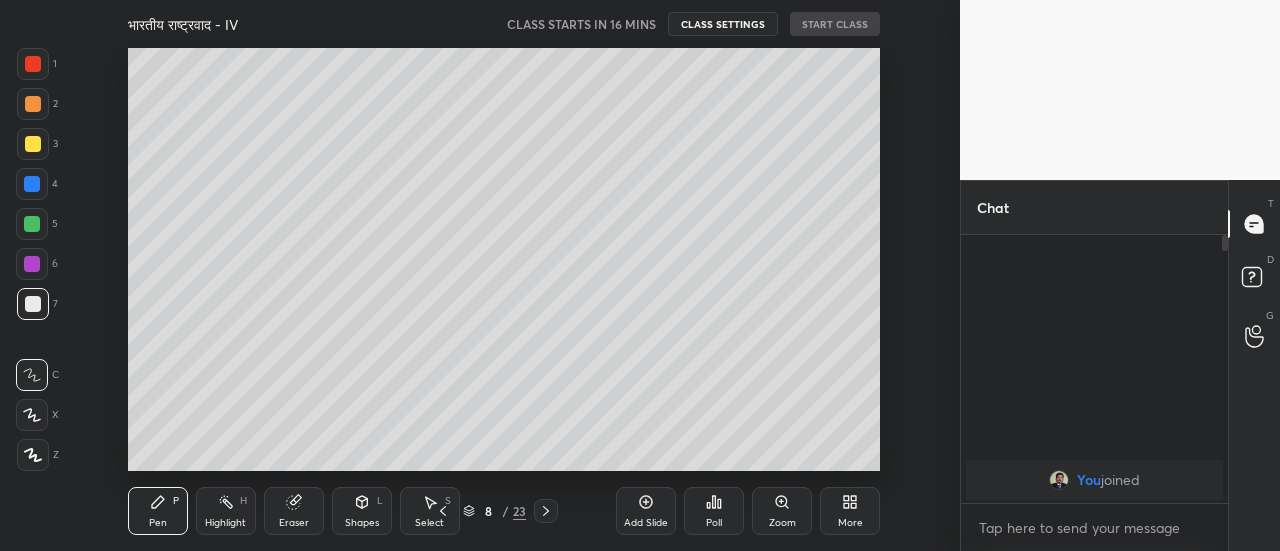 click 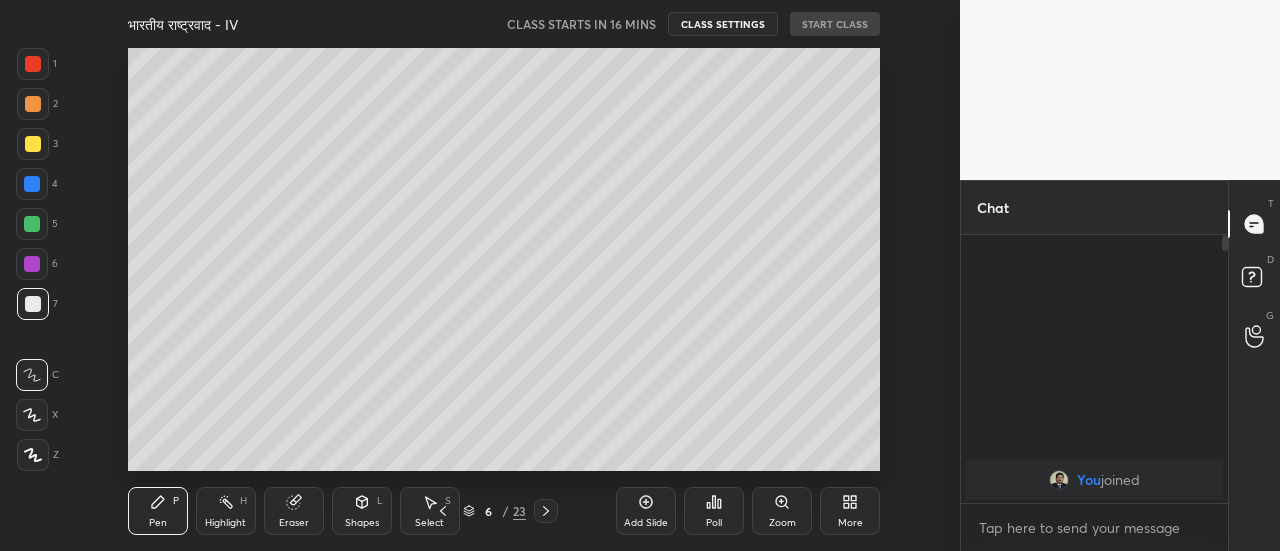 click 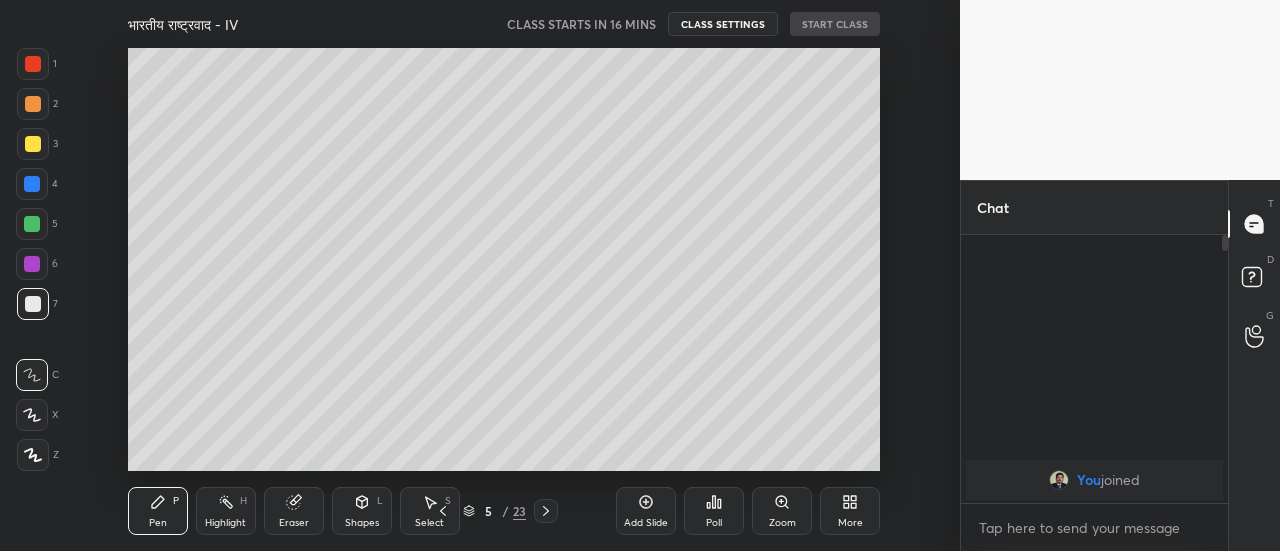click 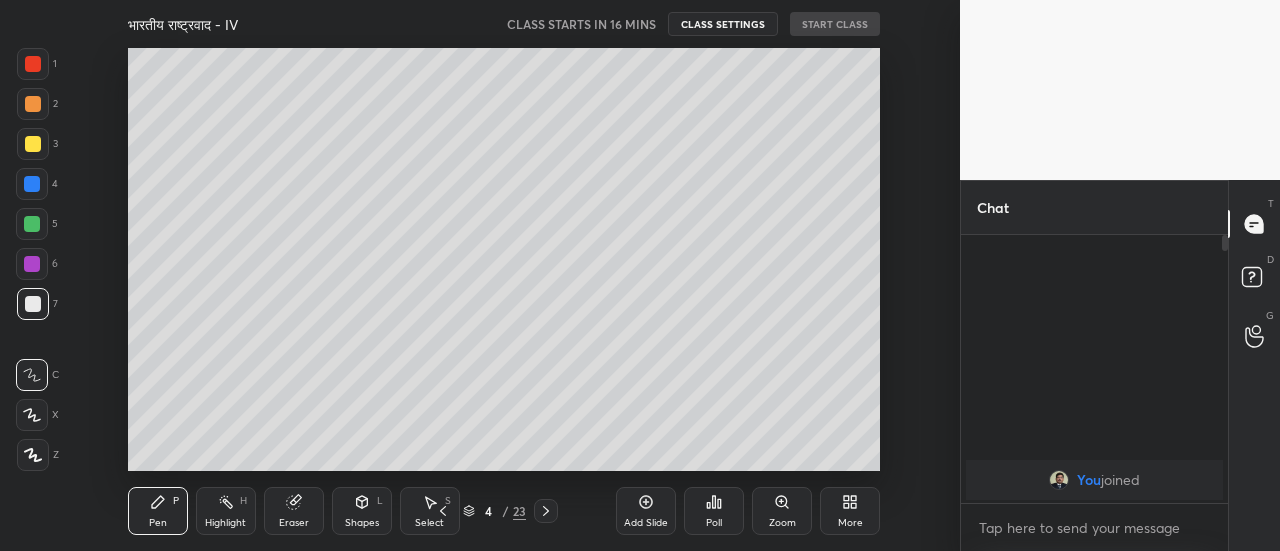 click 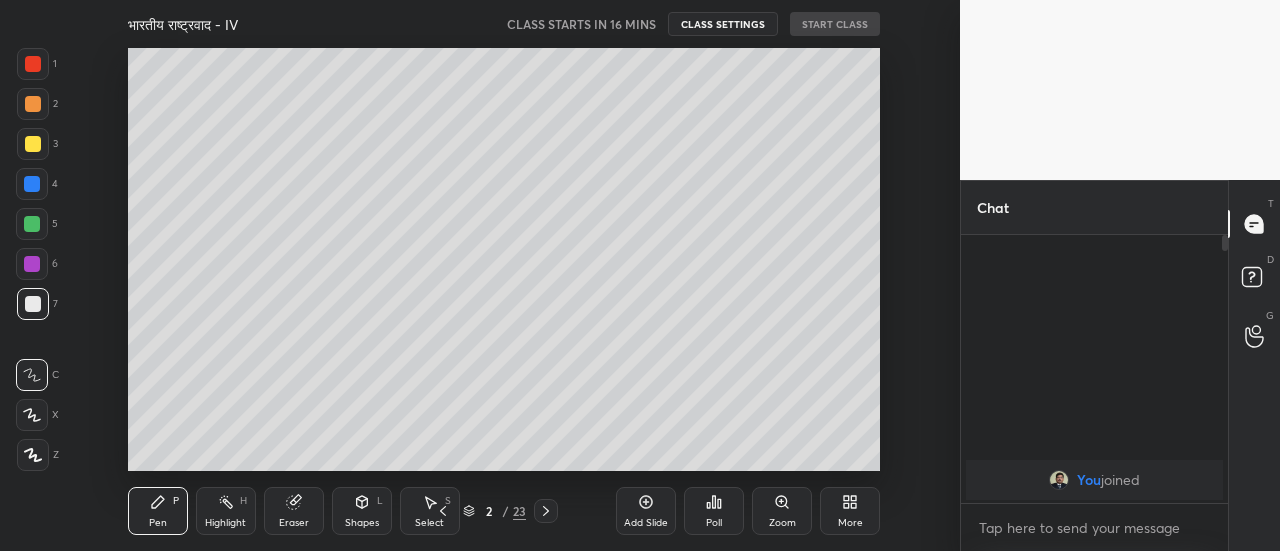 click 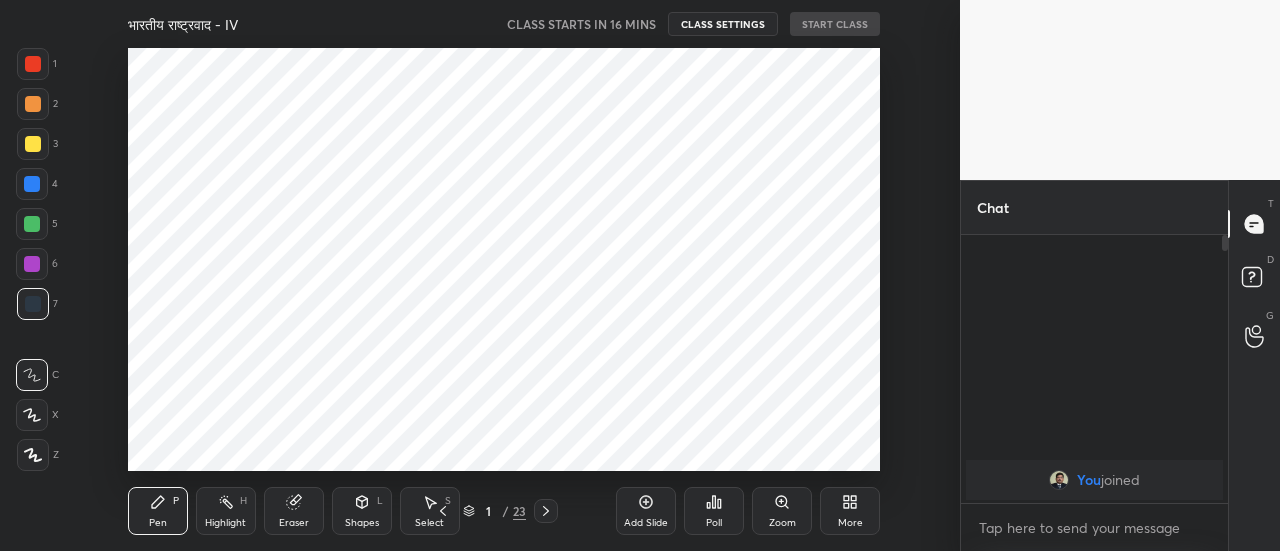 click 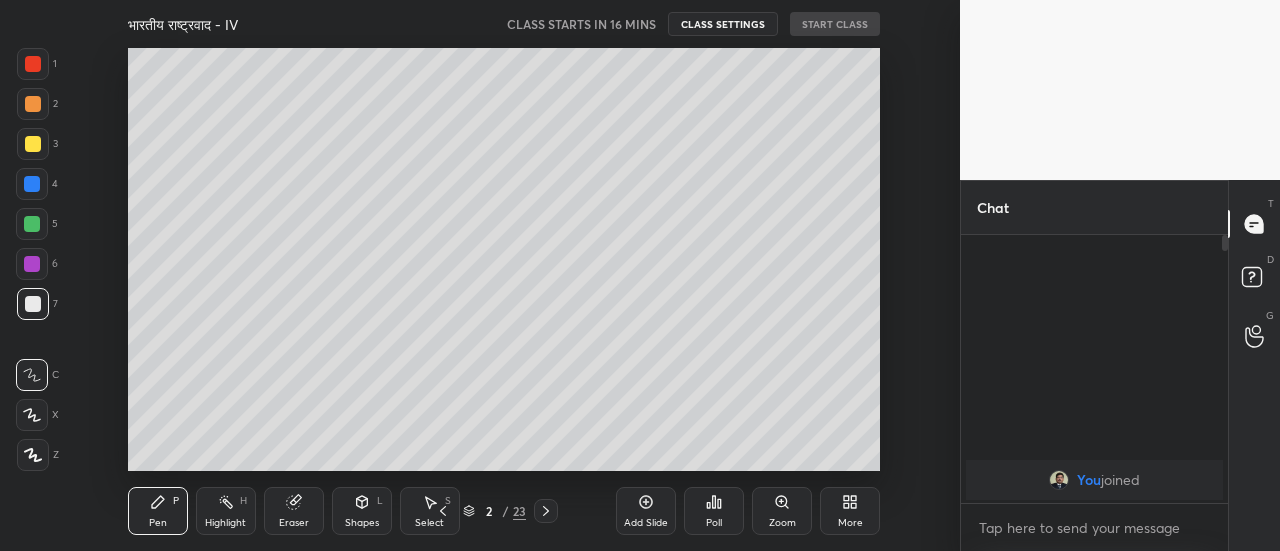 click 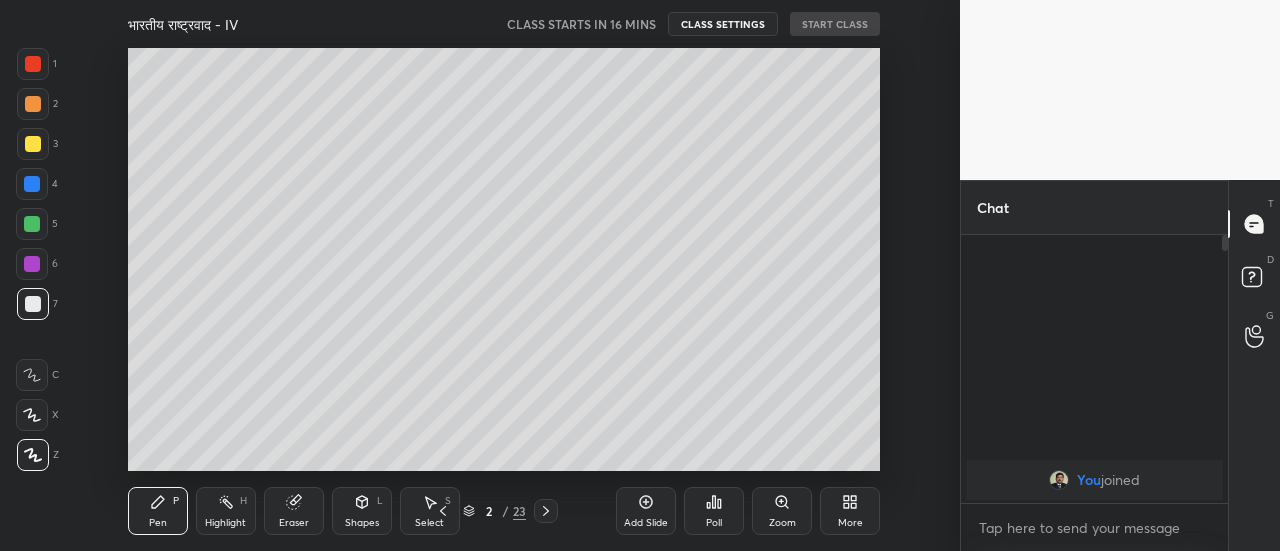 click at bounding box center (33, 144) 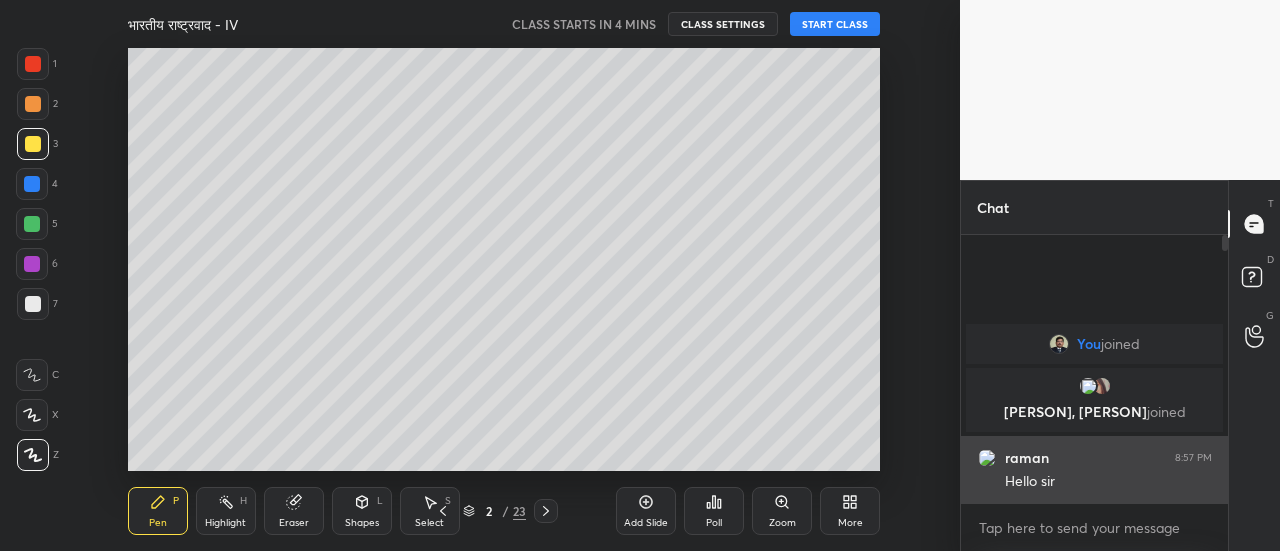 click at bounding box center [987, 458] 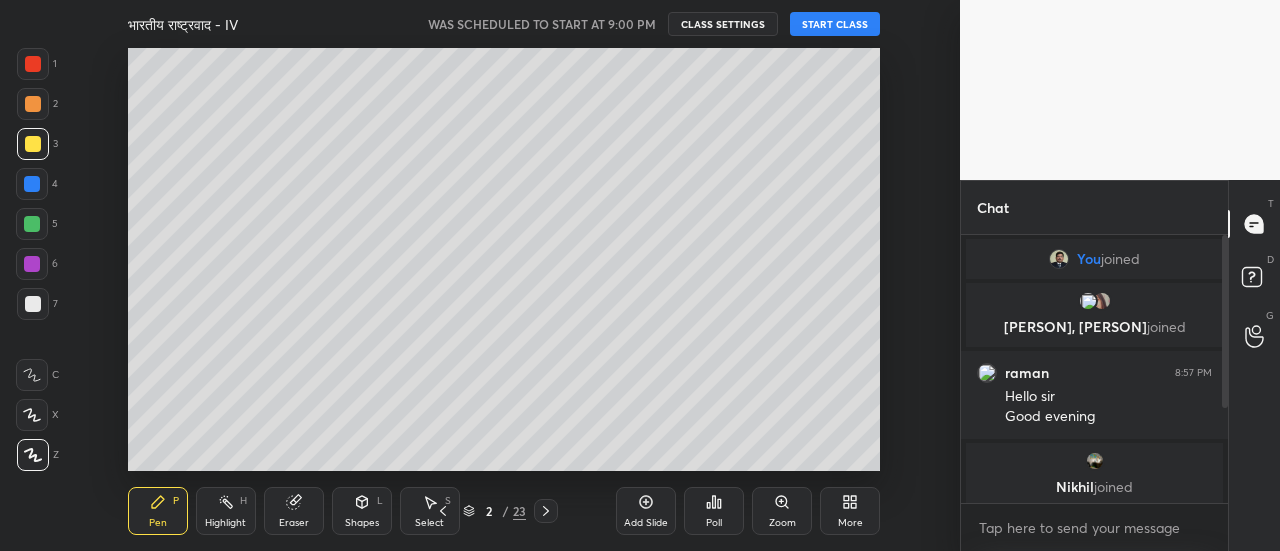 click on "START CLASS" at bounding box center (835, 24) 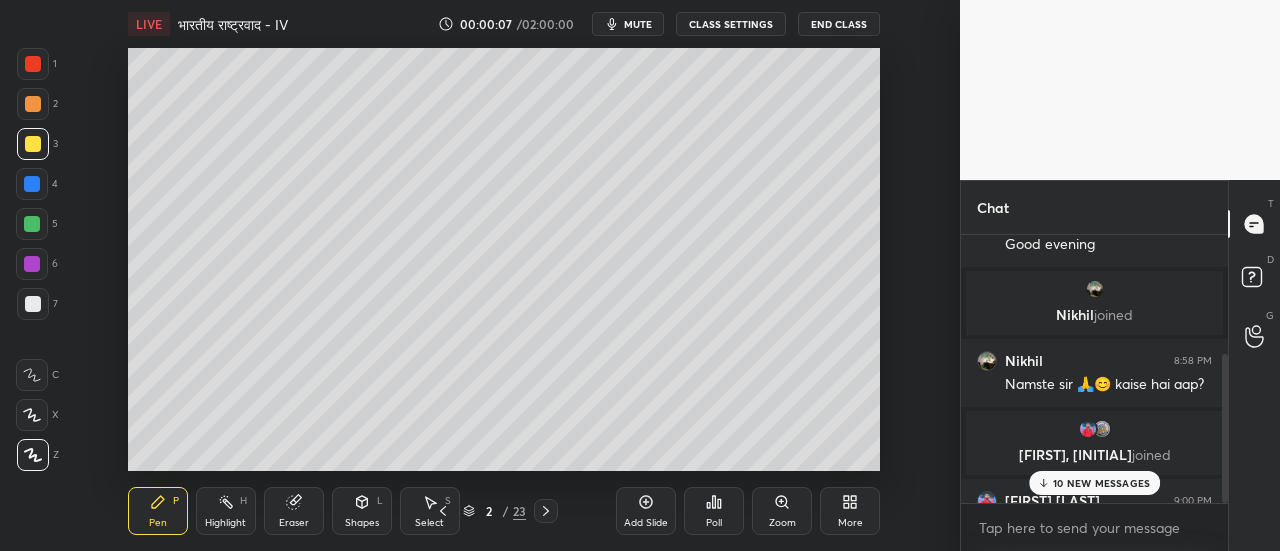 scroll, scrollTop: 214, scrollLeft: 0, axis: vertical 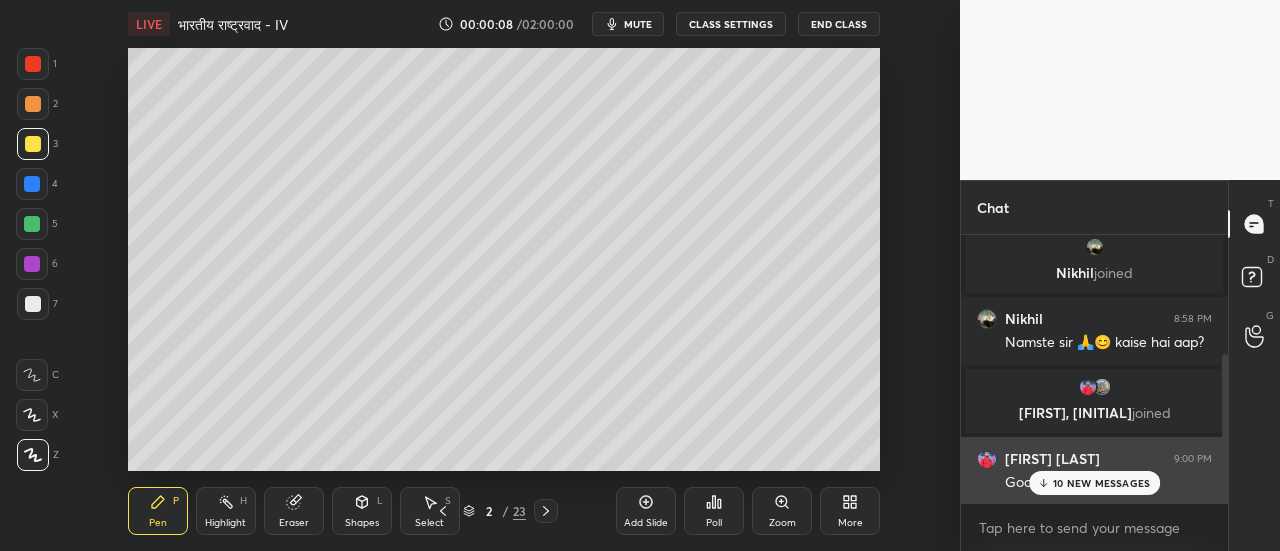 click on "10 NEW MESSAGES" at bounding box center (1101, 483) 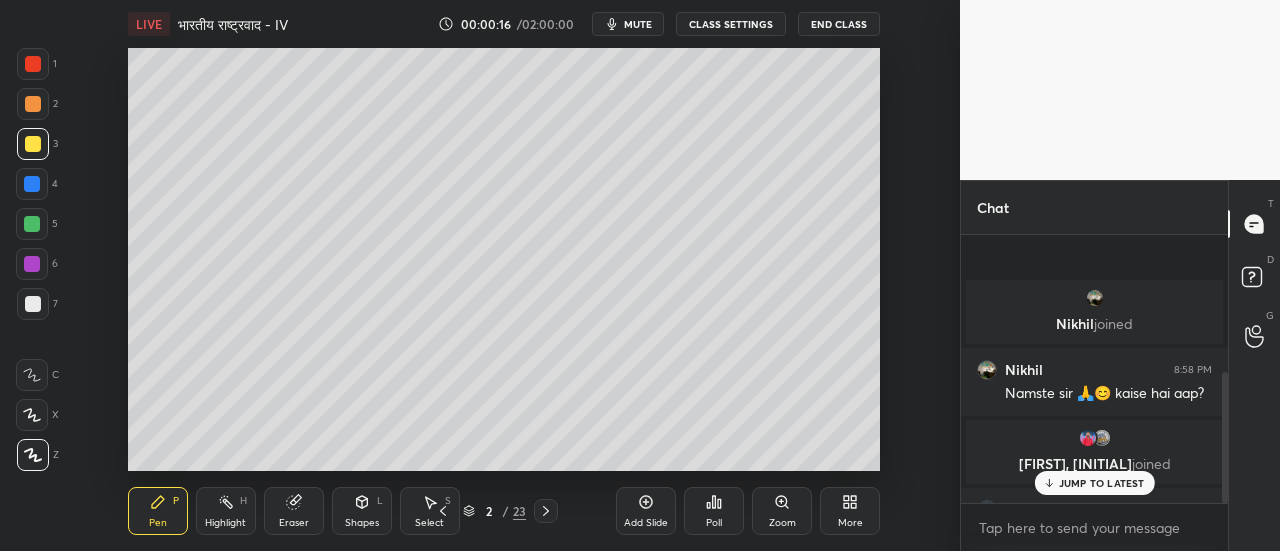scroll, scrollTop: 282, scrollLeft: 0, axis: vertical 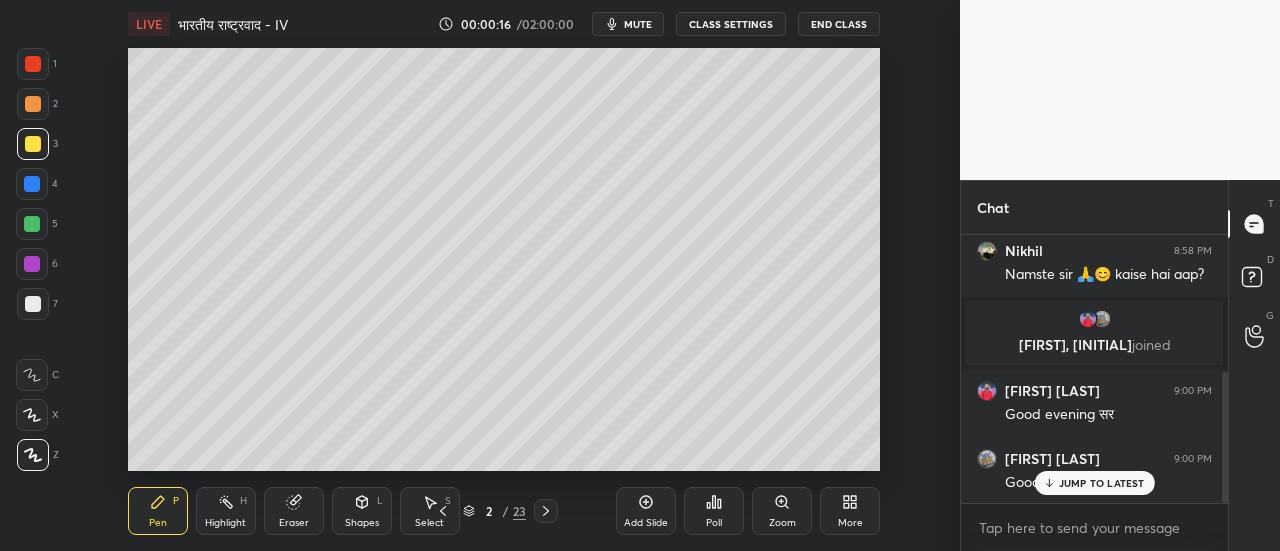 click on "JUMP TO LATEST" at bounding box center [1102, 483] 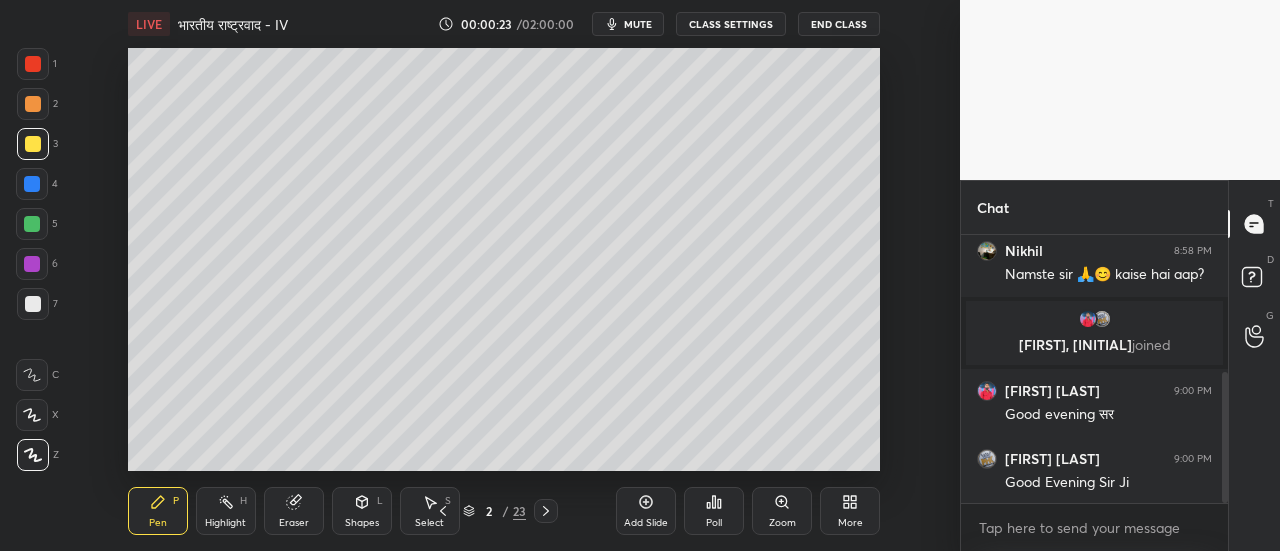 click 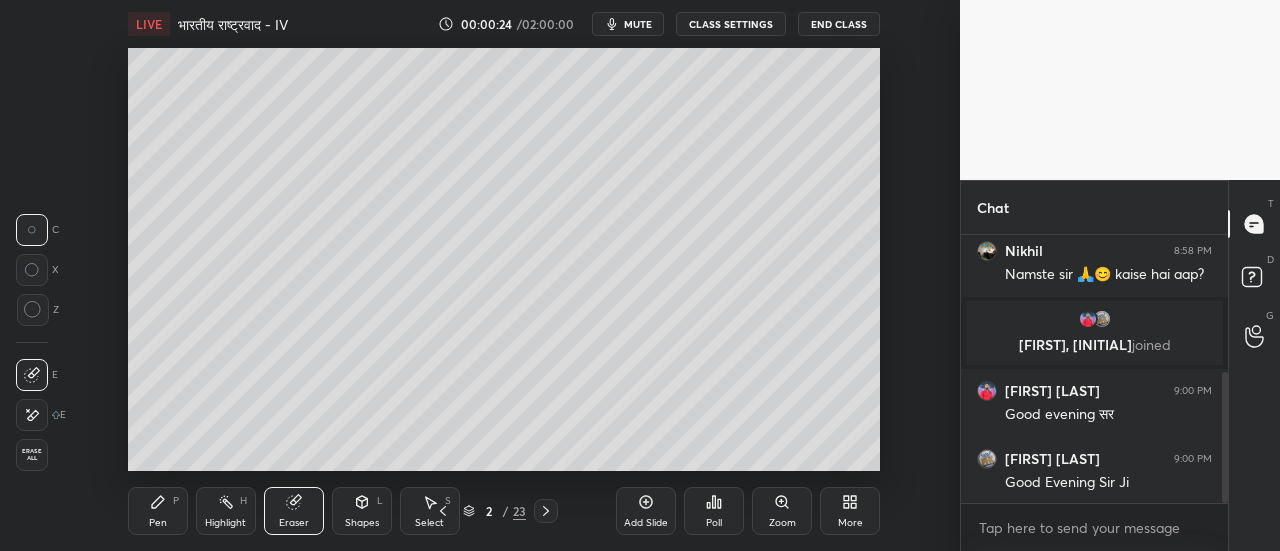 click 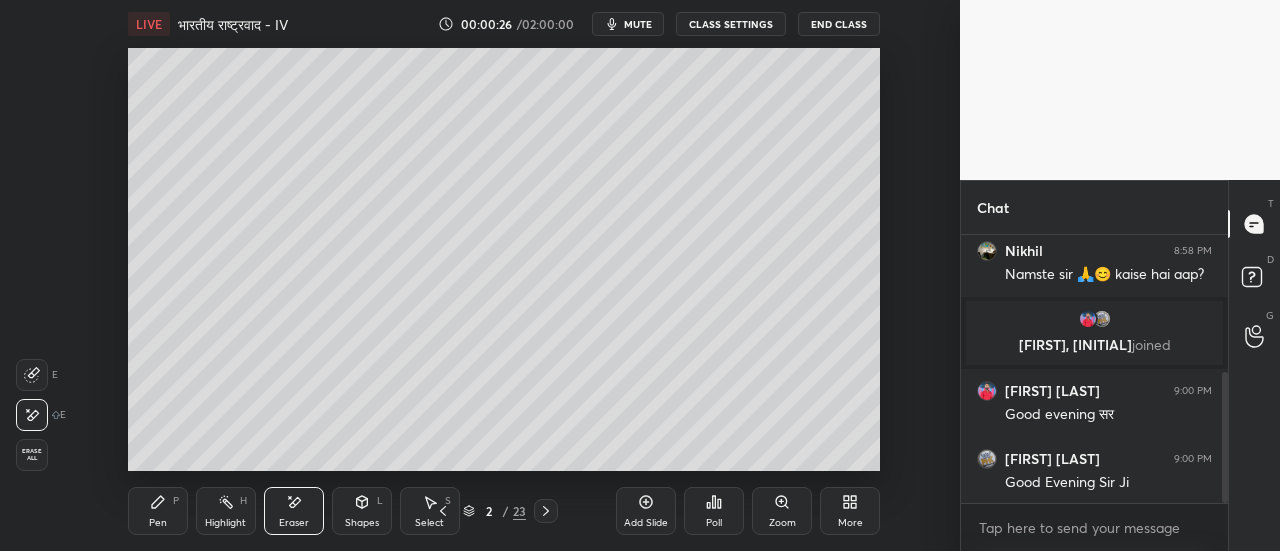scroll, scrollTop: 350, scrollLeft: 0, axis: vertical 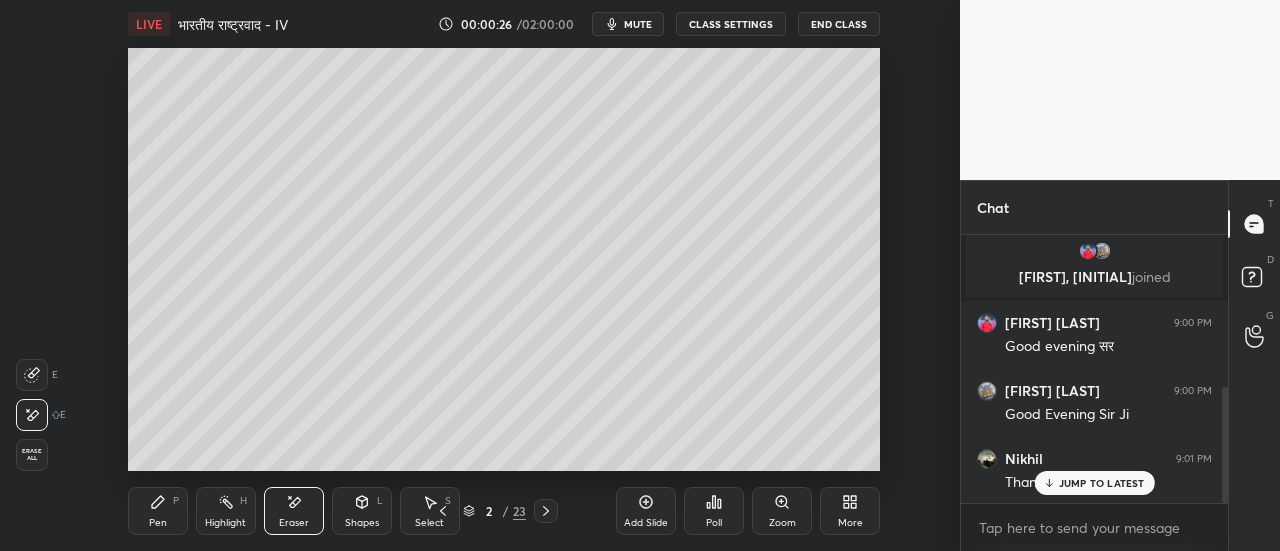 click 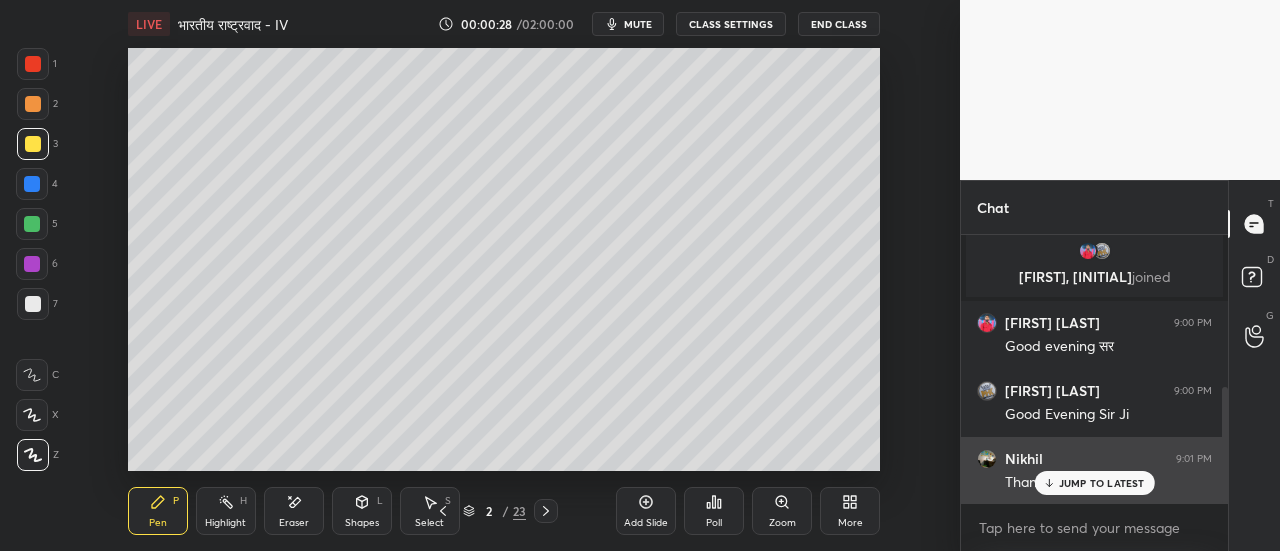 click on "JUMP TO LATEST" at bounding box center [1102, 483] 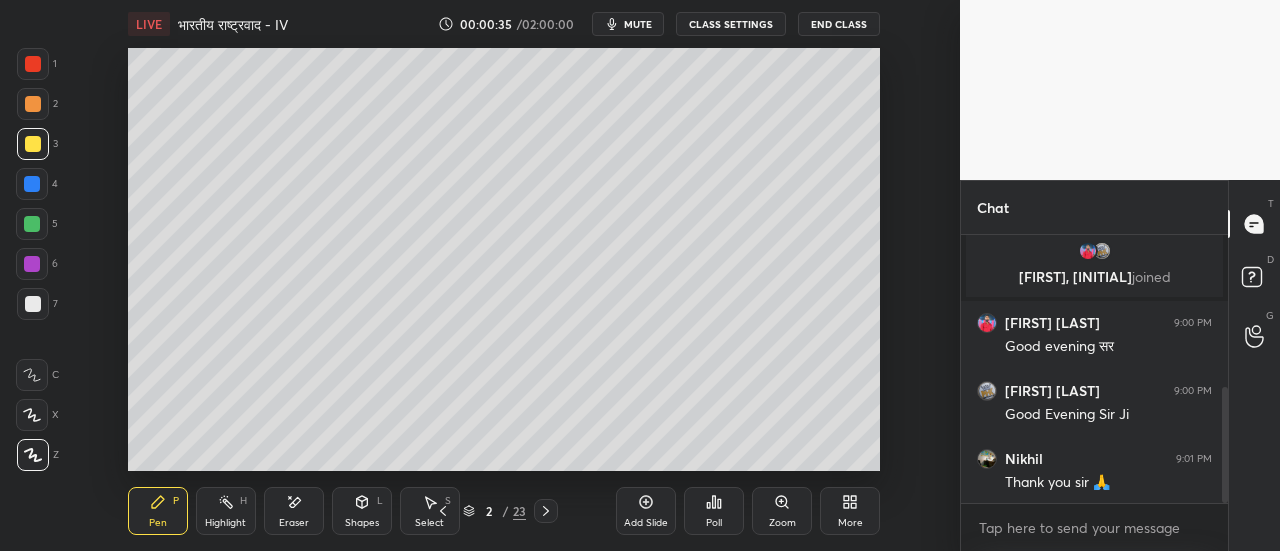 scroll, scrollTop: 454, scrollLeft: 0, axis: vertical 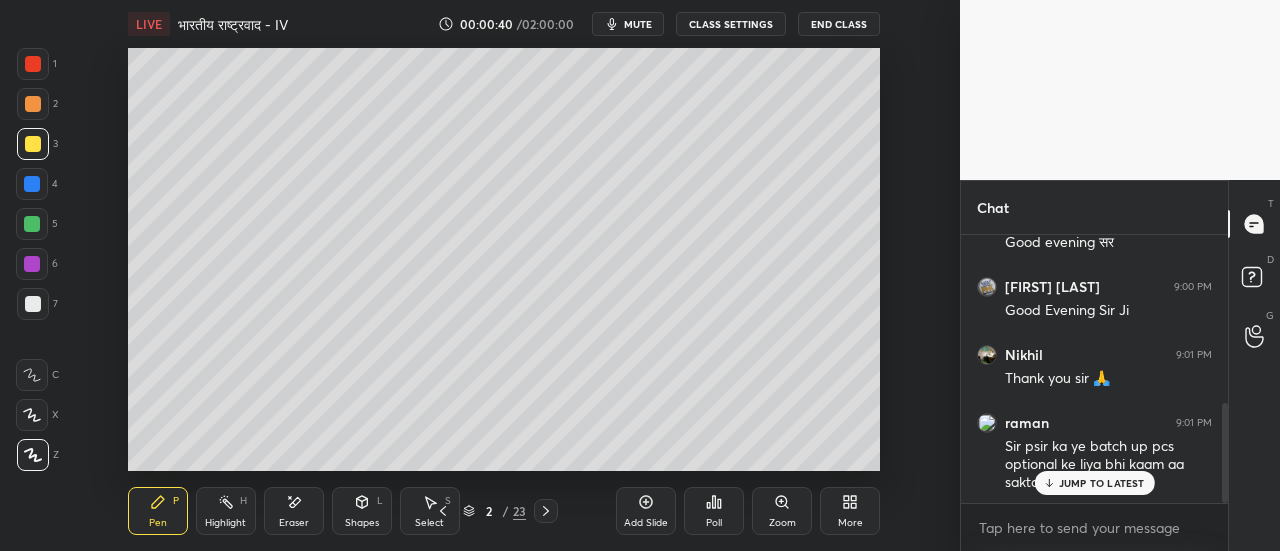 click on "JUMP TO LATEST" at bounding box center [1102, 483] 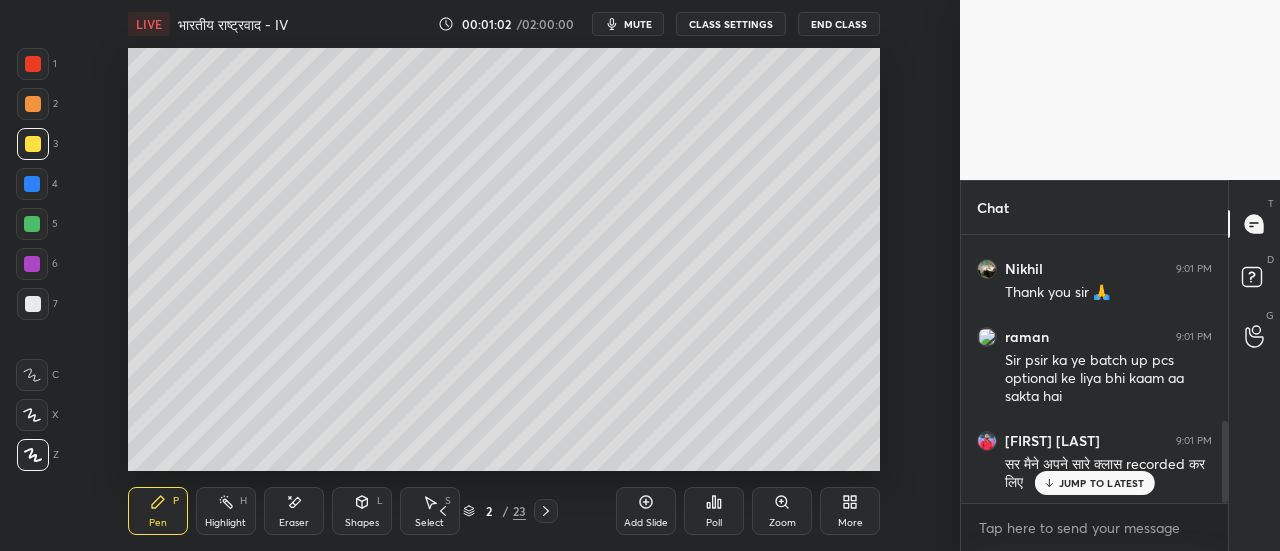 scroll, scrollTop: 608, scrollLeft: 0, axis: vertical 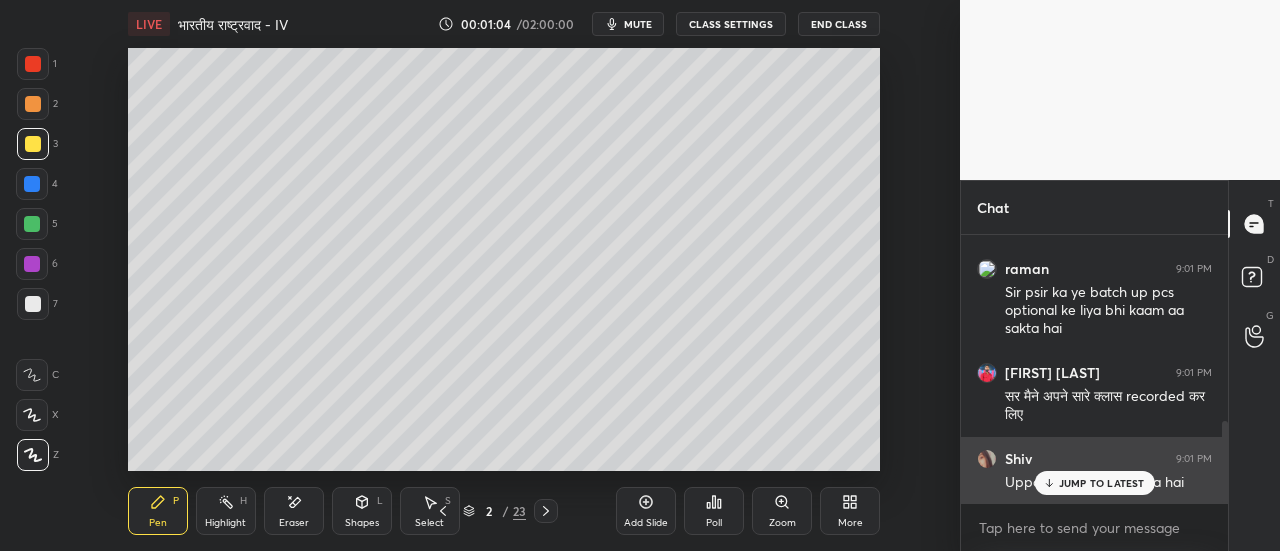 click on "JUMP TO LATEST" at bounding box center (1102, 483) 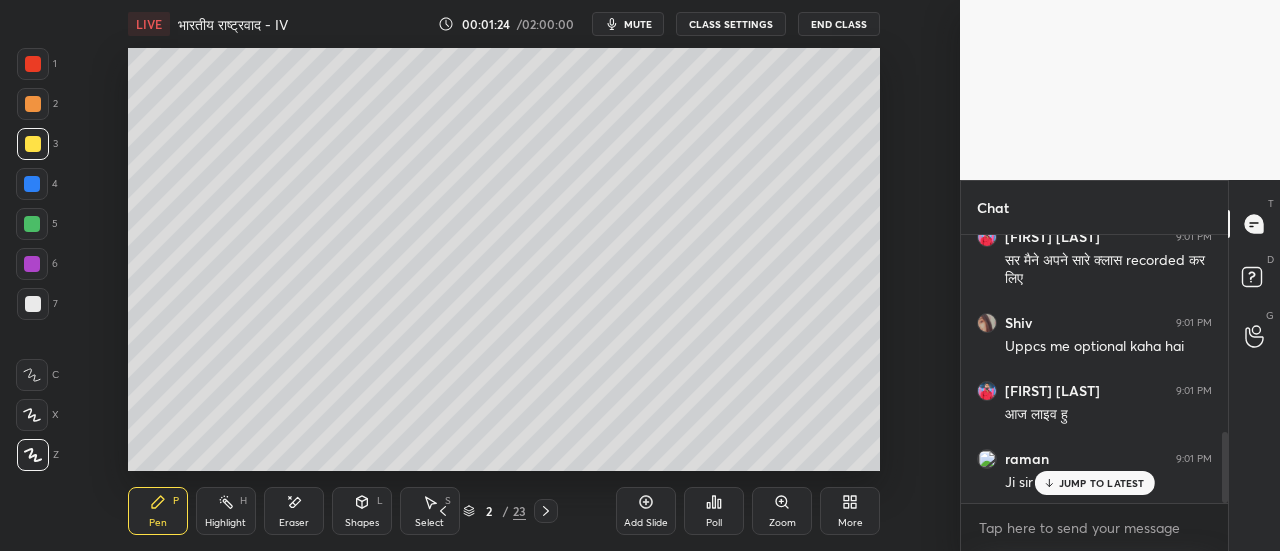 scroll, scrollTop: 812, scrollLeft: 0, axis: vertical 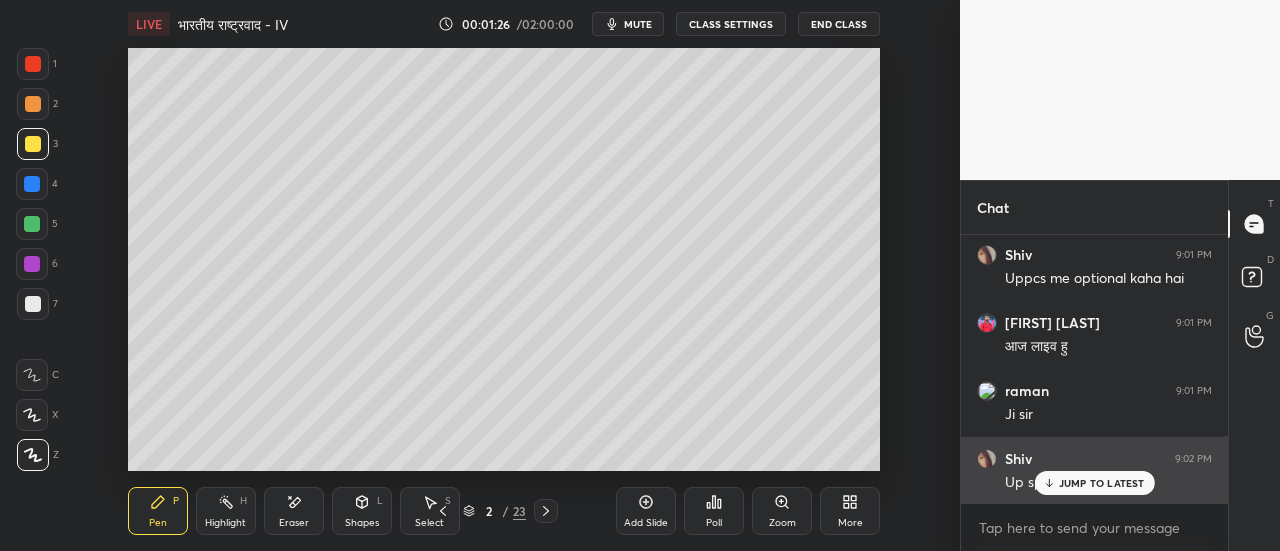click on "JUMP TO LATEST" at bounding box center (1102, 483) 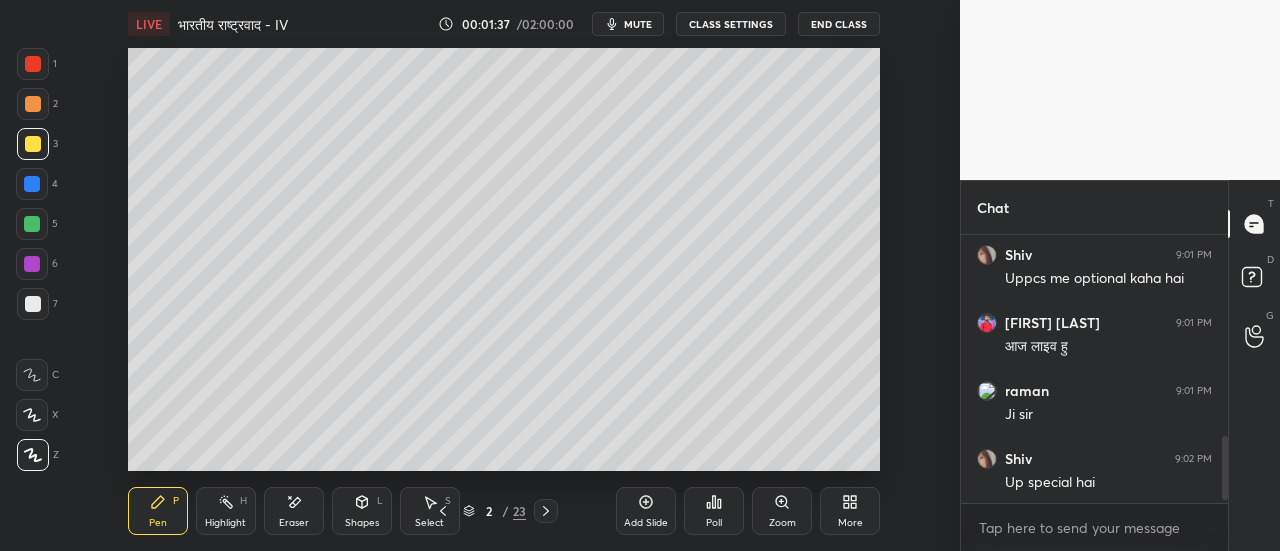 scroll, scrollTop: 880, scrollLeft: 0, axis: vertical 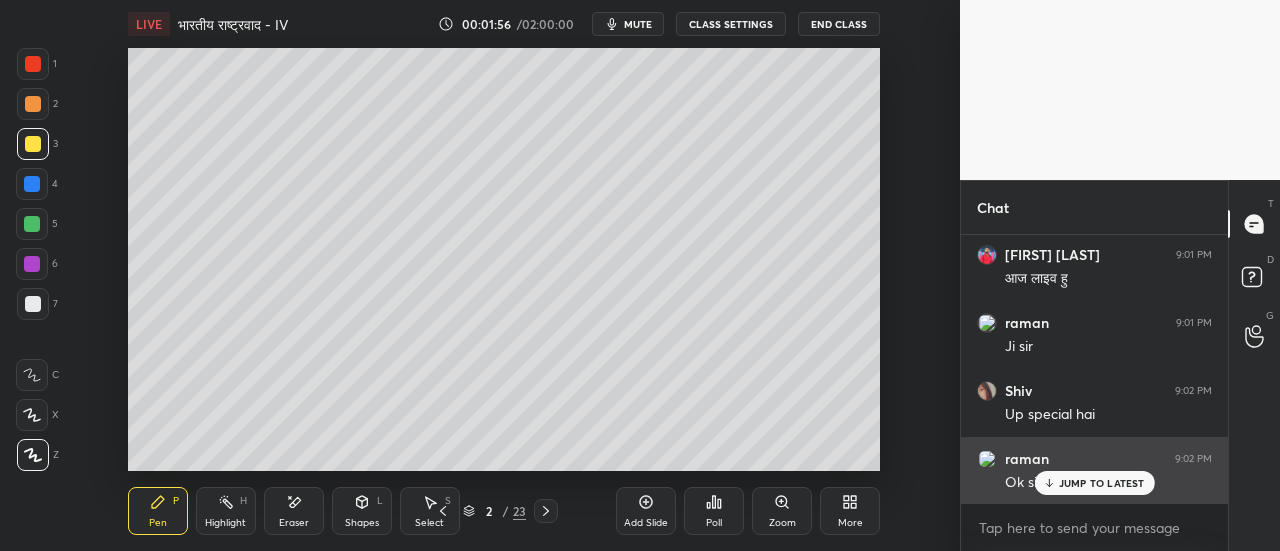 click on "JUMP TO LATEST" at bounding box center (1102, 483) 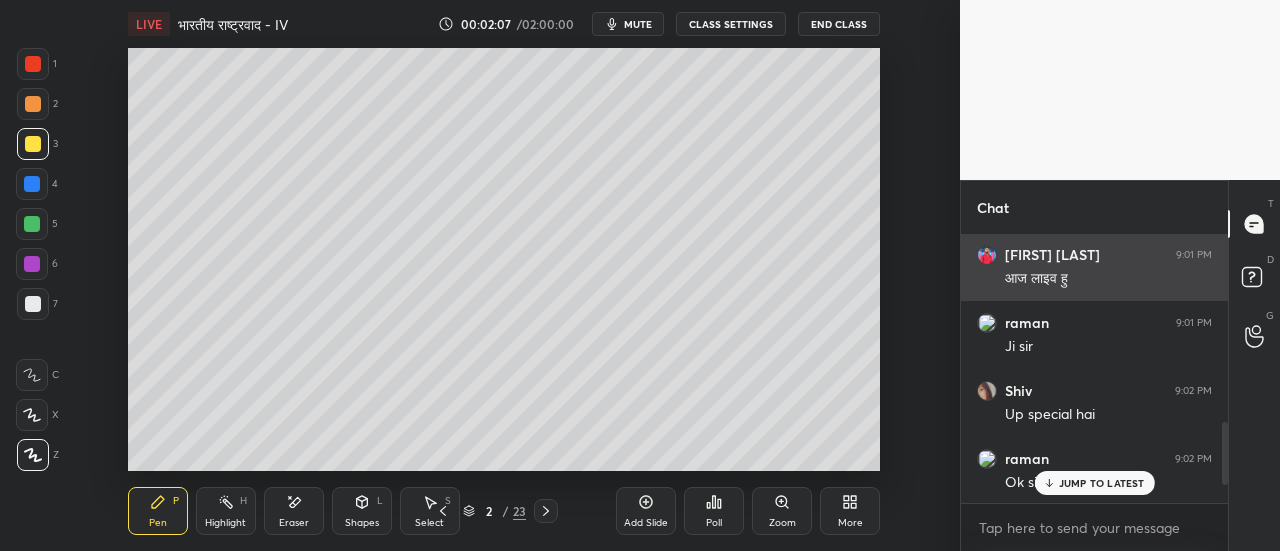 scroll, scrollTop: 802, scrollLeft: 0, axis: vertical 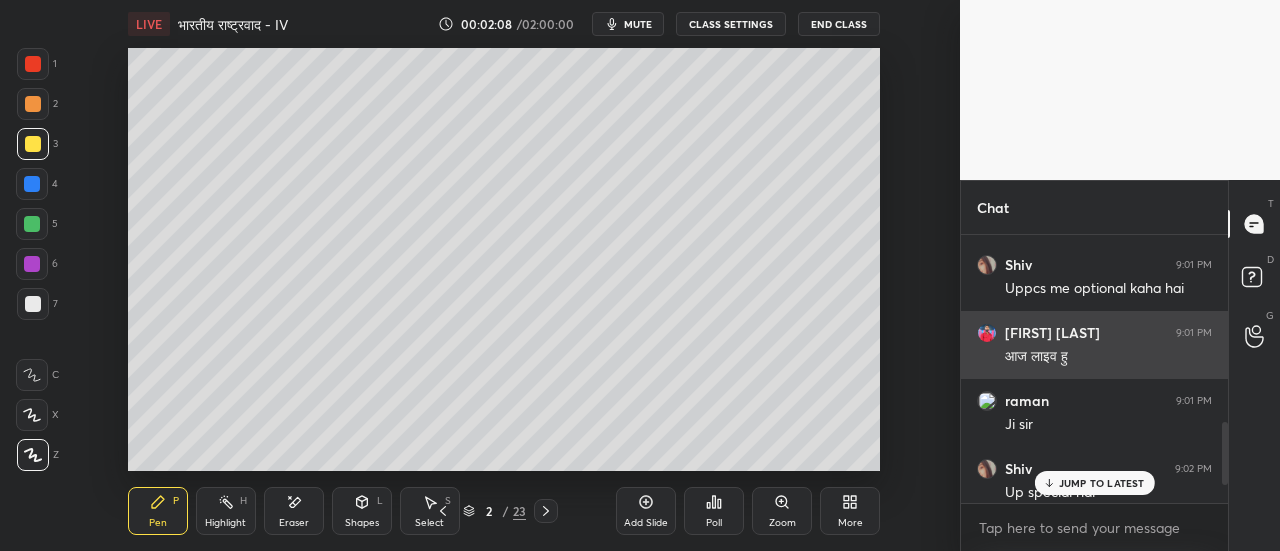 click at bounding box center (987, 333) 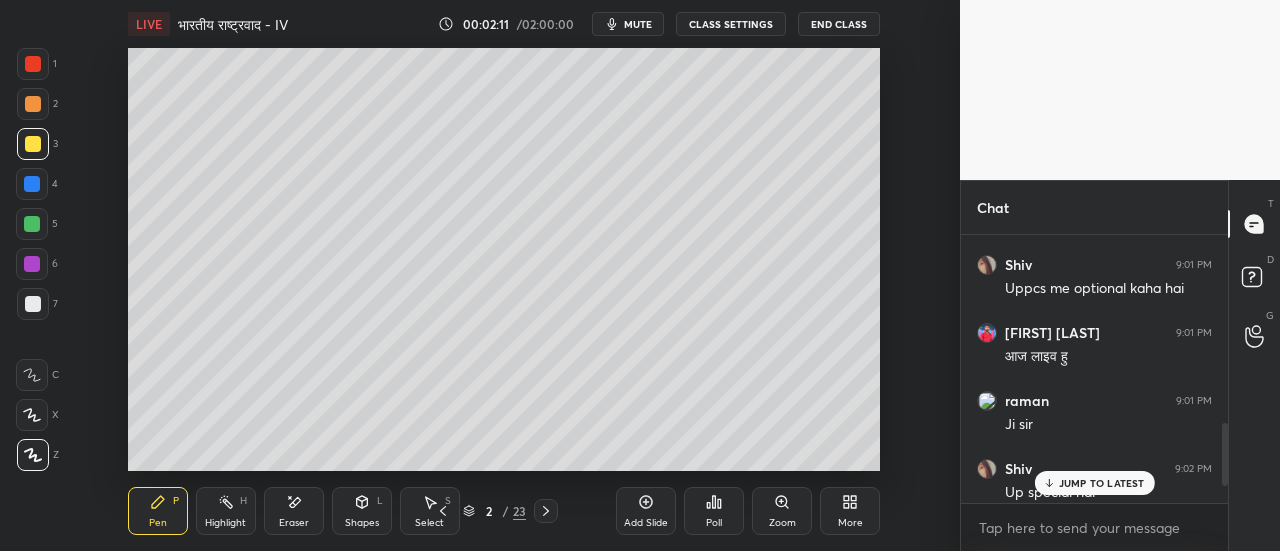 scroll, scrollTop: 880, scrollLeft: 0, axis: vertical 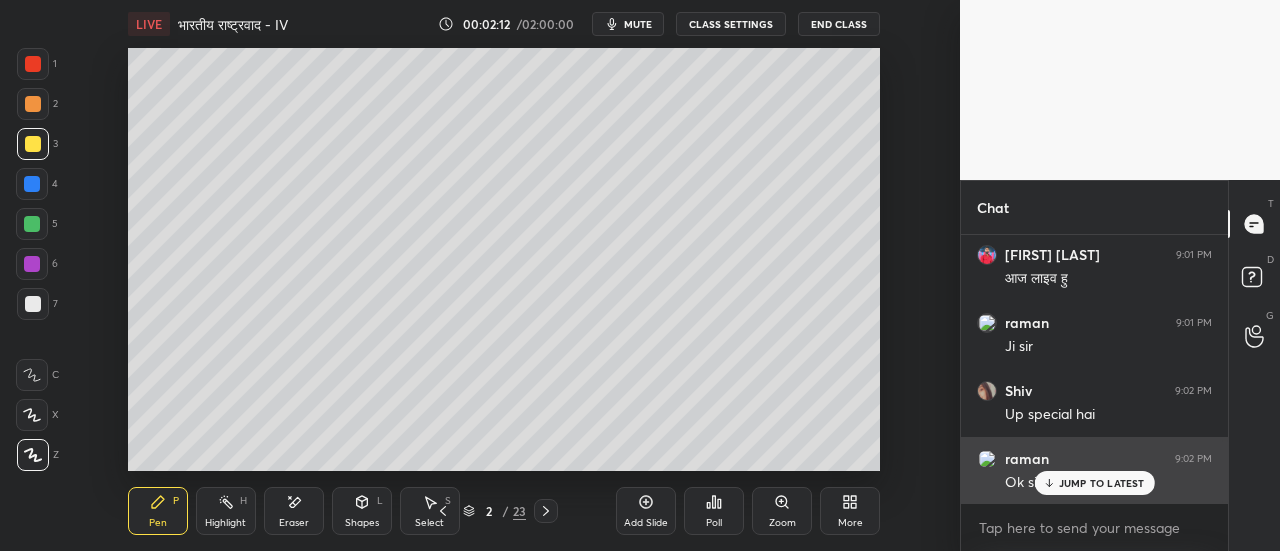click on "JUMP TO LATEST" at bounding box center [1102, 483] 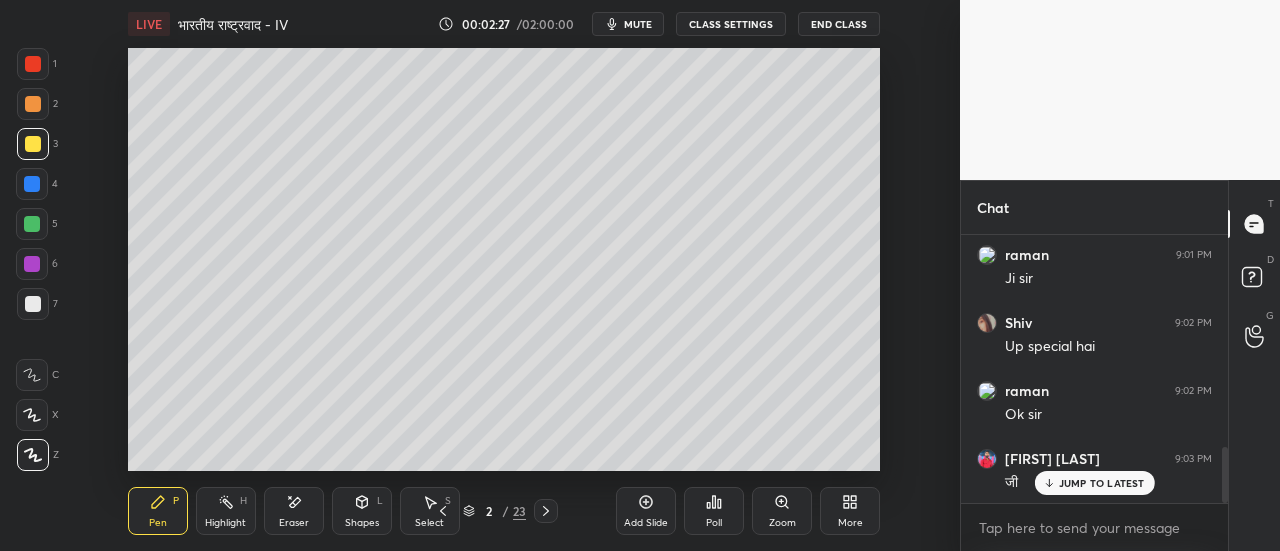 scroll, scrollTop: 1016, scrollLeft: 0, axis: vertical 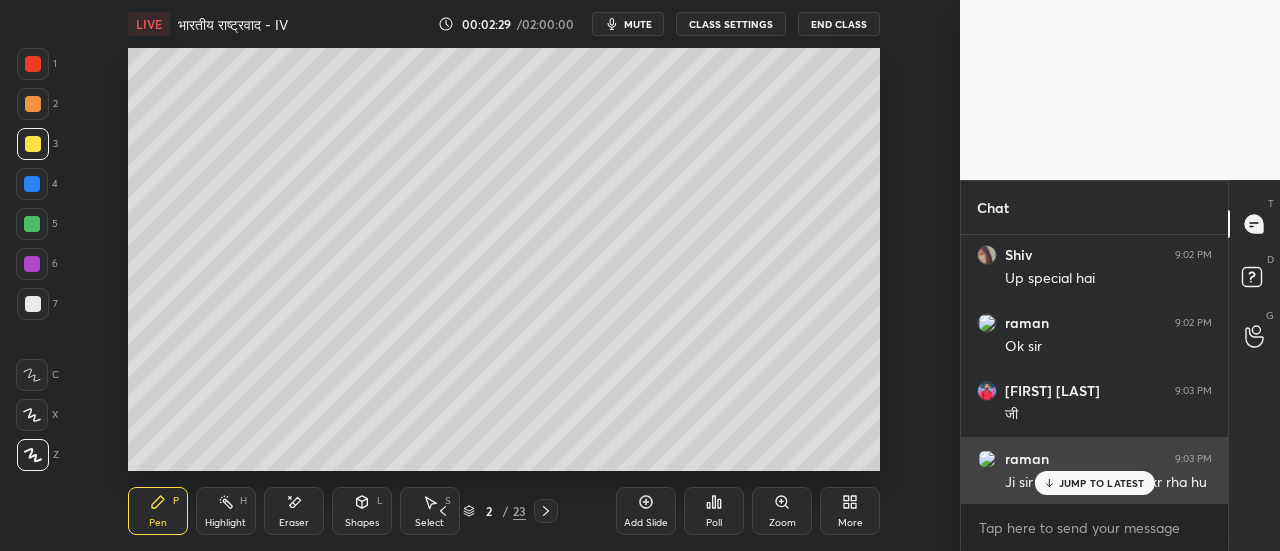 click on "JUMP TO LATEST" at bounding box center (1102, 483) 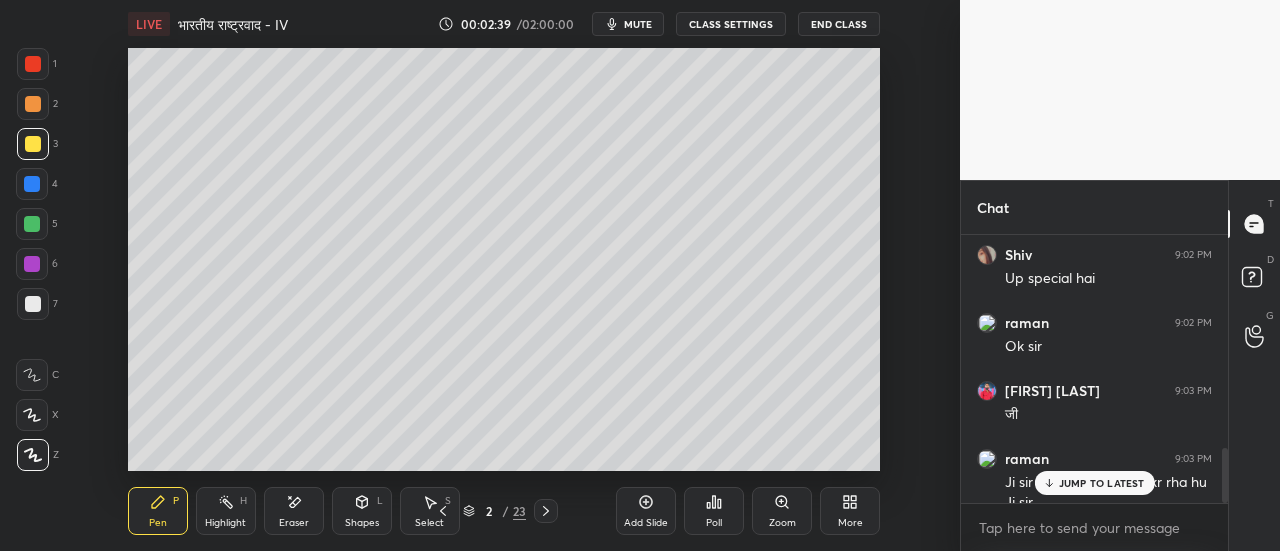 scroll, scrollTop: 1036, scrollLeft: 0, axis: vertical 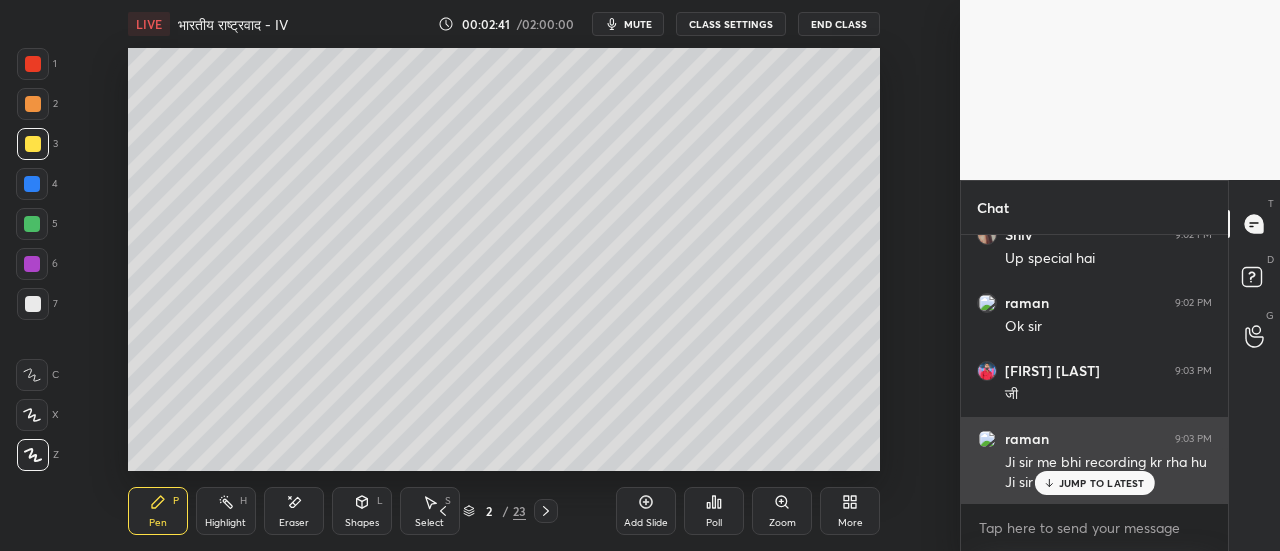 click on "JUMP TO LATEST" at bounding box center (1102, 483) 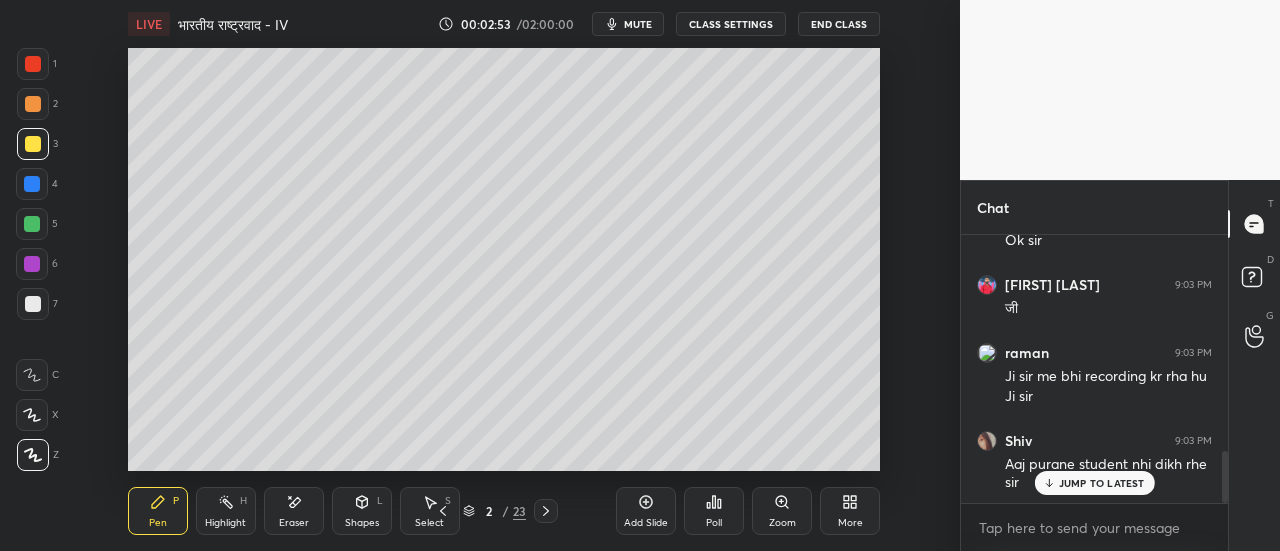 scroll, scrollTop: 1208, scrollLeft: 0, axis: vertical 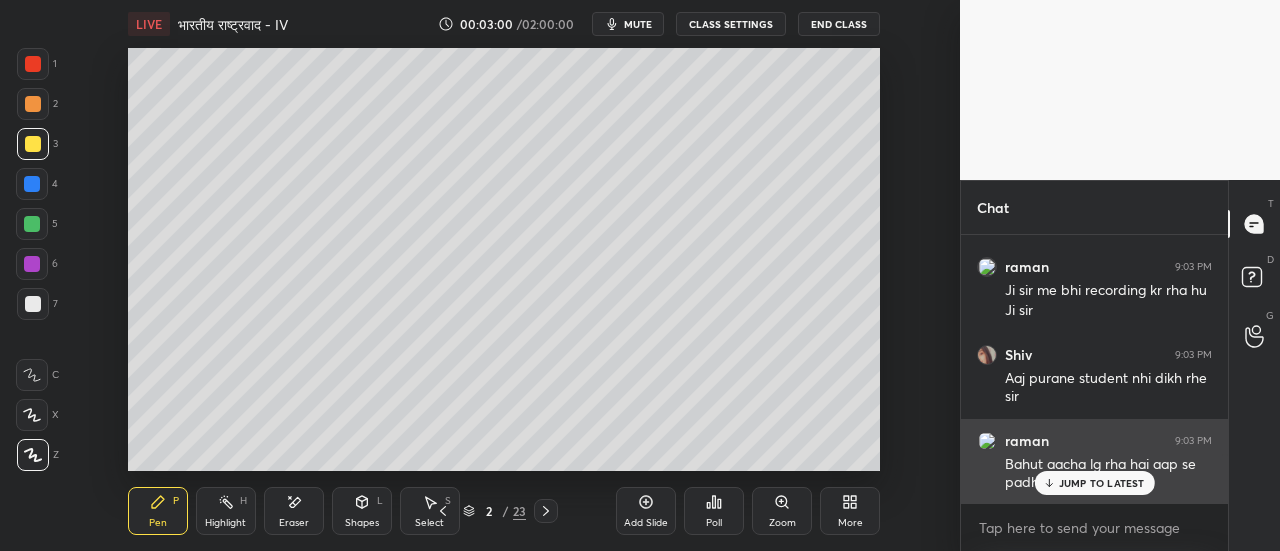 click on "JUMP TO LATEST" at bounding box center [1102, 483] 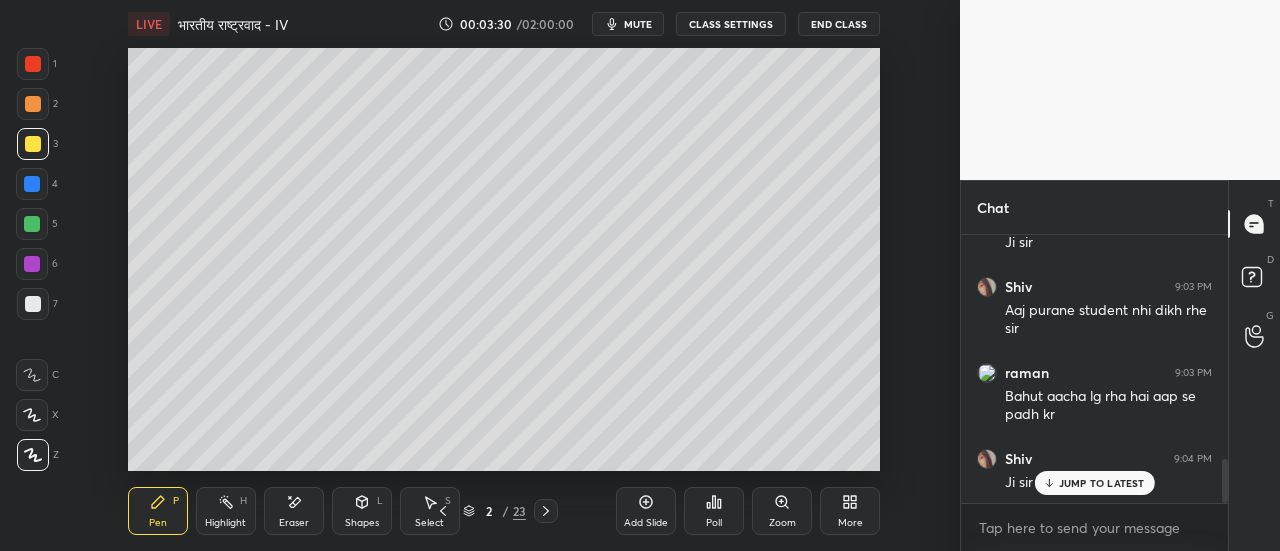 scroll, scrollTop: 1362, scrollLeft: 0, axis: vertical 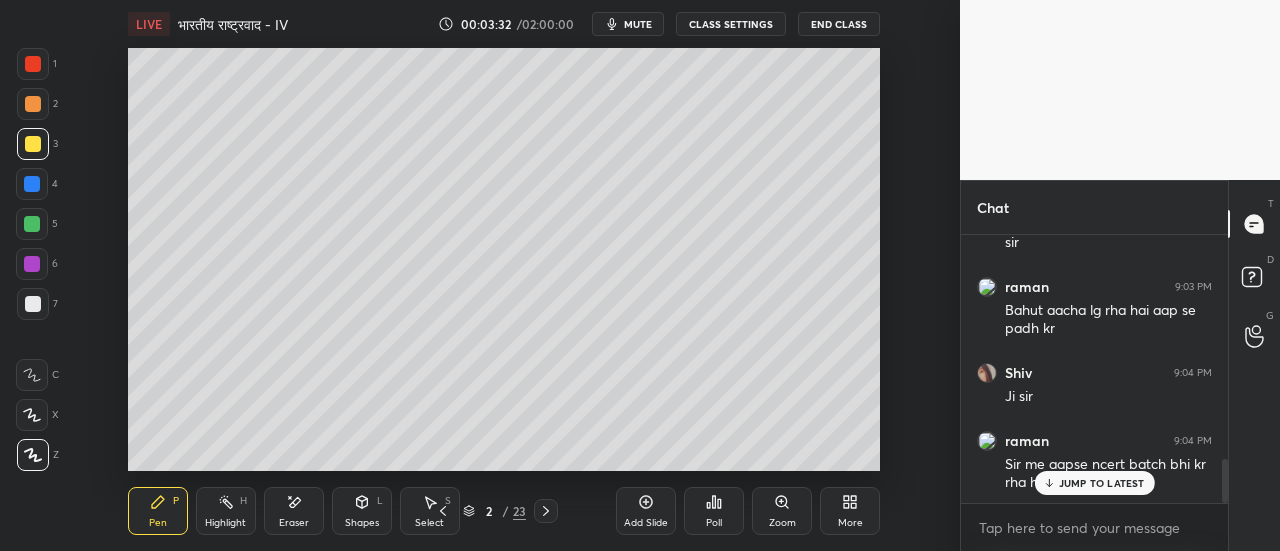 click on "JUMP TO LATEST" at bounding box center [1102, 483] 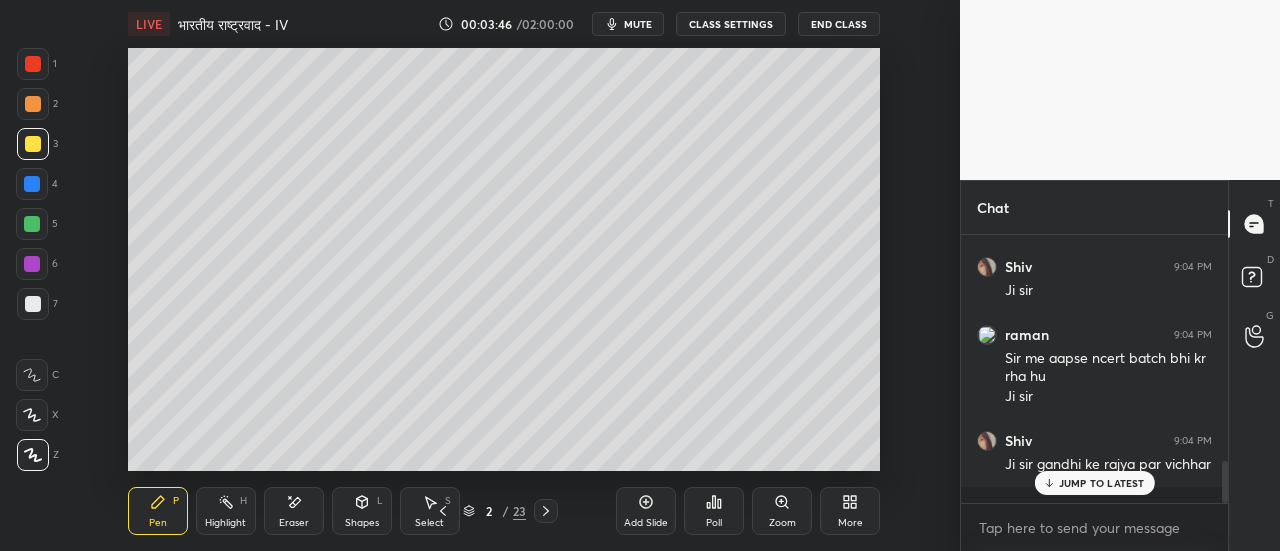 scroll, scrollTop: 1536, scrollLeft: 0, axis: vertical 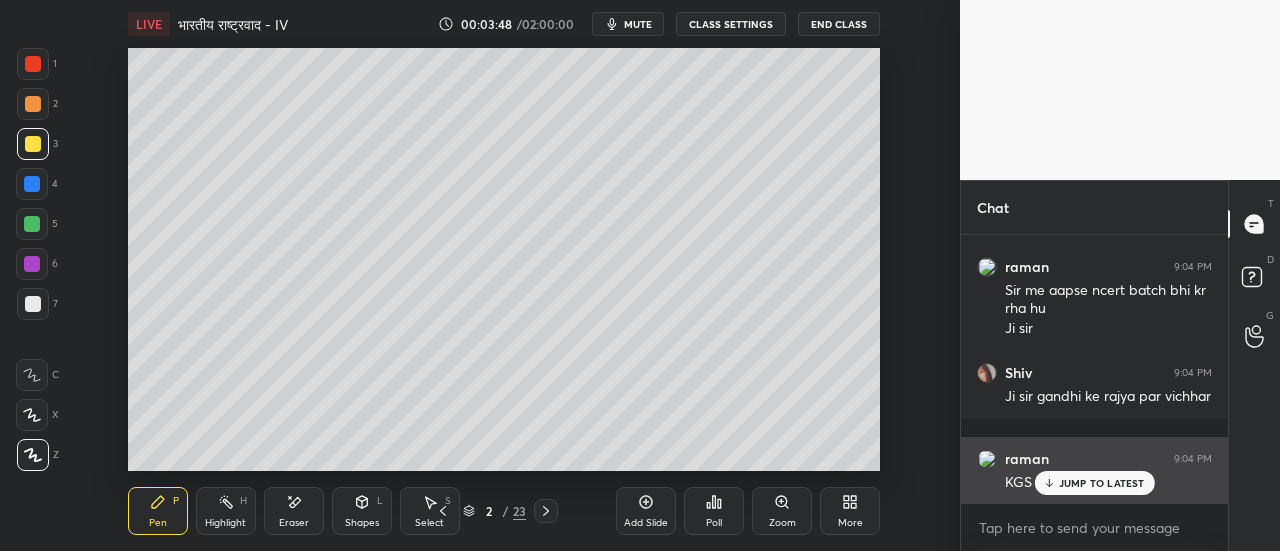 click on "JUMP TO LATEST" at bounding box center [1094, 483] 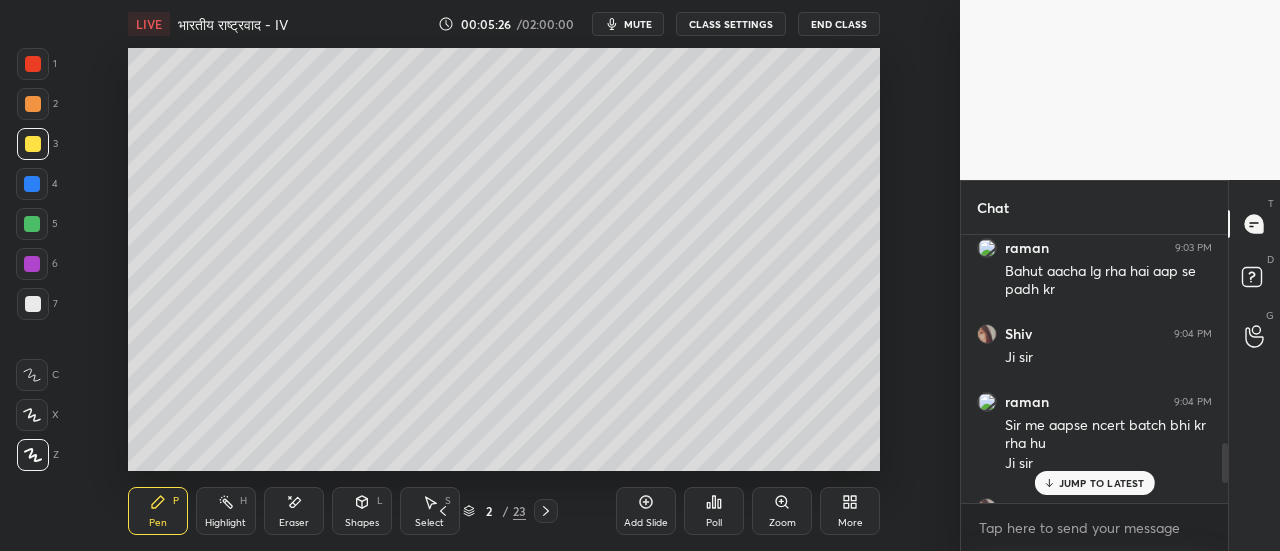 scroll, scrollTop: 1536, scrollLeft: 0, axis: vertical 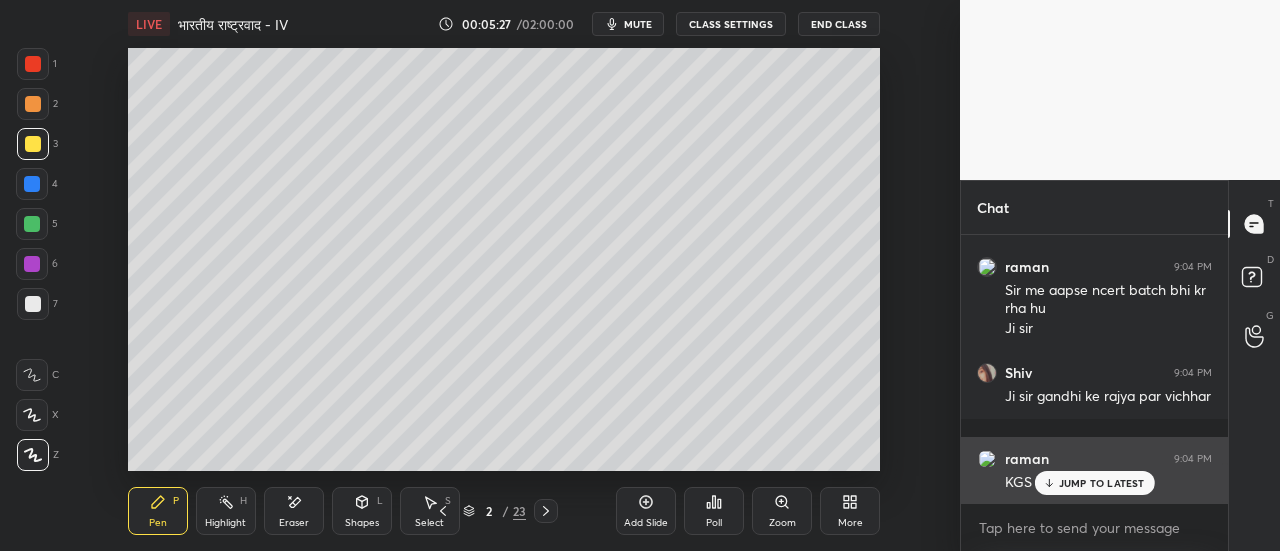 click on "JUMP TO LATEST" at bounding box center (1102, 483) 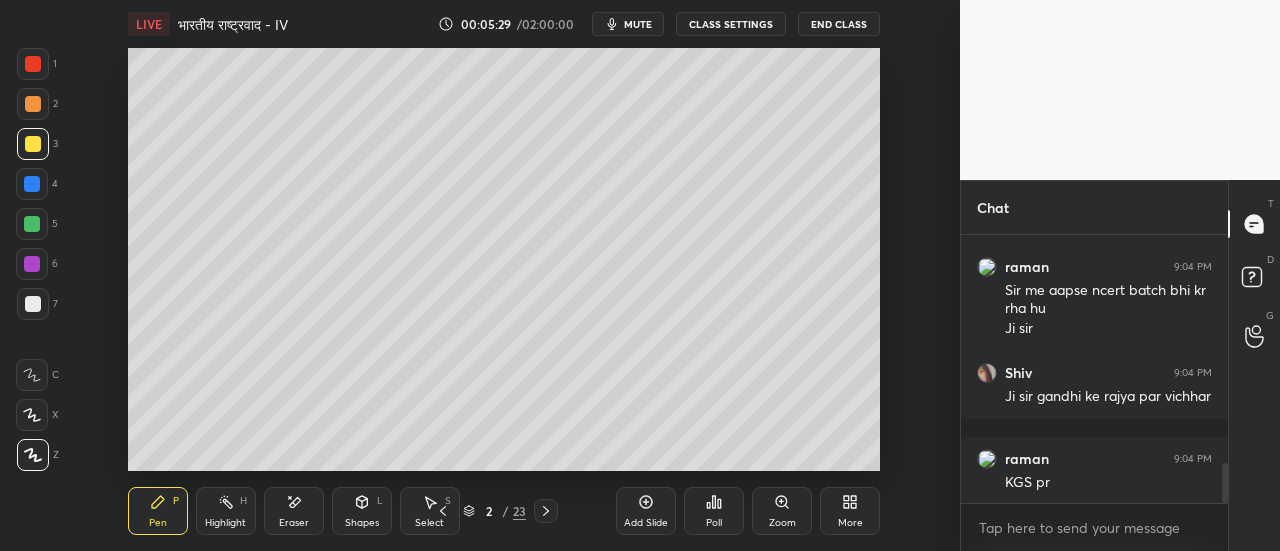 scroll, scrollTop: 1604, scrollLeft: 0, axis: vertical 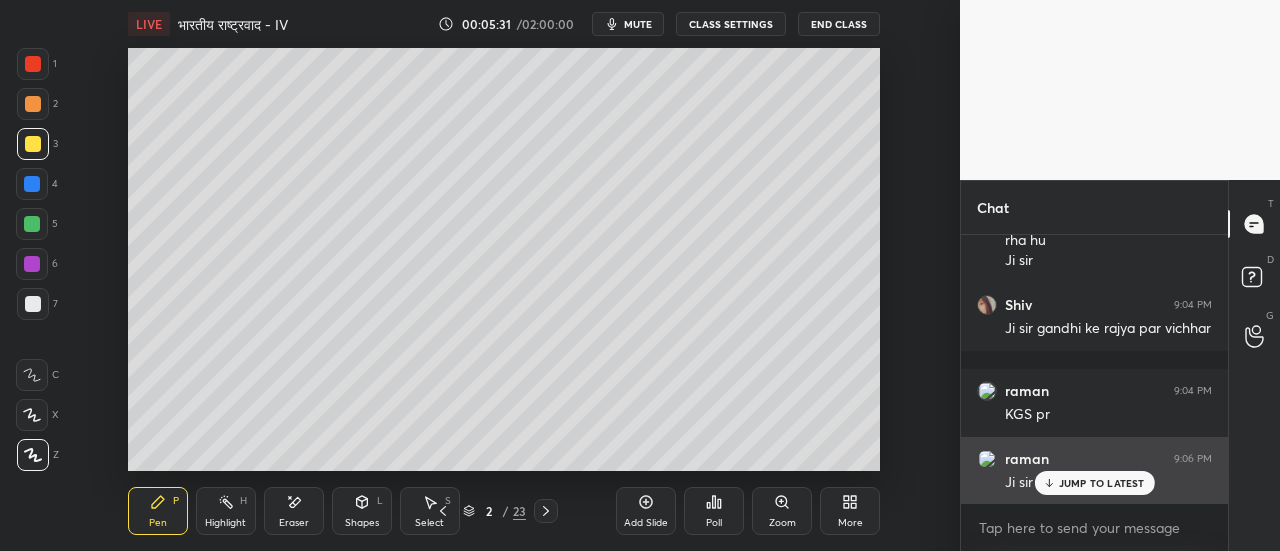 click on "JUMP TO LATEST" at bounding box center [1102, 483] 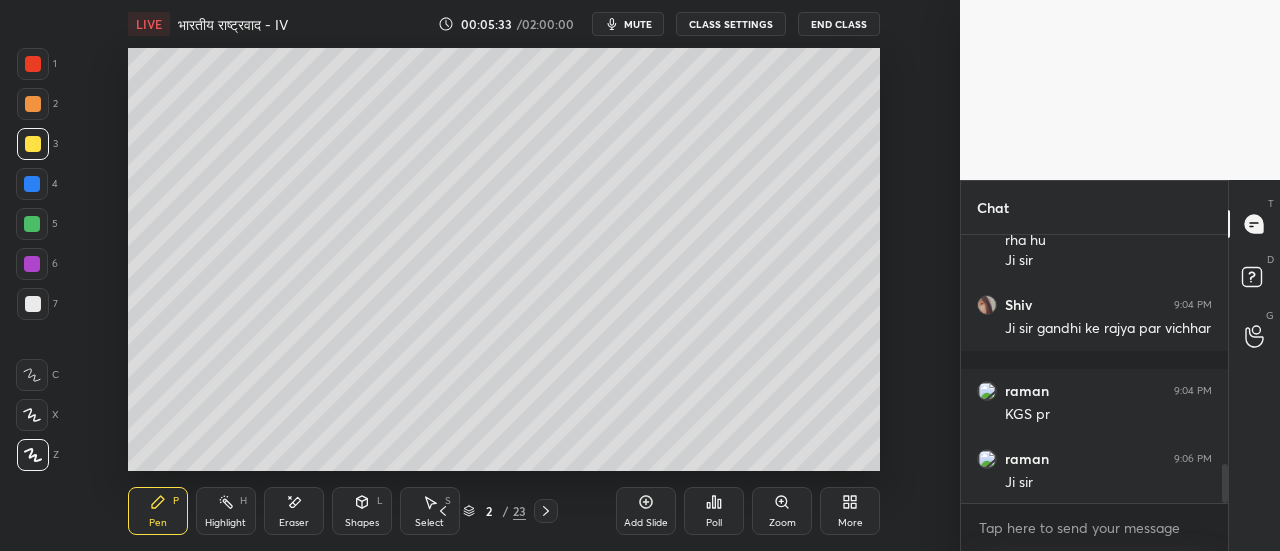 scroll, scrollTop: 1672, scrollLeft: 0, axis: vertical 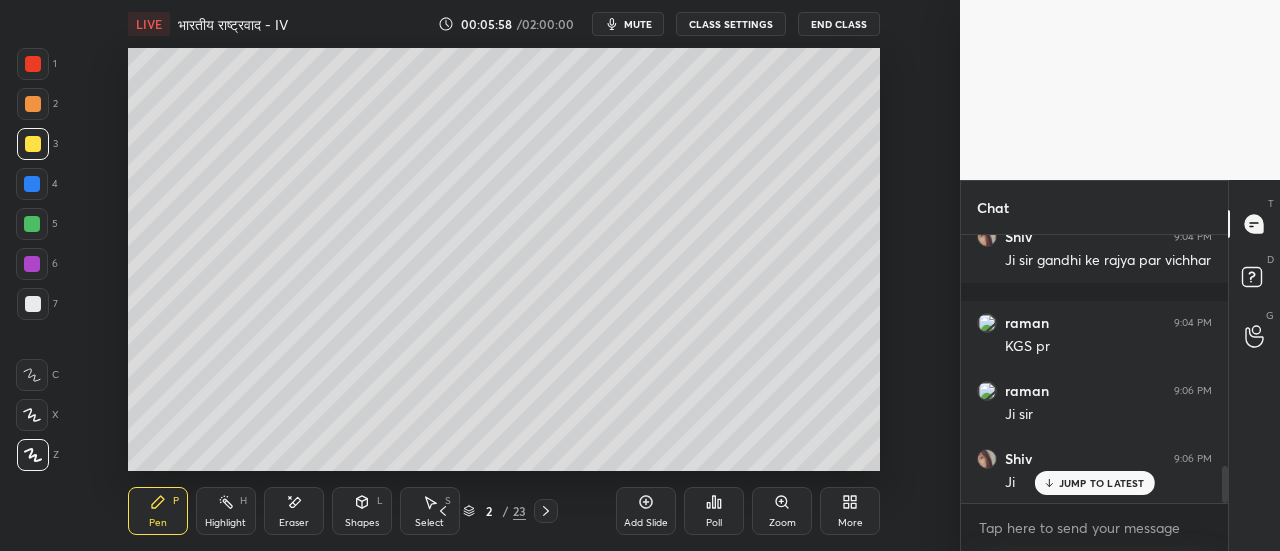 click on "Eraser" at bounding box center (294, 523) 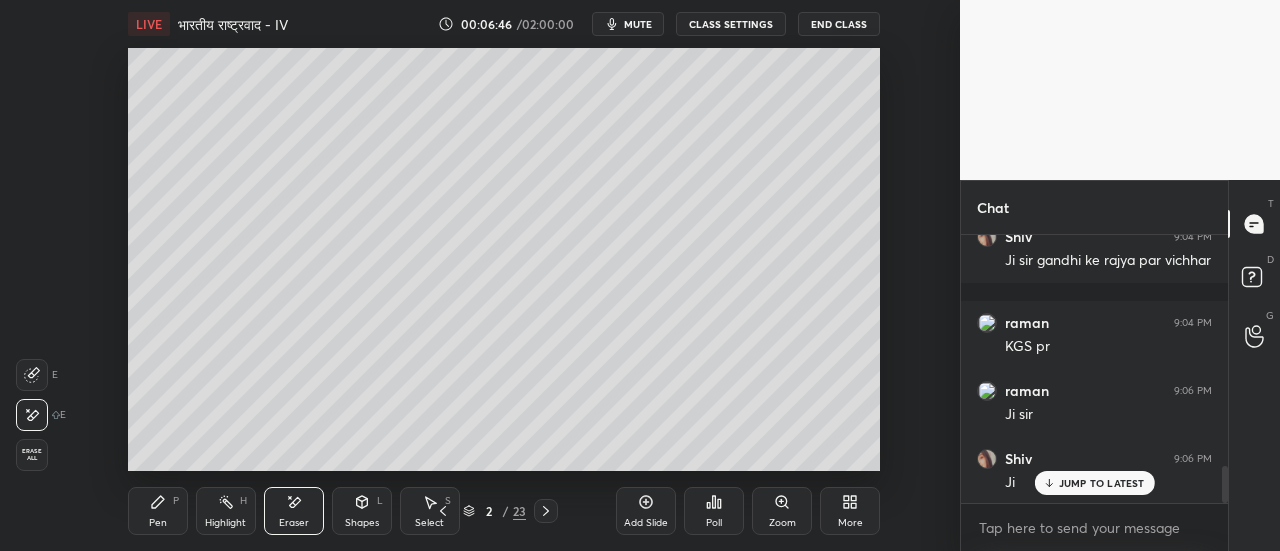 click on "Pen P" at bounding box center [158, 511] 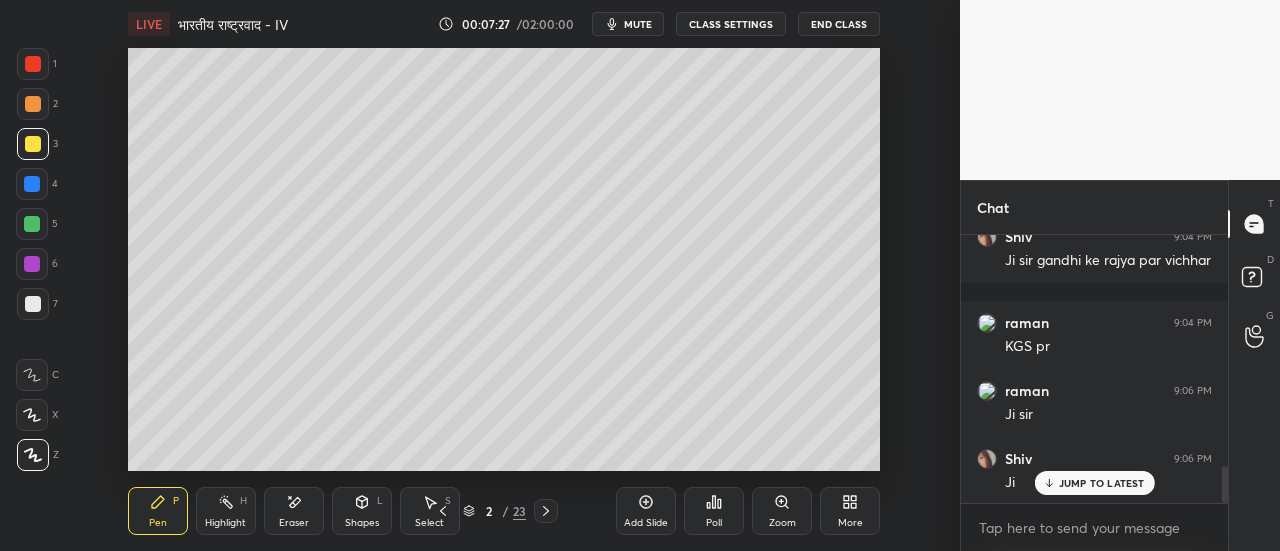 scroll, scrollTop: 1744, scrollLeft: 0, axis: vertical 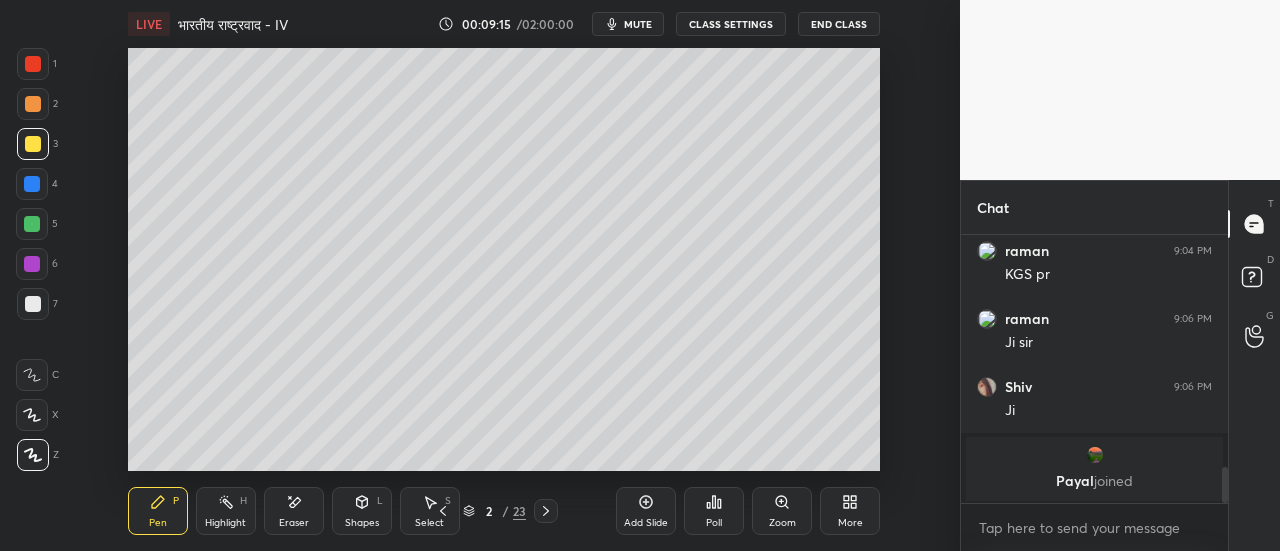 click on "Poll" at bounding box center [714, 511] 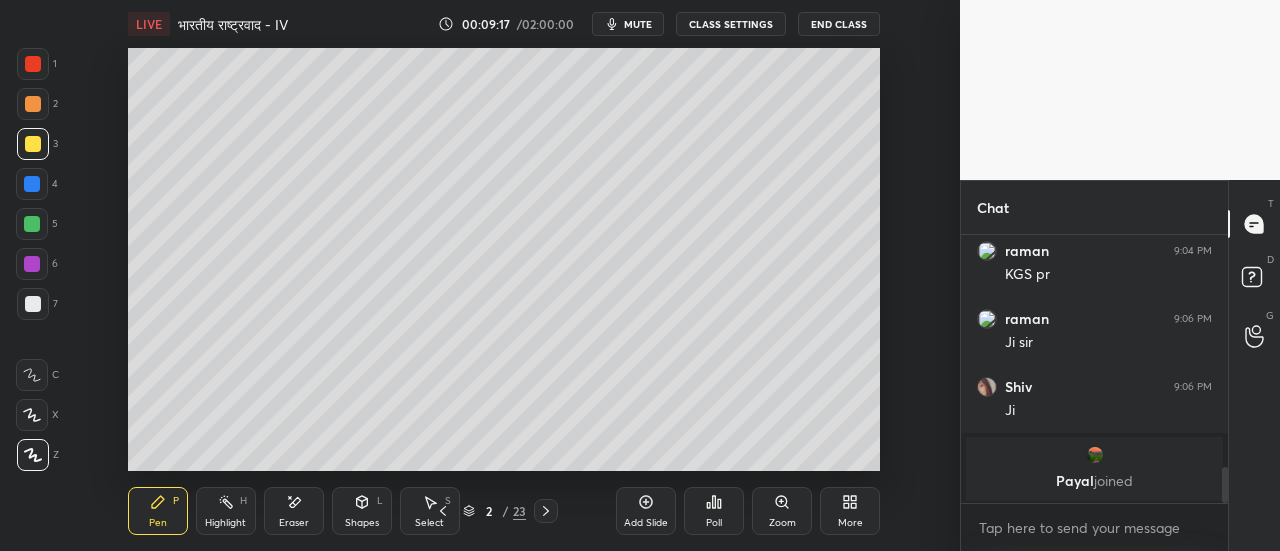 click on "Add Slide Poll Zoom More" at bounding box center [748, 511] 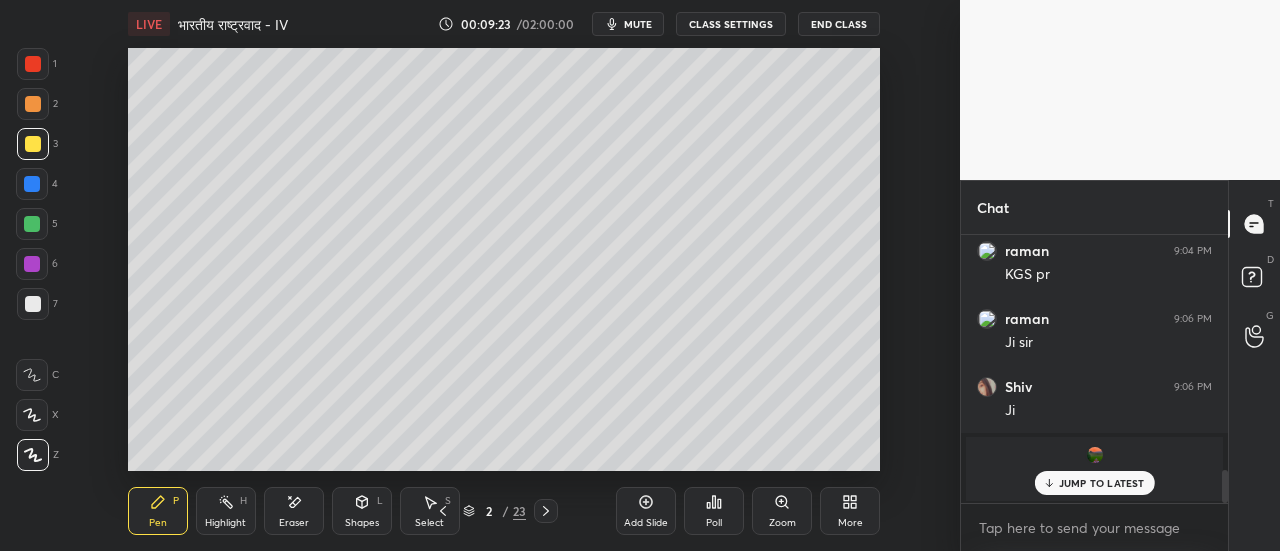 scroll, scrollTop: 1902, scrollLeft: 0, axis: vertical 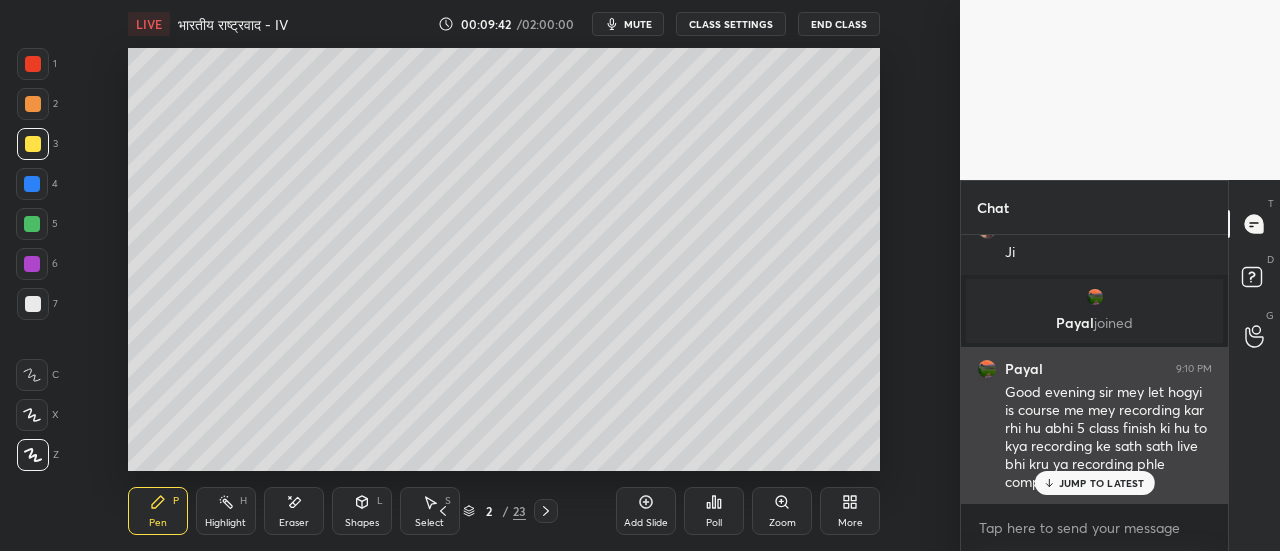 click on "JUMP TO LATEST" at bounding box center [1102, 483] 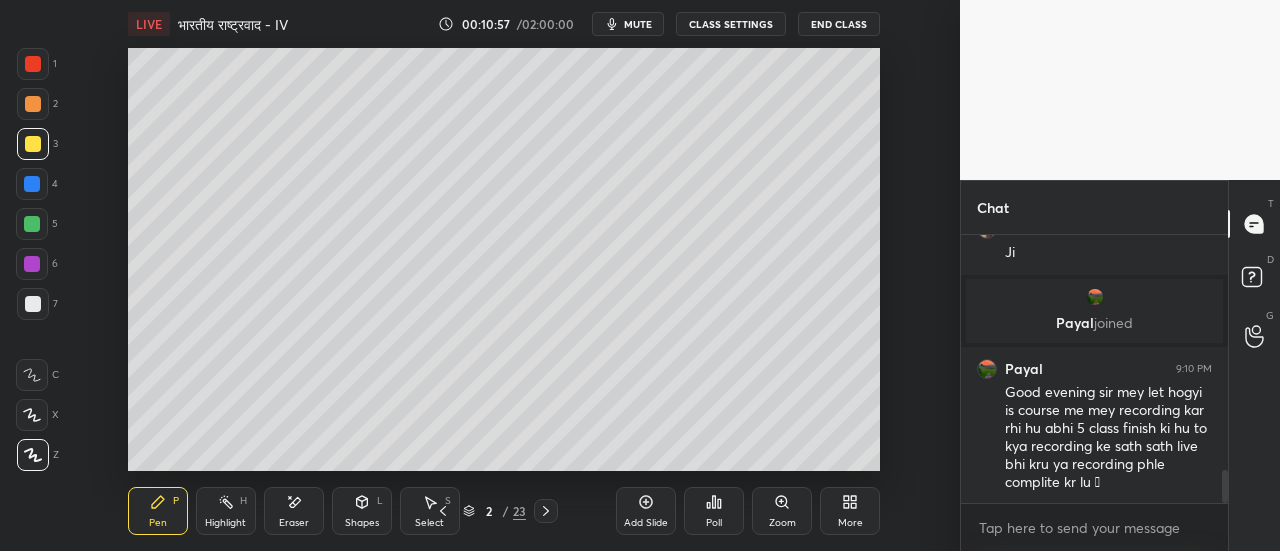 click at bounding box center [987, 369] 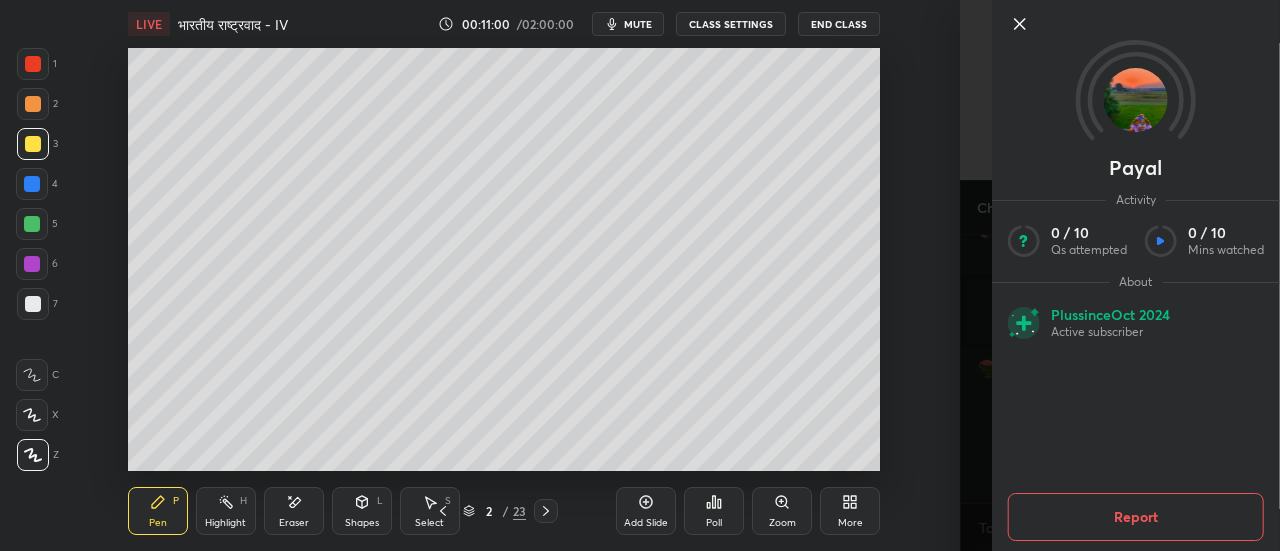 scroll, scrollTop: 1970, scrollLeft: 0, axis: vertical 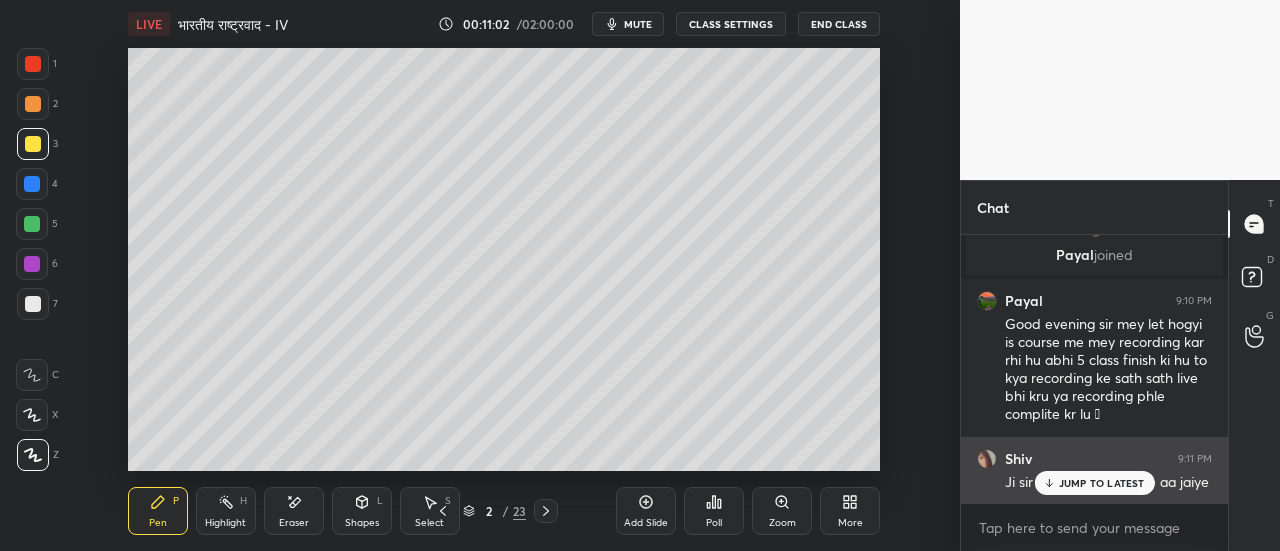 click on "JUMP TO LATEST" at bounding box center [1102, 483] 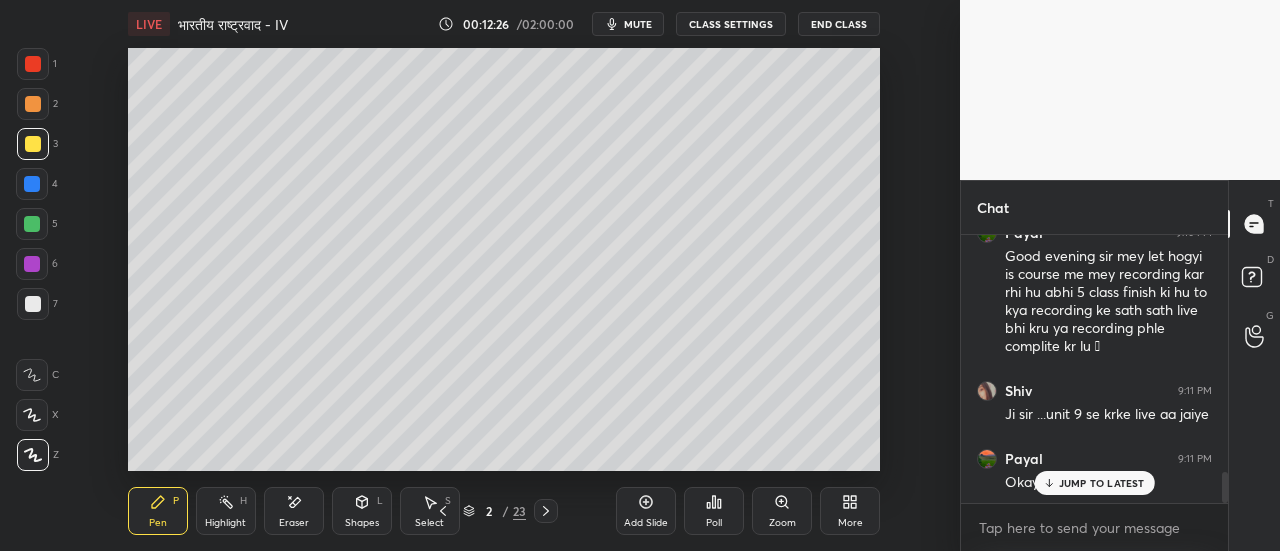 scroll, scrollTop: 2106, scrollLeft: 0, axis: vertical 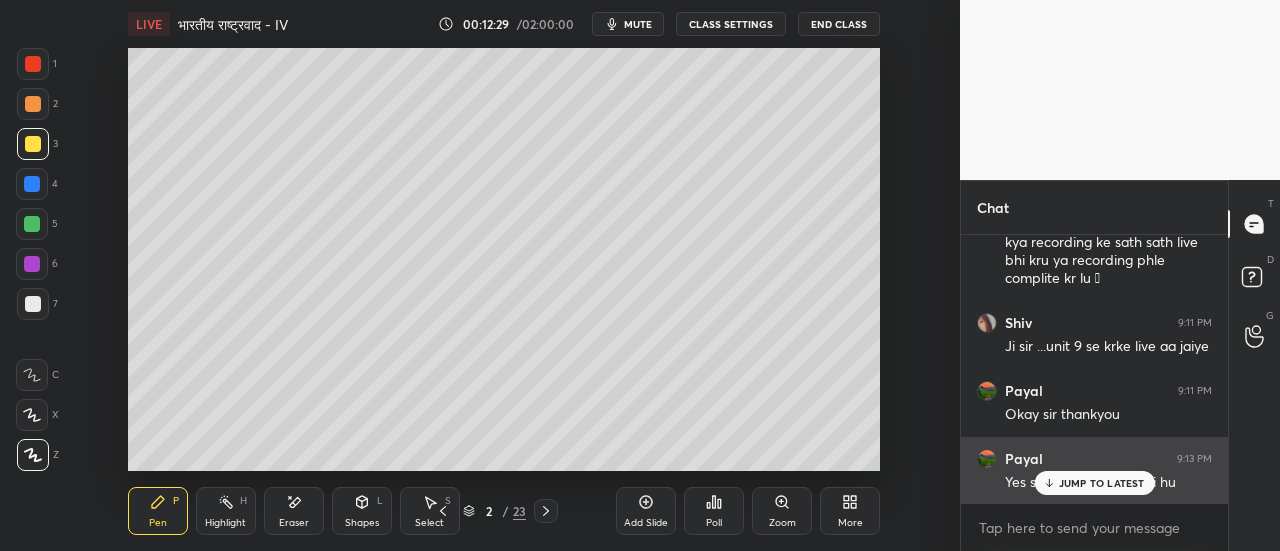 click on "JUMP TO LATEST" at bounding box center (1102, 483) 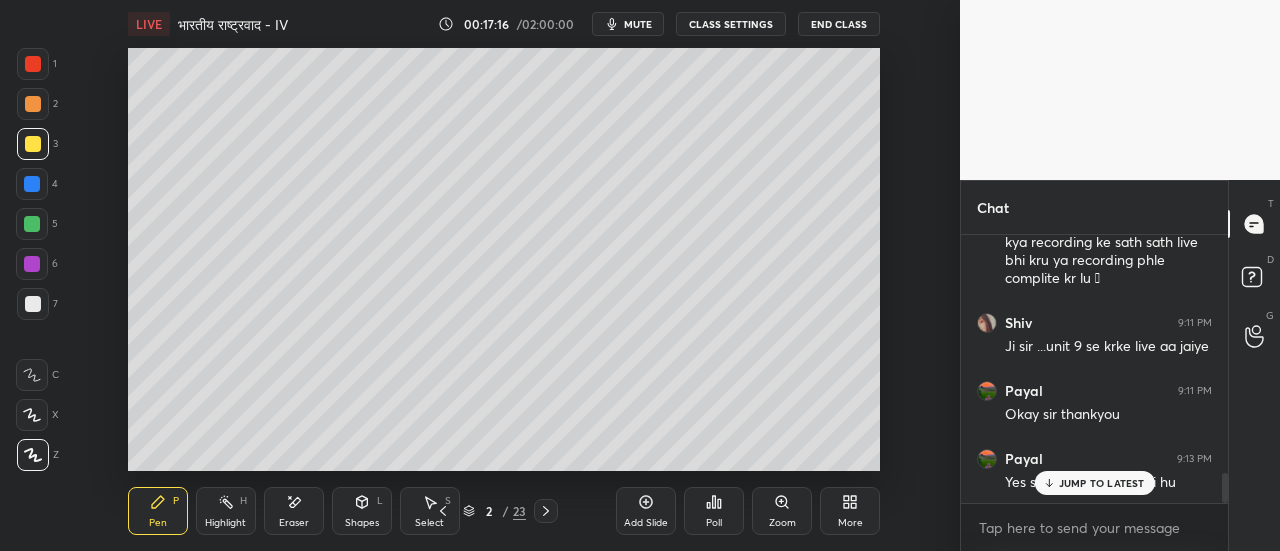 scroll, scrollTop: 2174, scrollLeft: 0, axis: vertical 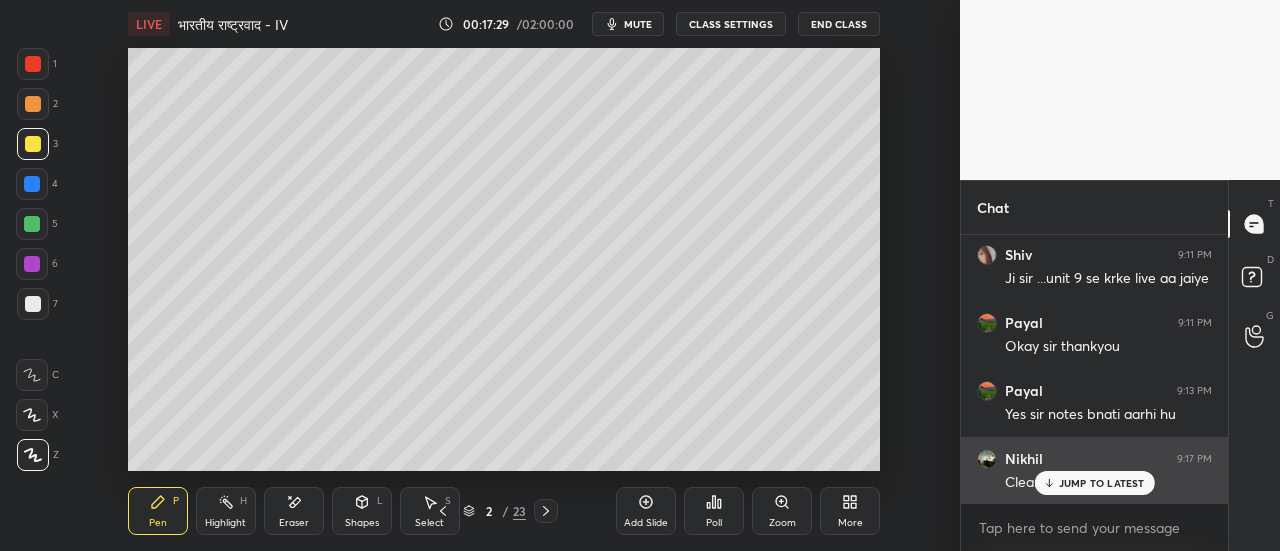 click on "JUMP TO LATEST" at bounding box center (1102, 483) 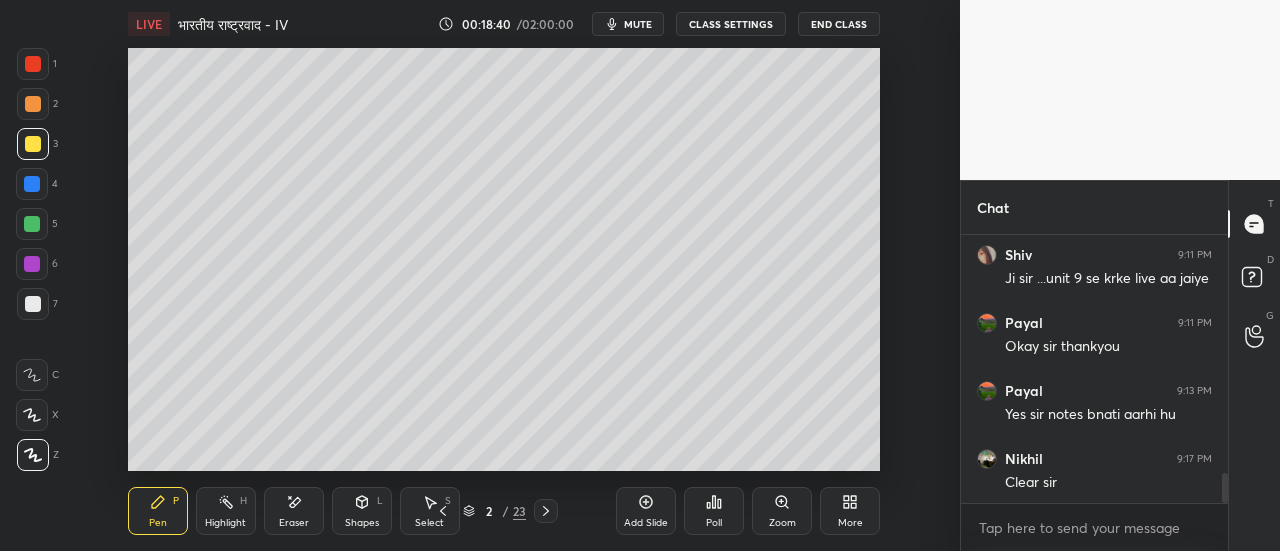 click at bounding box center [33, 304] 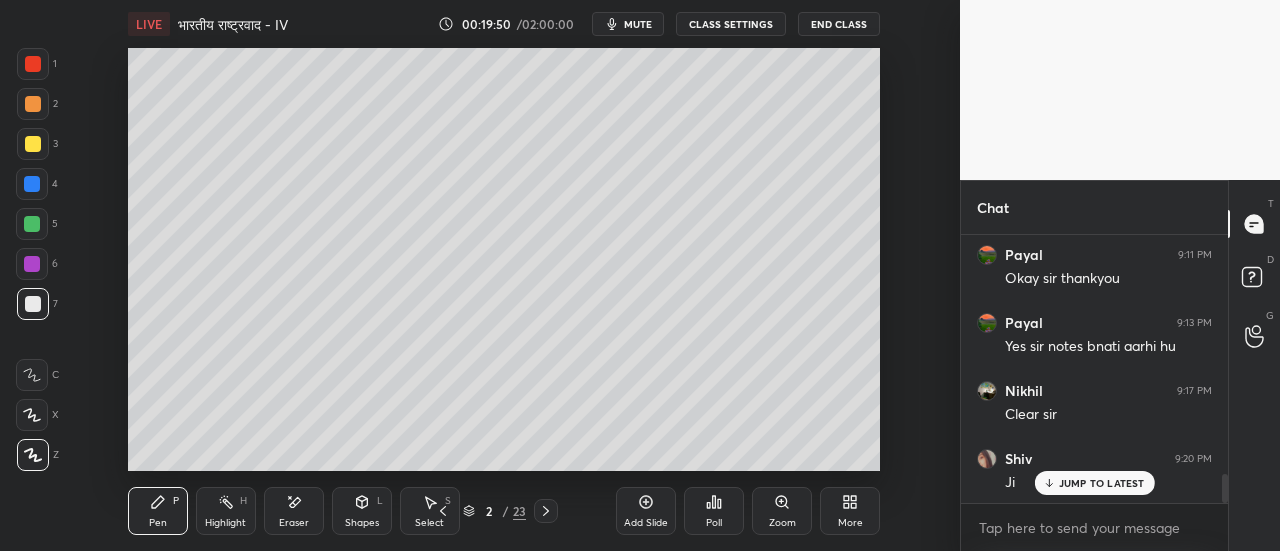 scroll, scrollTop: 2314, scrollLeft: 0, axis: vertical 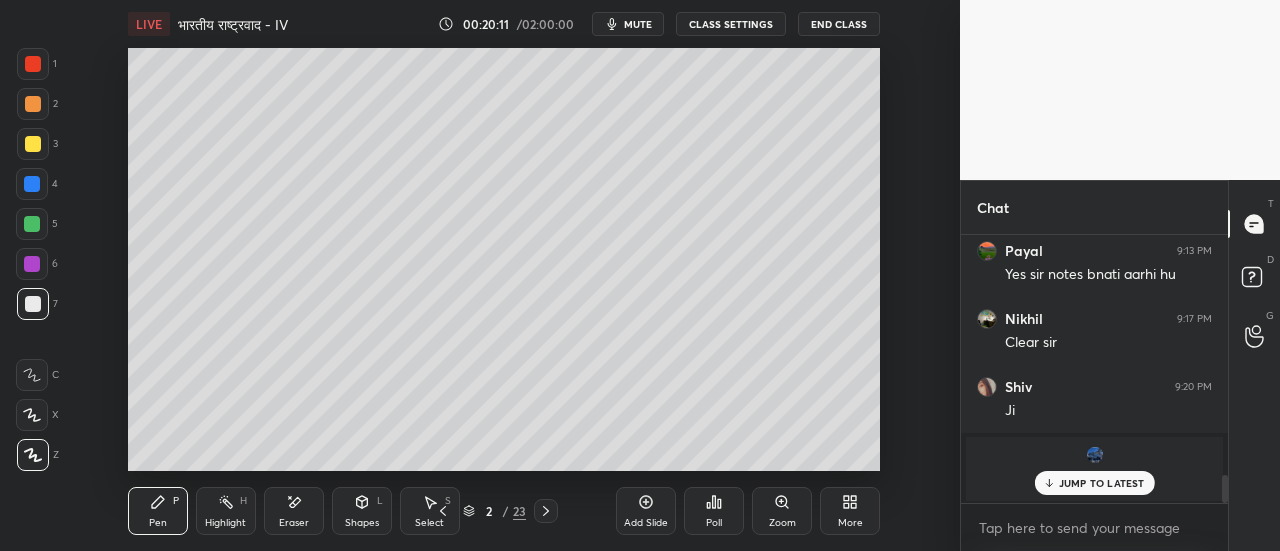 click on "JUMP TO LATEST" at bounding box center (1102, 483) 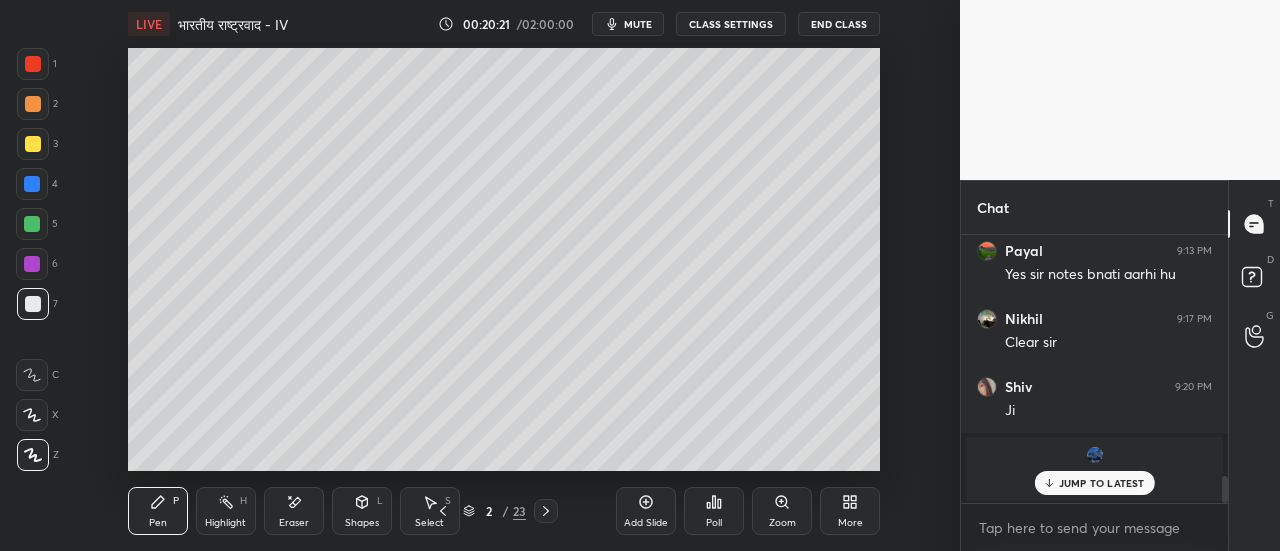 scroll, scrollTop: 2382, scrollLeft: 0, axis: vertical 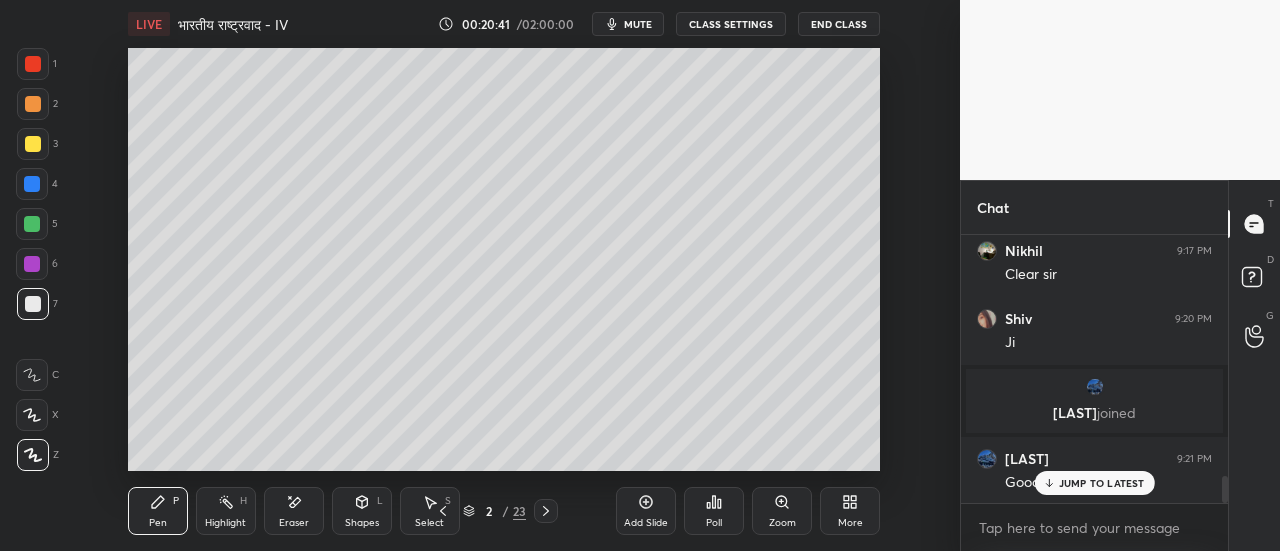 click on "JUMP TO LATEST" at bounding box center [1102, 483] 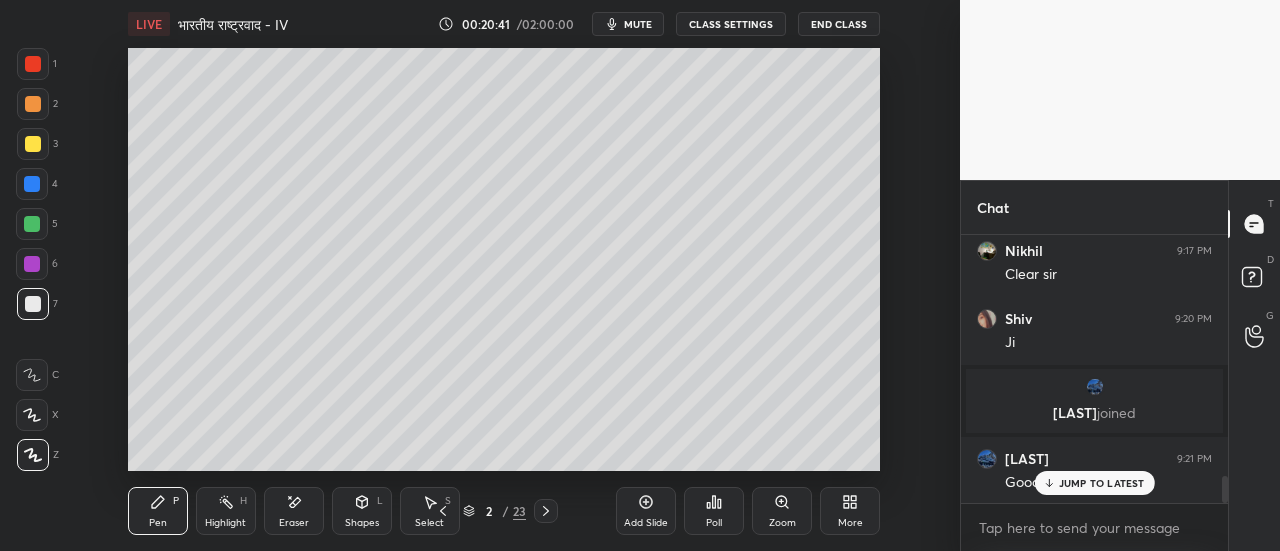 scroll, scrollTop: 2450, scrollLeft: 0, axis: vertical 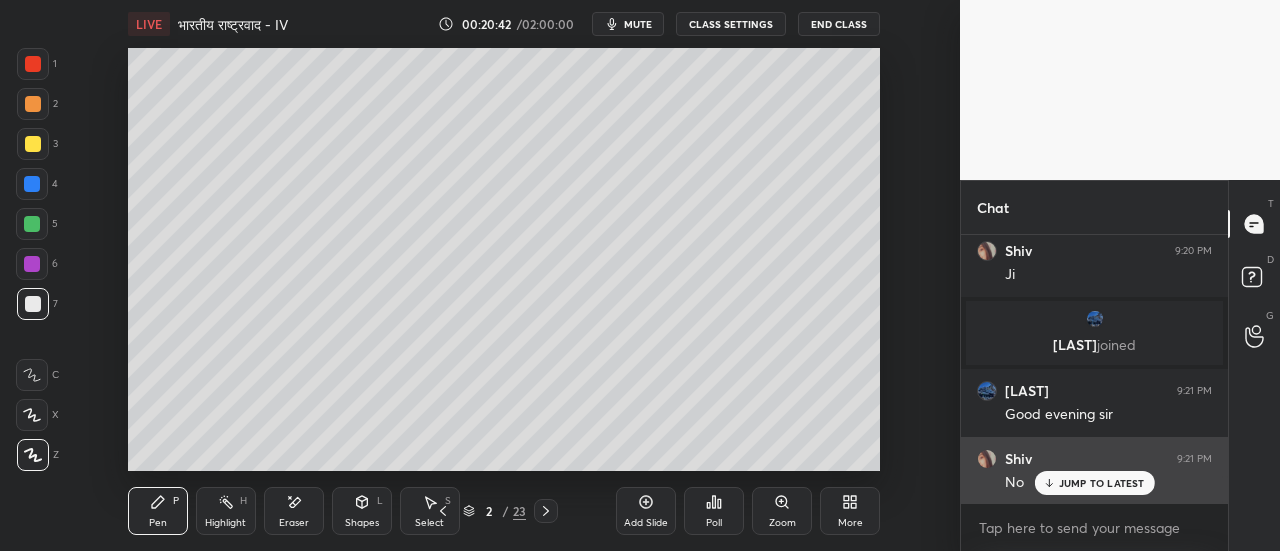 click on "JUMP TO LATEST" at bounding box center [1102, 483] 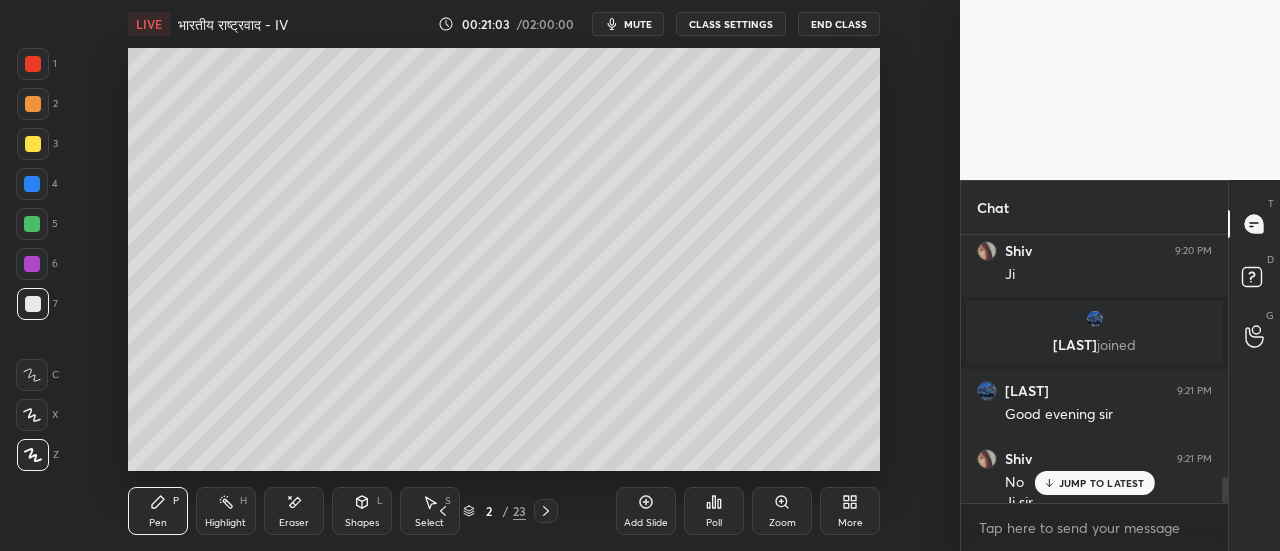 scroll, scrollTop: 2470, scrollLeft: 0, axis: vertical 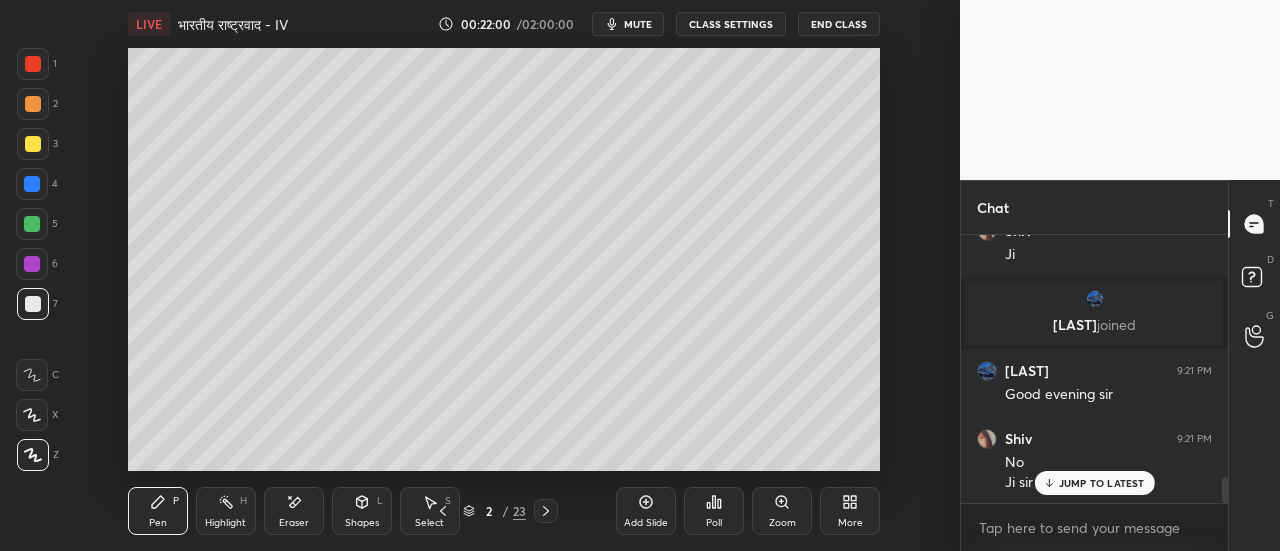 click 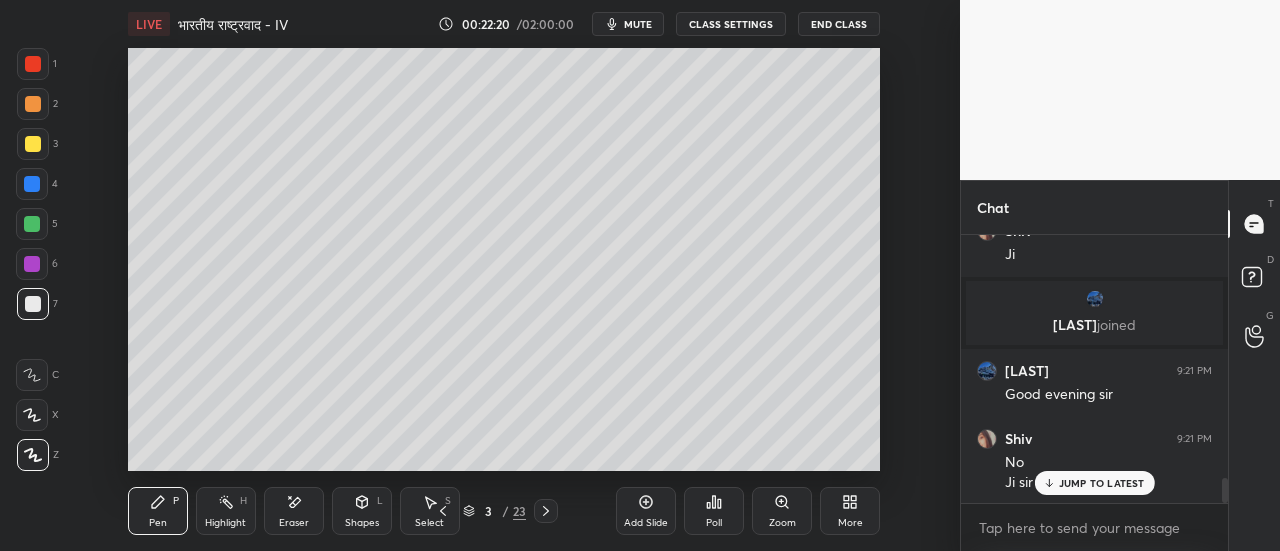 scroll, scrollTop: 2574, scrollLeft: 0, axis: vertical 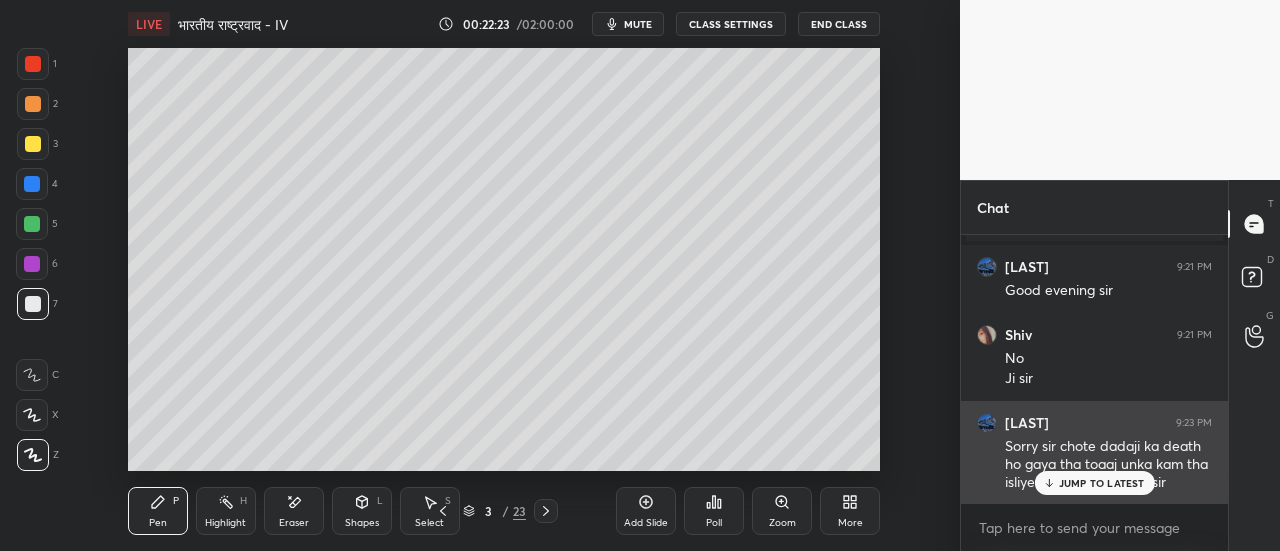 click on "JUMP TO LATEST" at bounding box center [1102, 483] 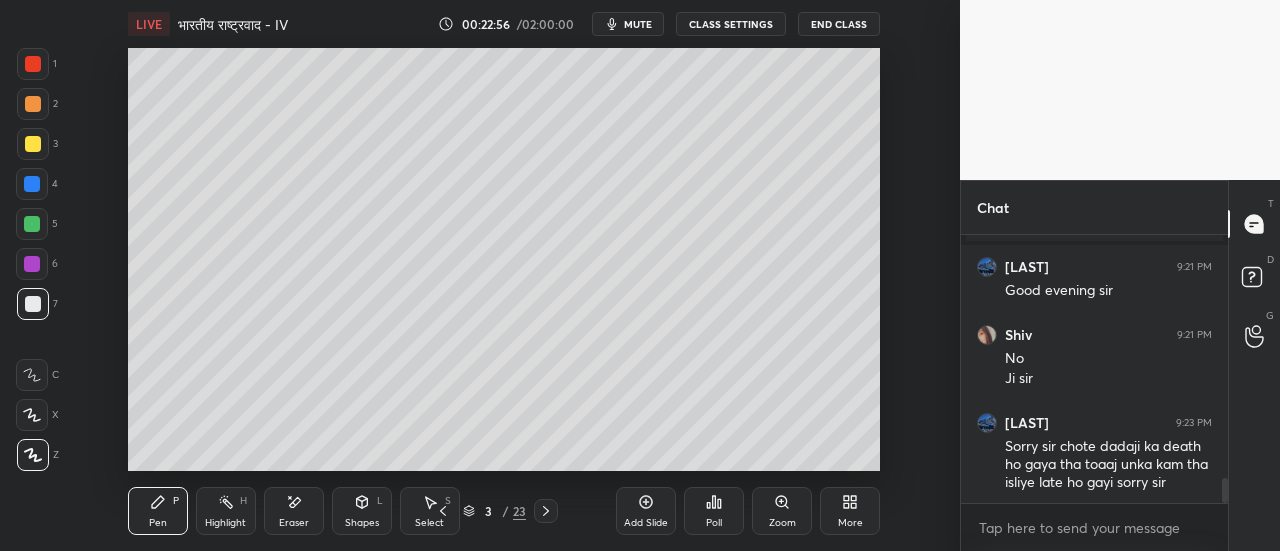 scroll, scrollTop: 2594, scrollLeft: 0, axis: vertical 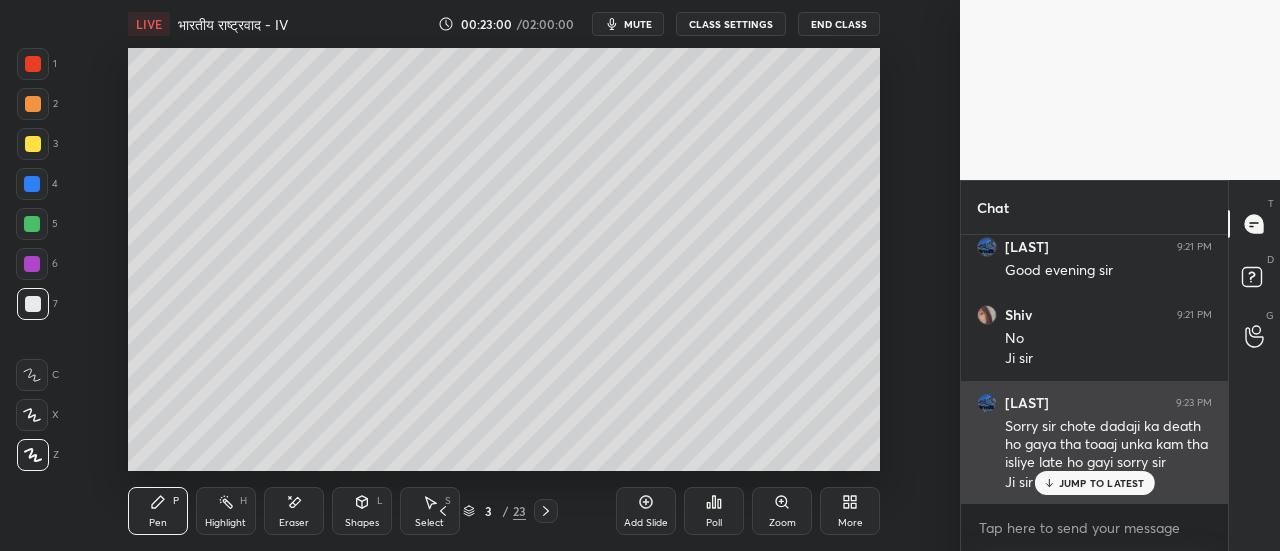 click on "JUMP TO LATEST" at bounding box center (1102, 483) 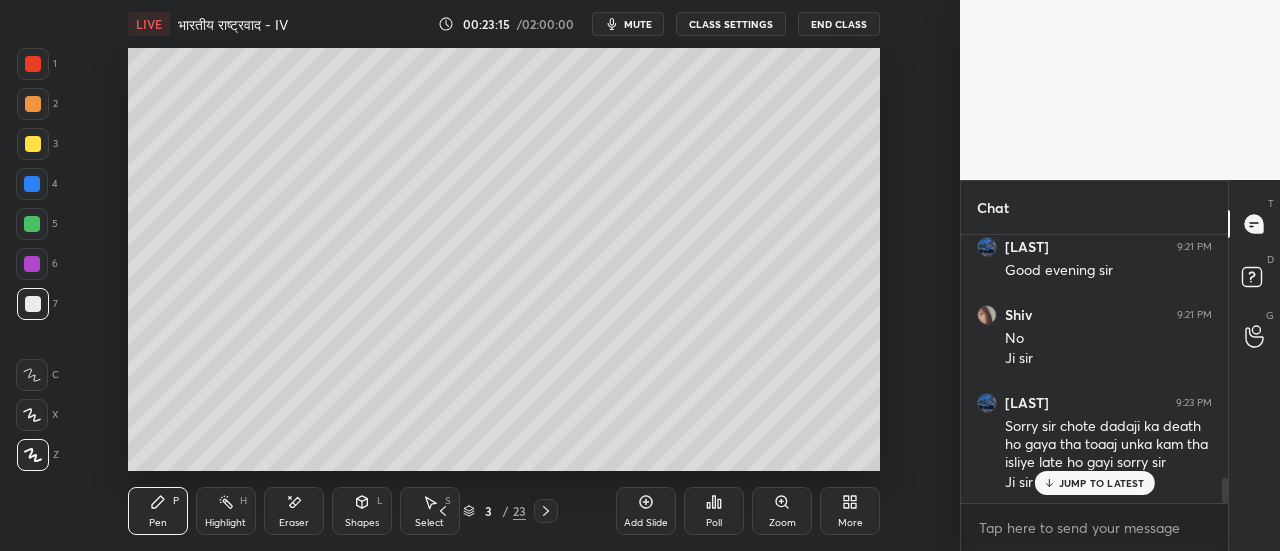 scroll, scrollTop: 2662, scrollLeft: 0, axis: vertical 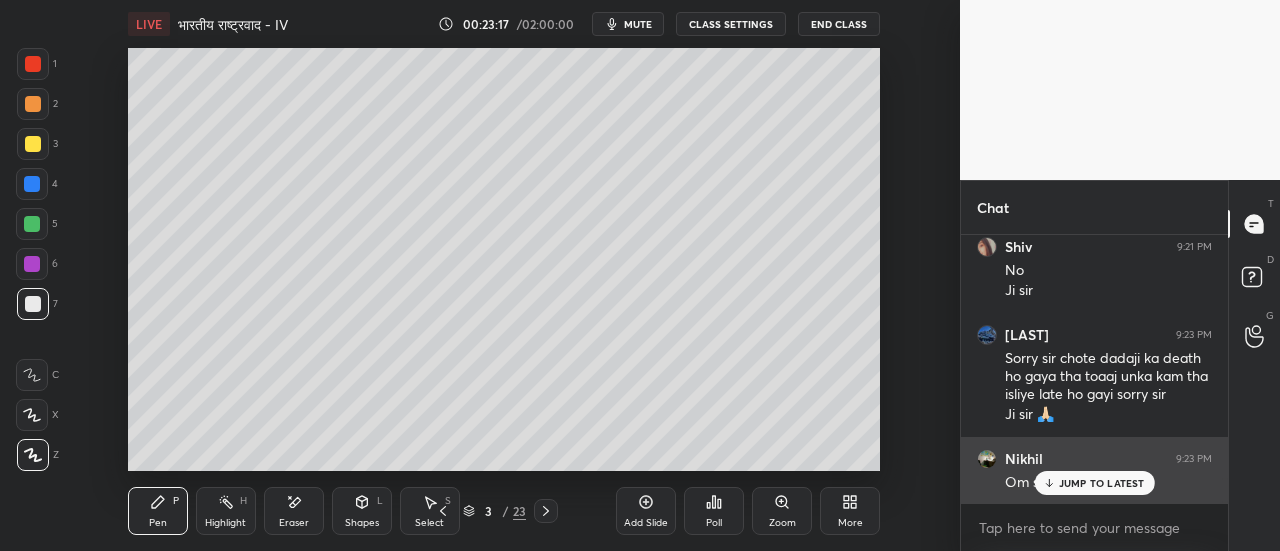 click on "JUMP TO LATEST" at bounding box center (1102, 483) 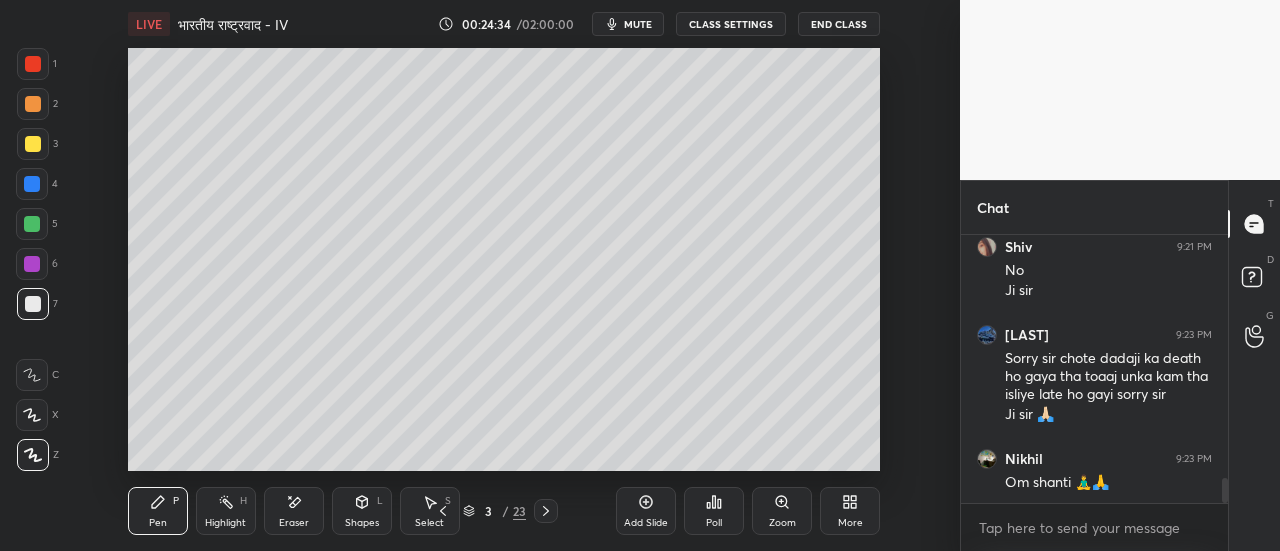 scroll, scrollTop: 2730, scrollLeft: 0, axis: vertical 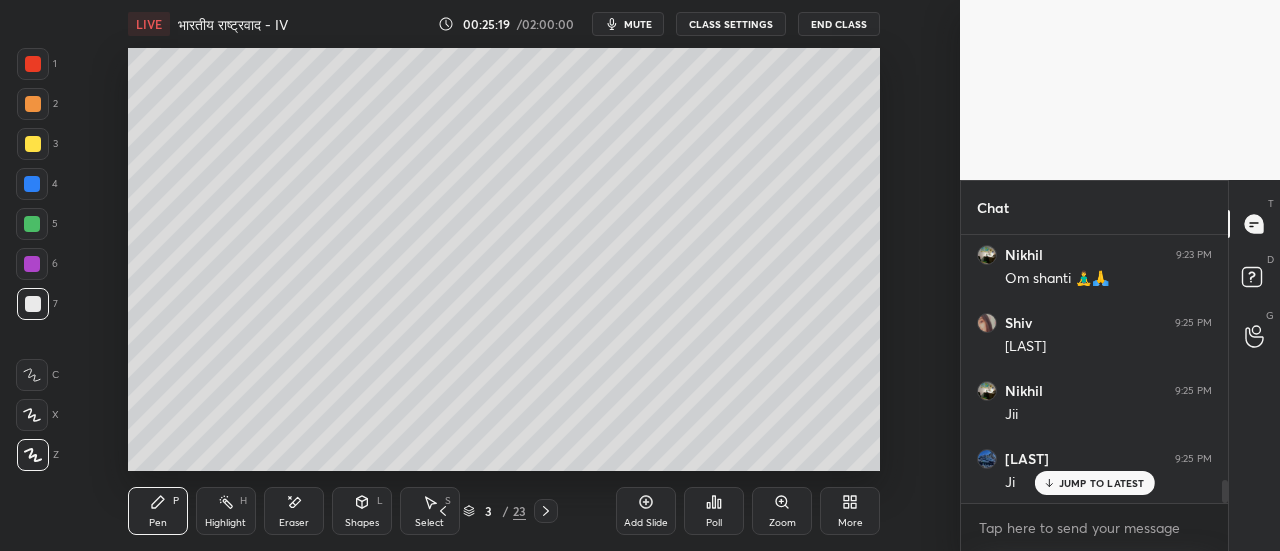 click 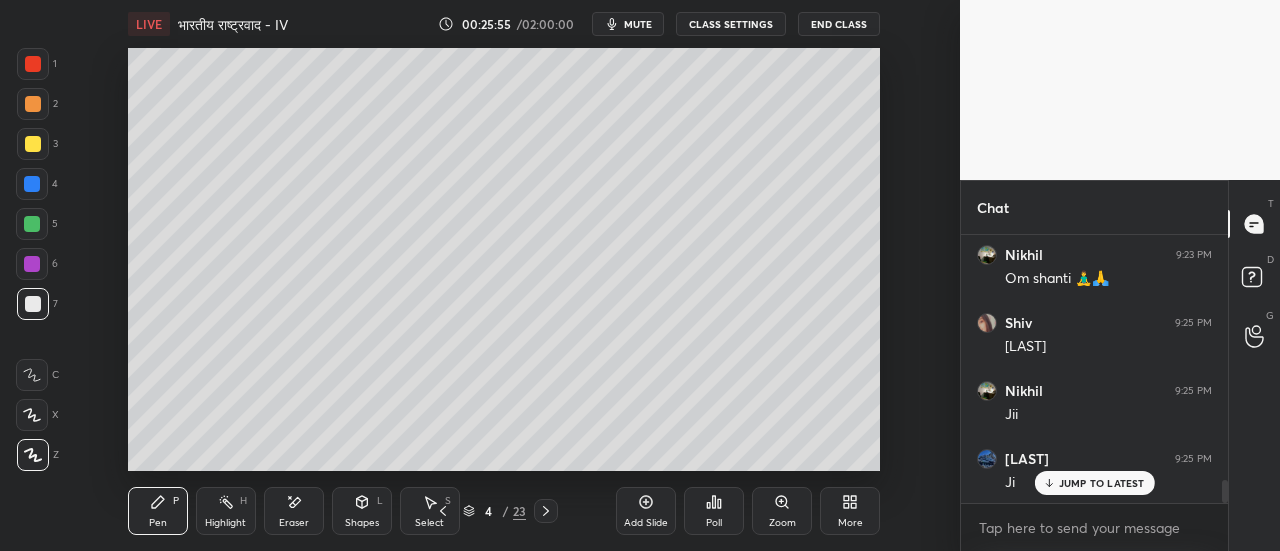 scroll, scrollTop: 2938, scrollLeft: 0, axis: vertical 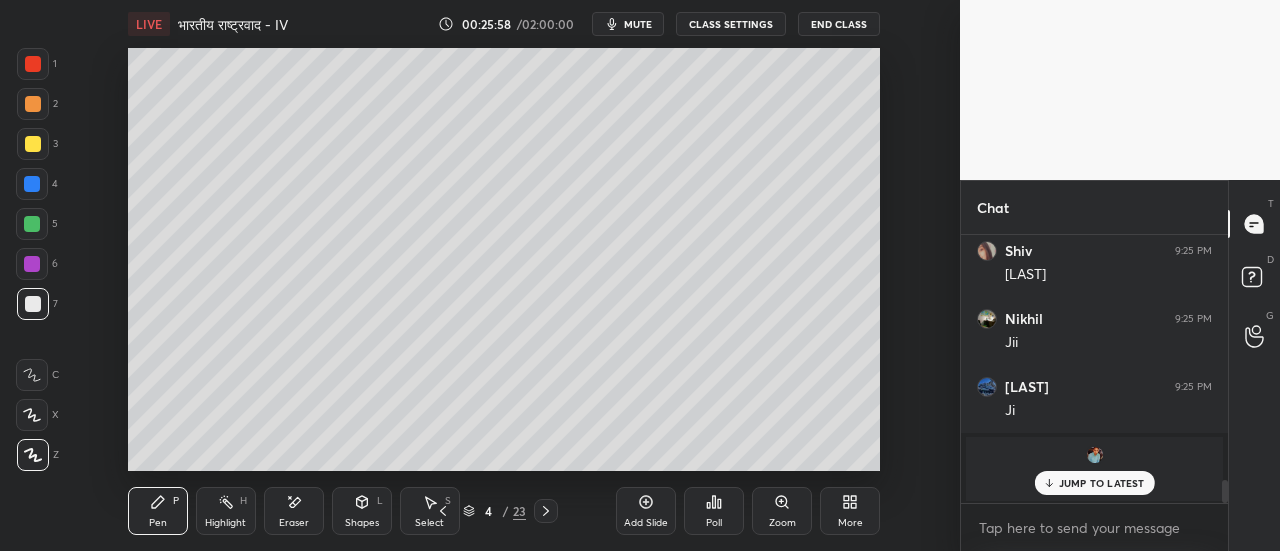 click on "JUMP TO LATEST" at bounding box center (1102, 483) 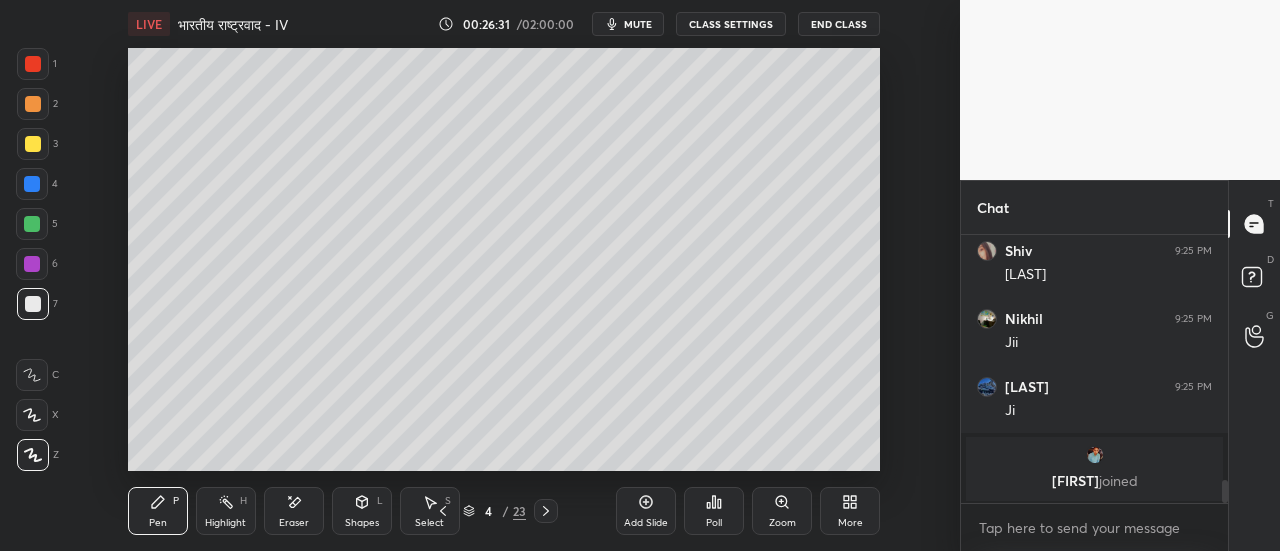click at bounding box center (33, 144) 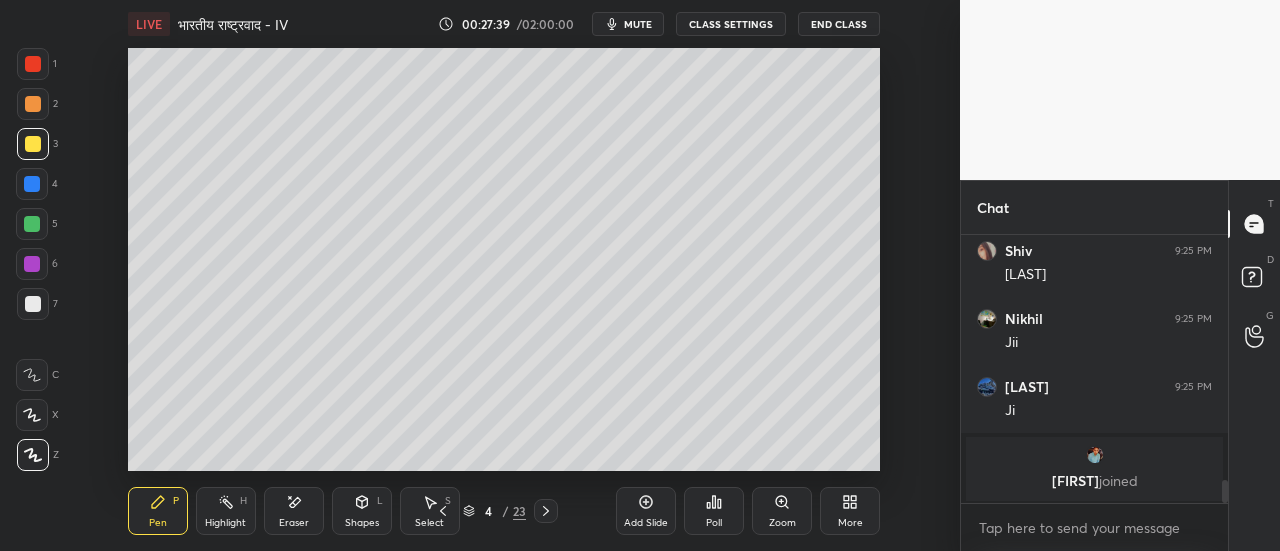 scroll, scrollTop: 3006, scrollLeft: 0, axis: vertical 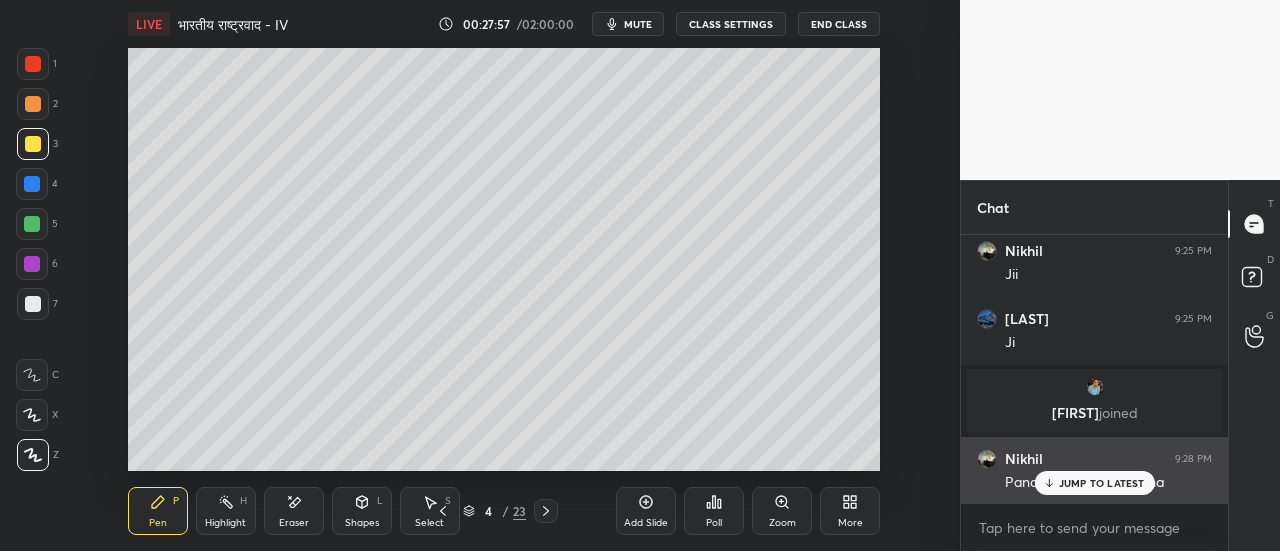 click on "JUMP TO LATEST" at bounding box center [1102, 483] 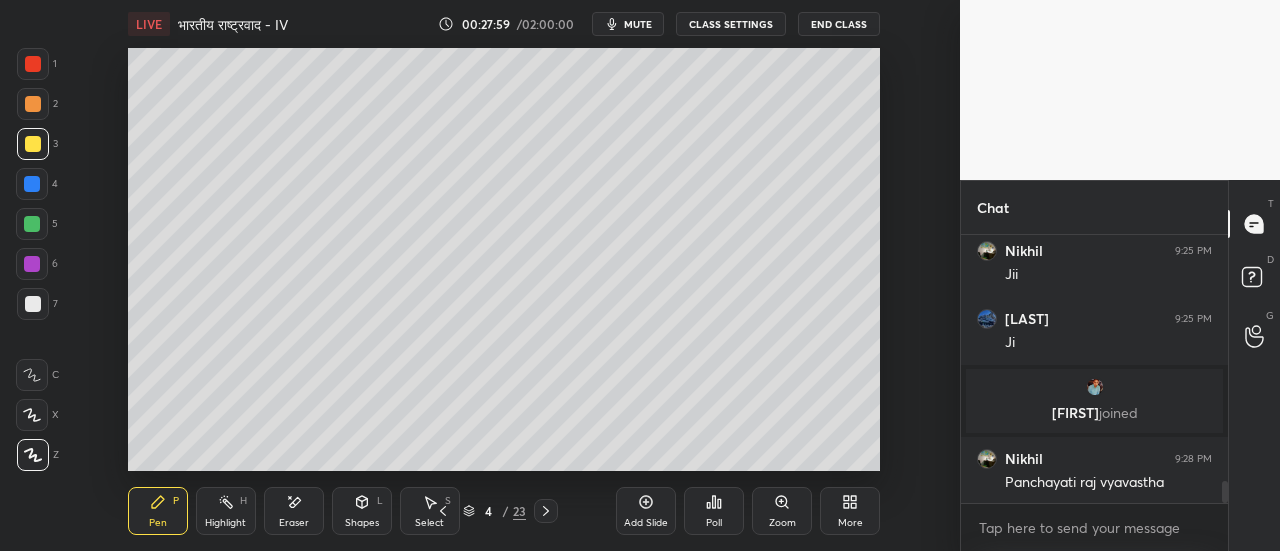 scroll, scrollTop: 3074, scrollLeft: 0, axis: vertical 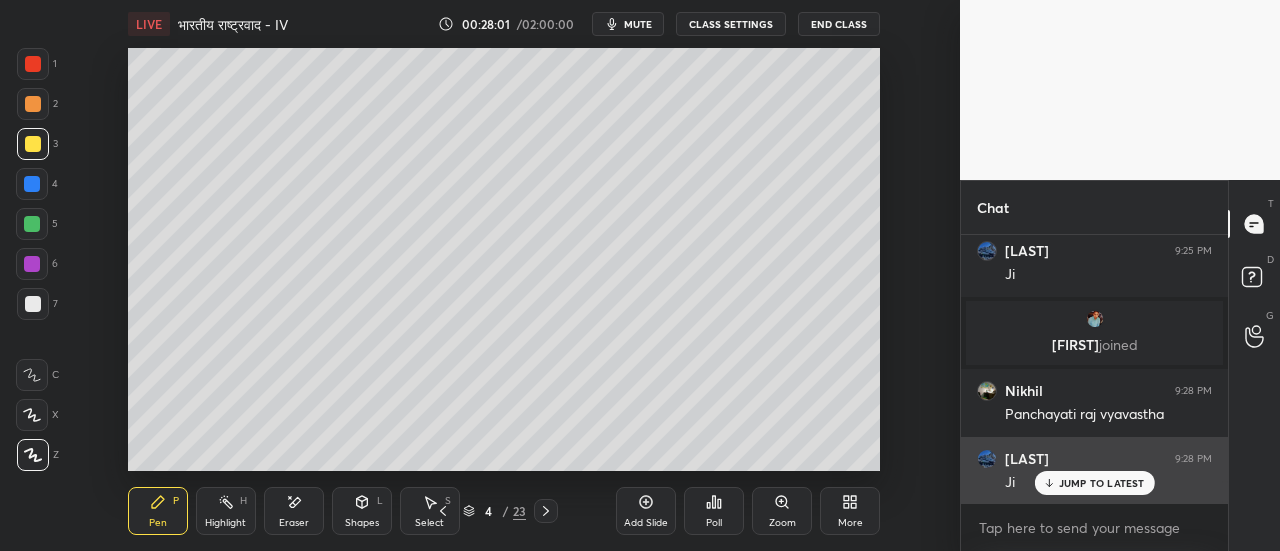 click on "JUMP TO LATEST" at bounding box center (1094, 483) 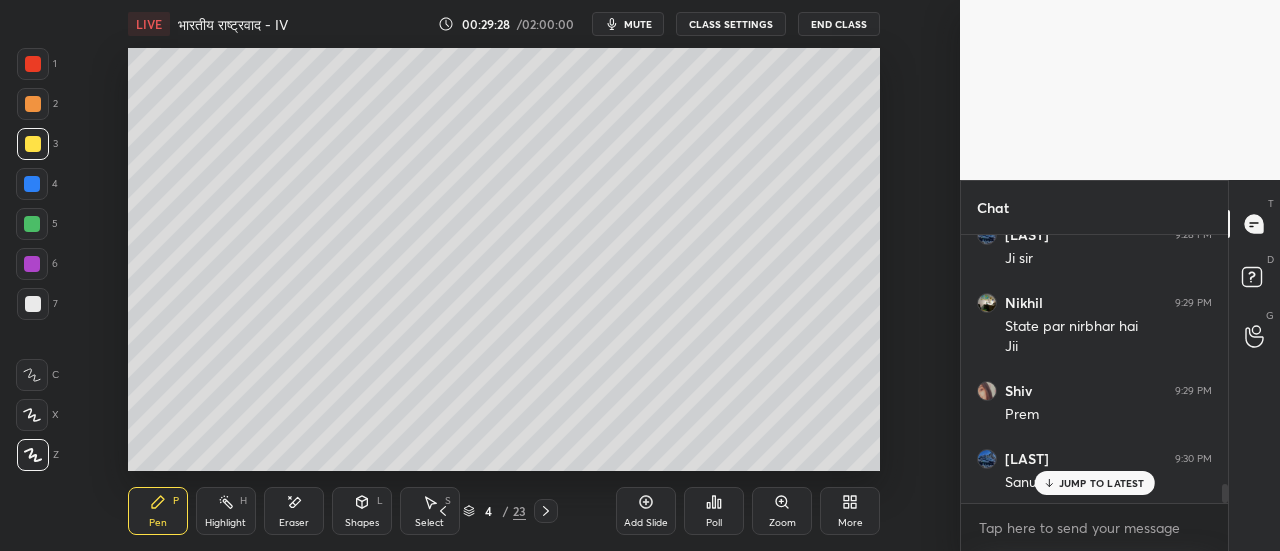 scroll, scrollTop: 3502, scrollLeft: 0, axis: vertical 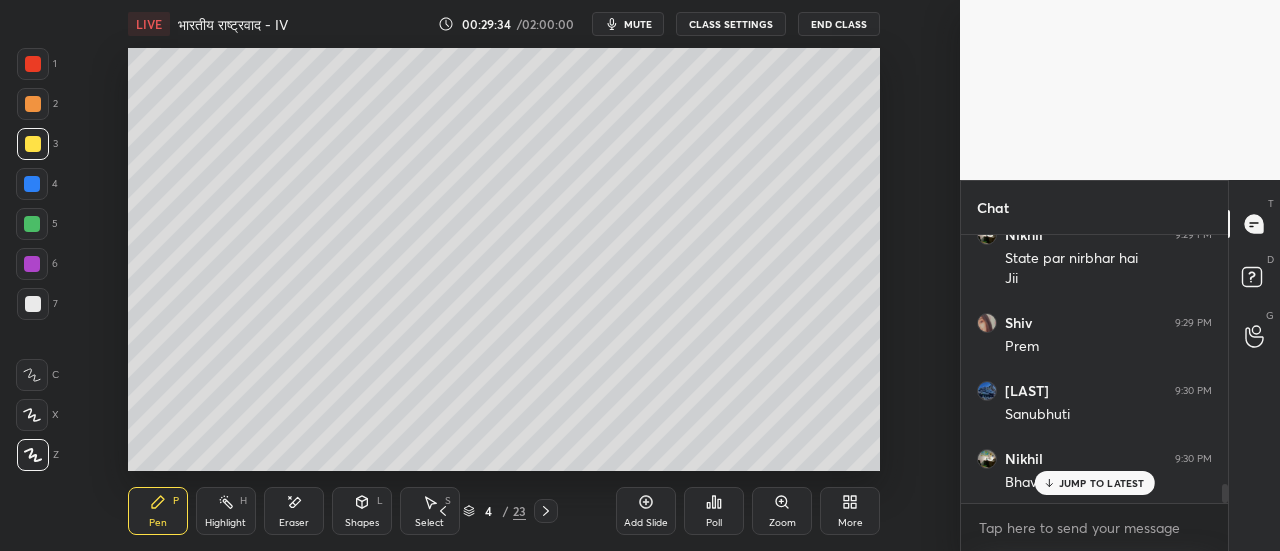 click on "JUMP TO LATEST" at bounding box center (1102, 483) 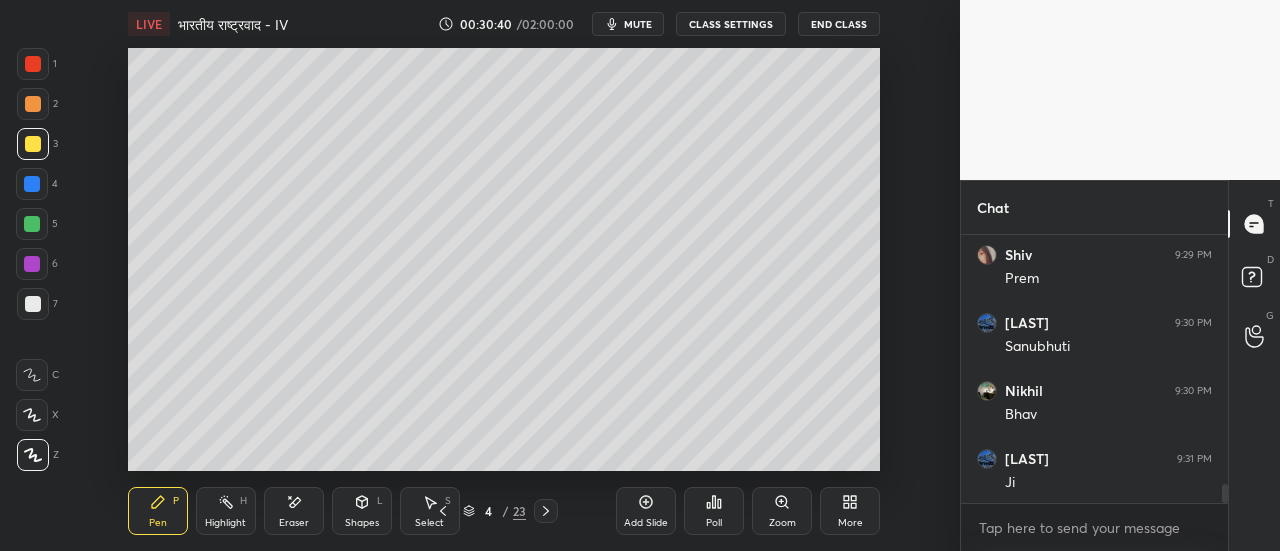 scroll, scrollTop: 3638, scrollLeft: 0, axis: vertical 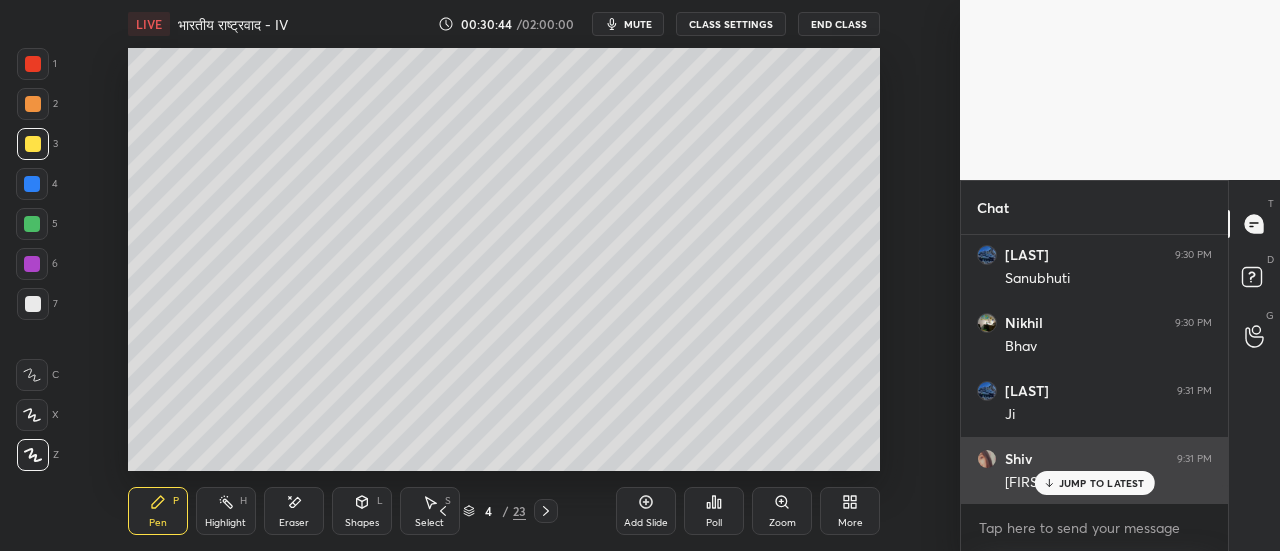 click on "JUMP TO LATEST" at bounding box center (1102, 483) 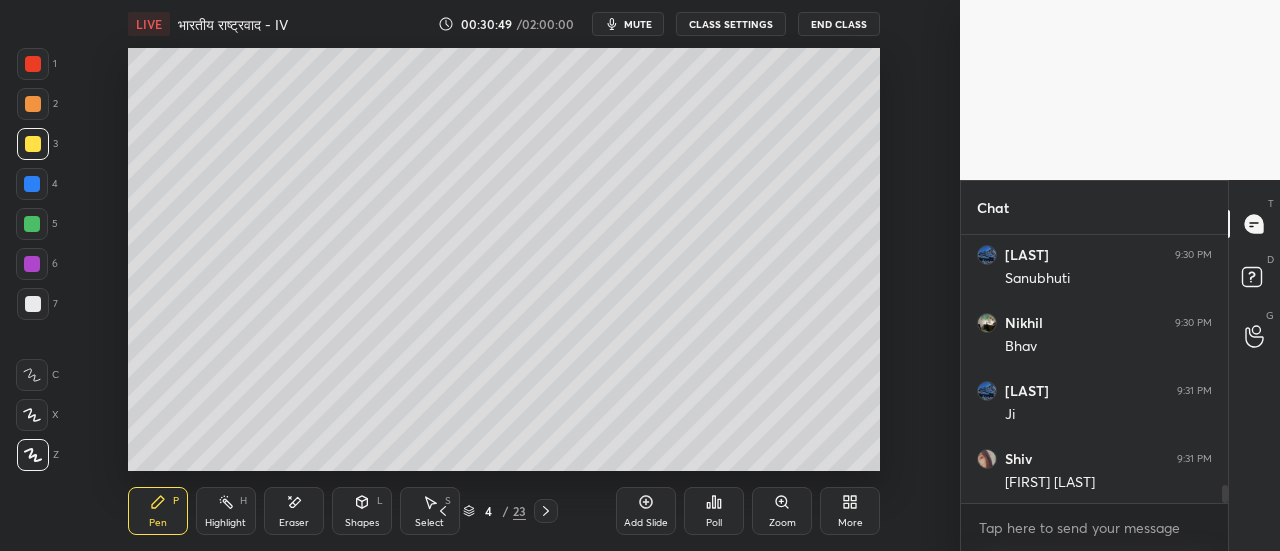 scroll, scrollTop: 3706, scrollLeft: 0, axis: vertical 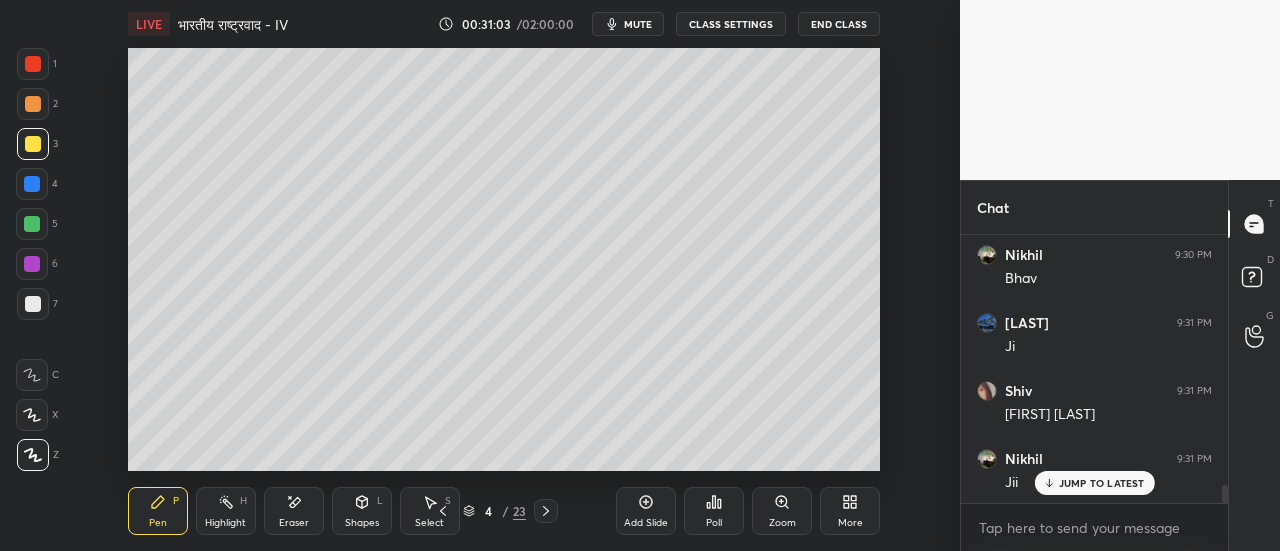 click on "Select" at bounding box center [429, 523] 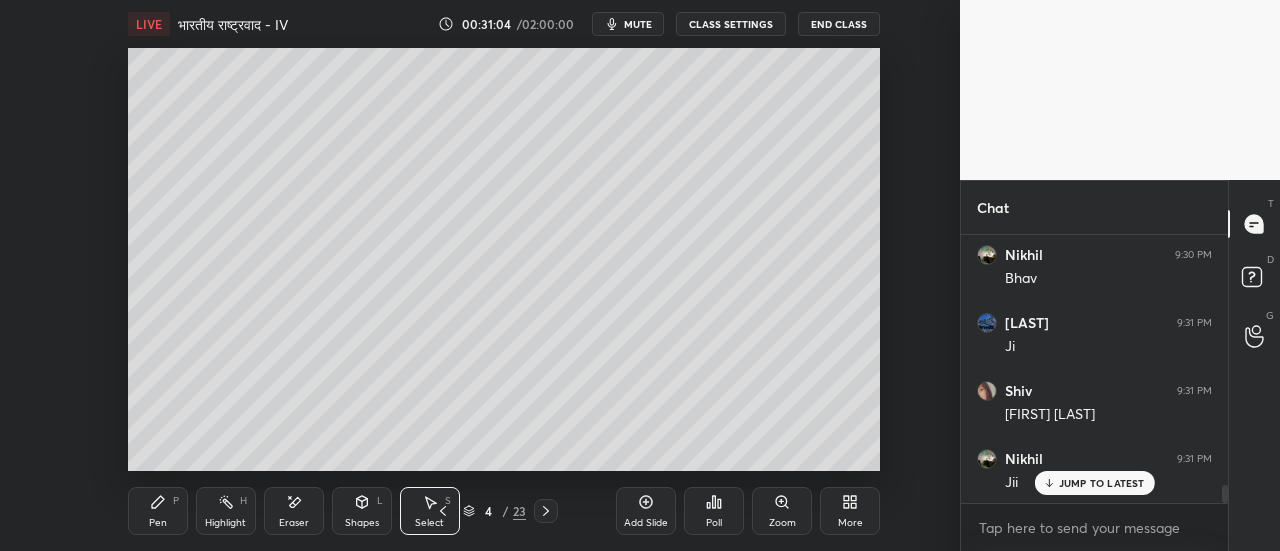 click 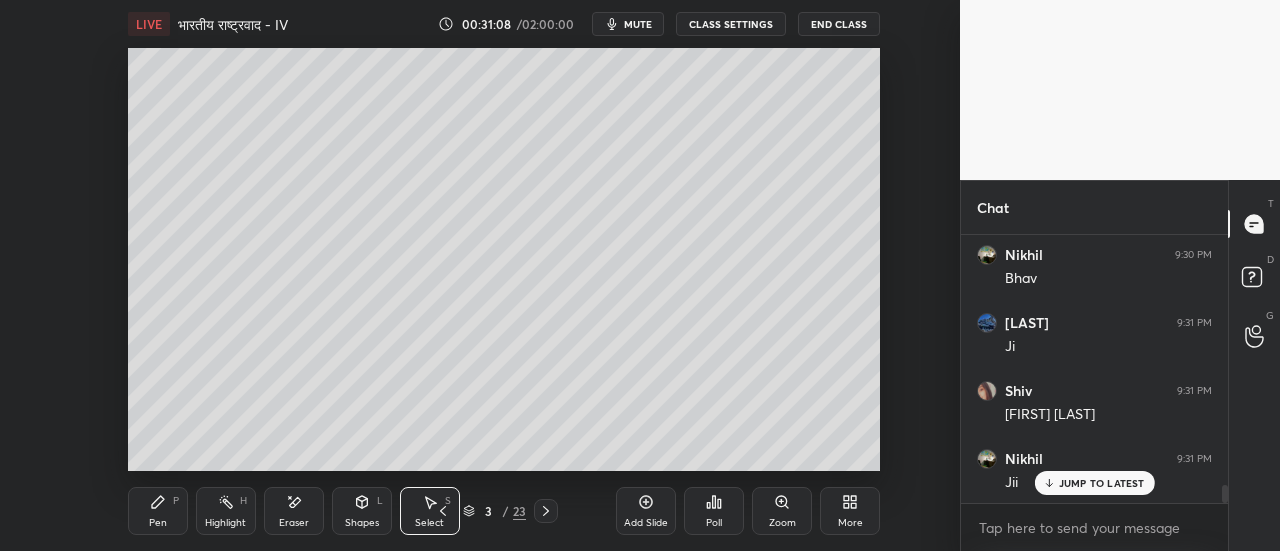 click on "Pen P" at bounding box center [158, 511] 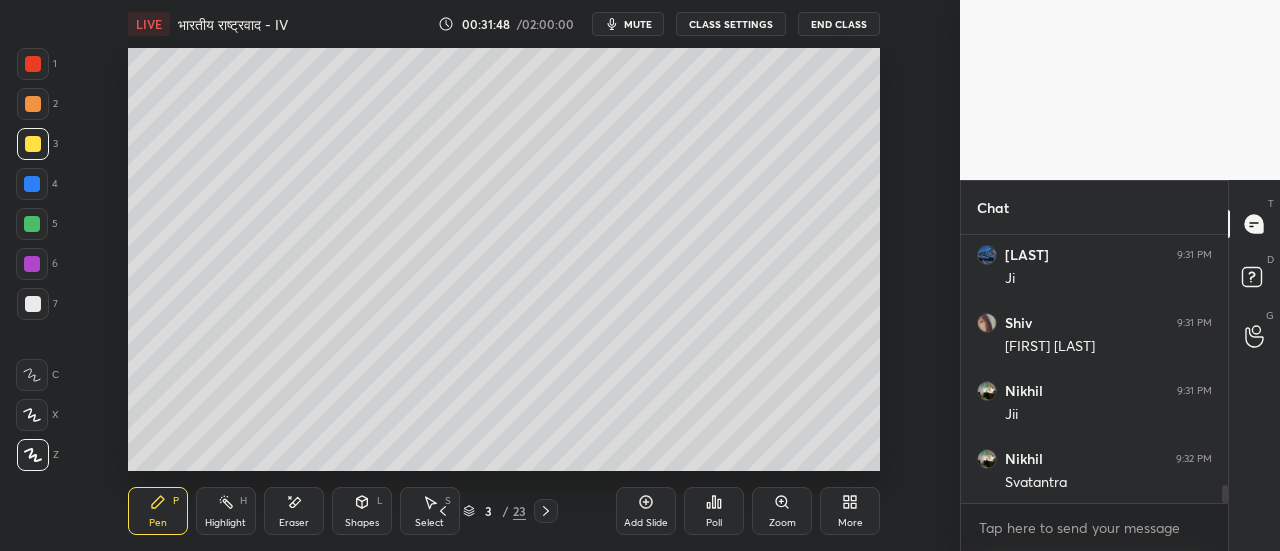 scroll, scrollTop: 3842, scrollLeft: 0, axis: vertical 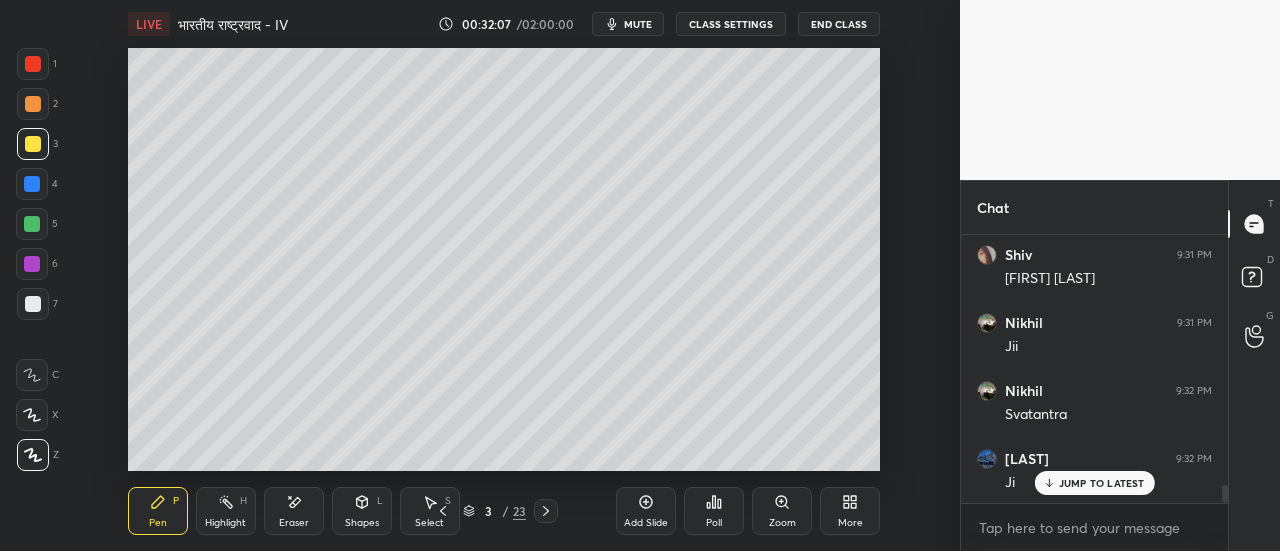 click 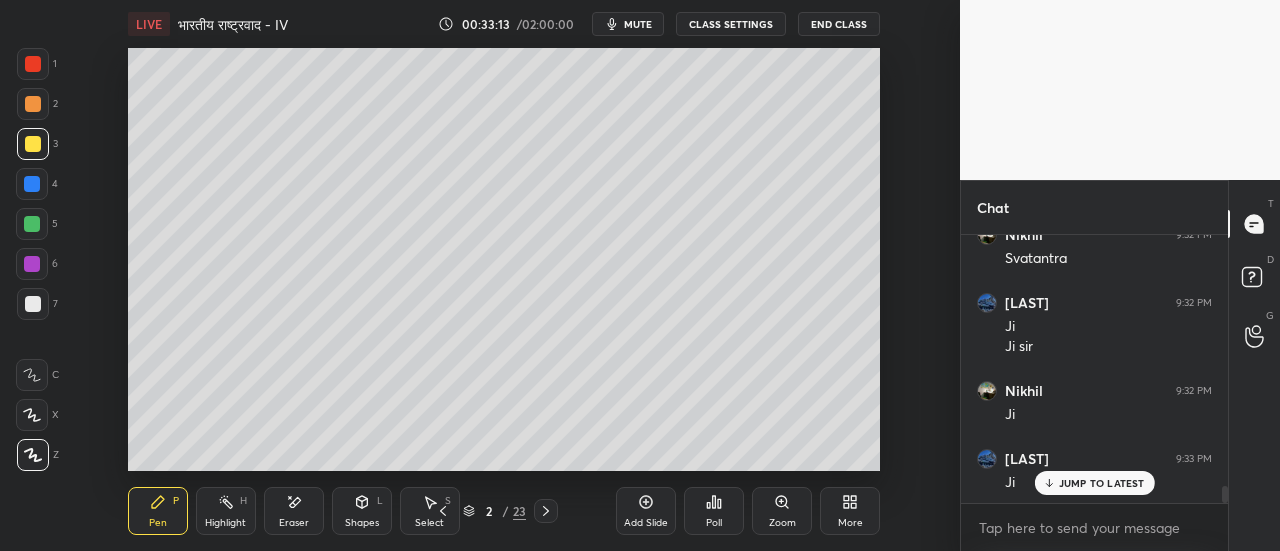 scroll, scrollTop: 4066, scrollLeft: 0, axis: vertical 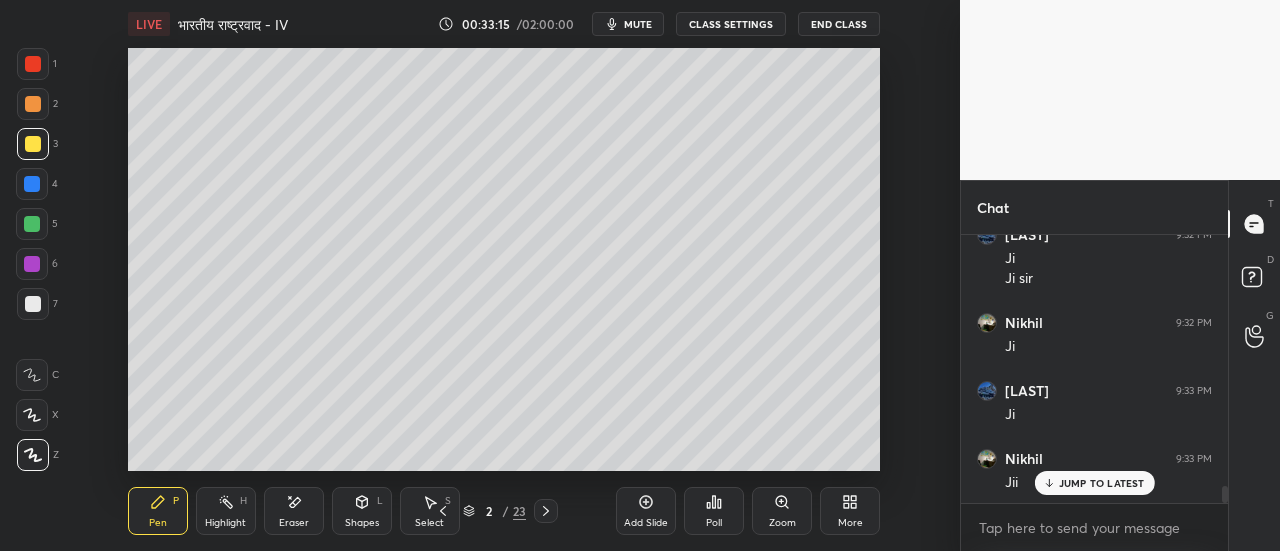 click 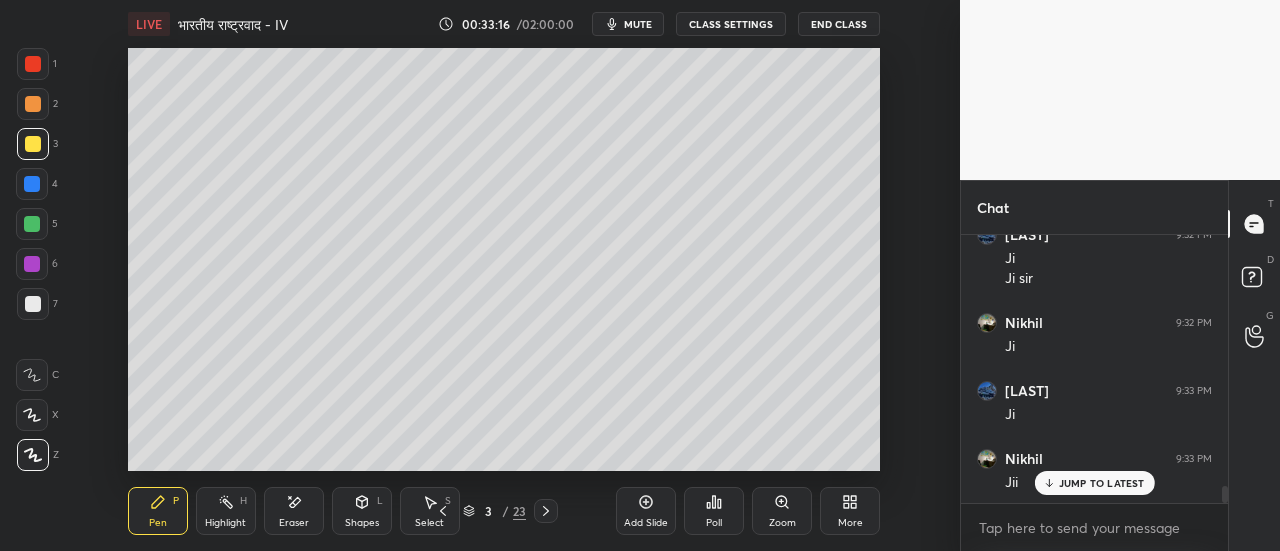 click 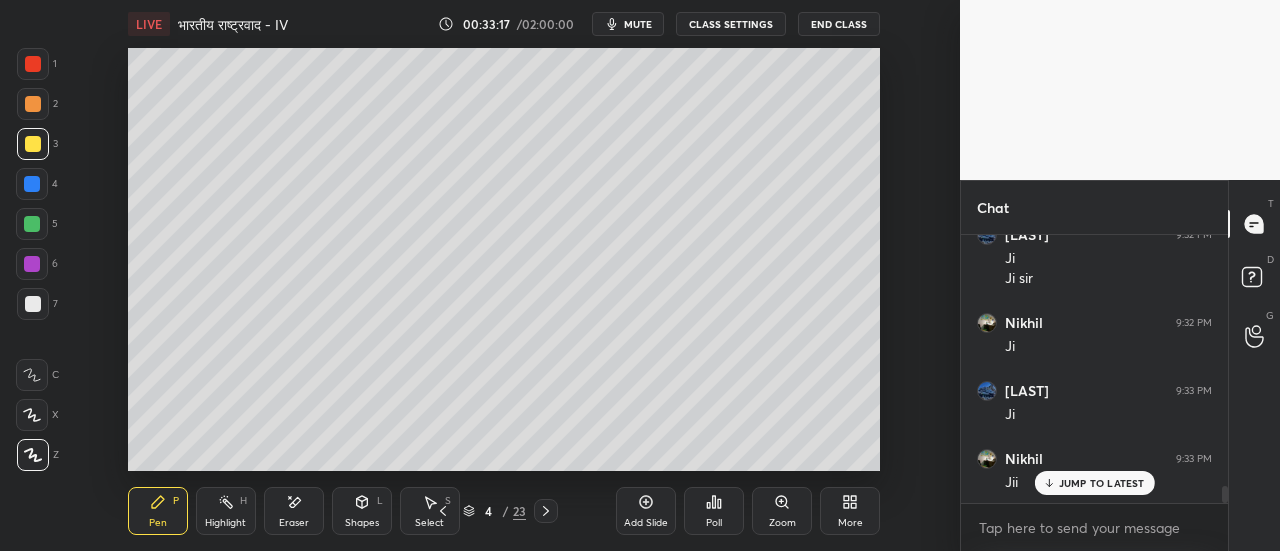 click 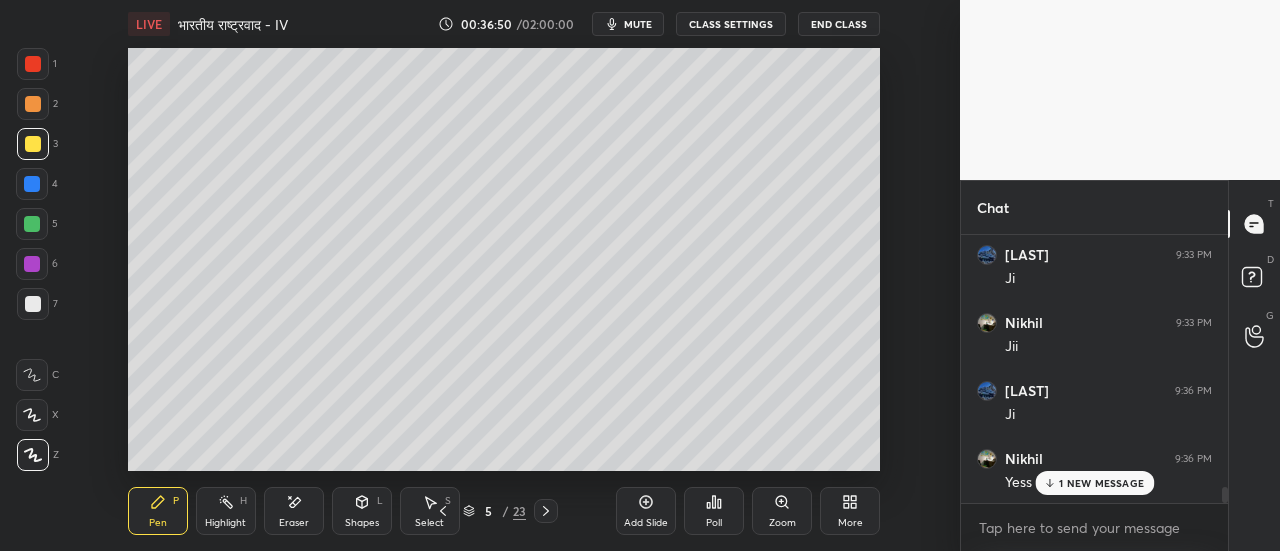 scroll, scrollTop: 4270, scrollLeft: 0, axis: vertical 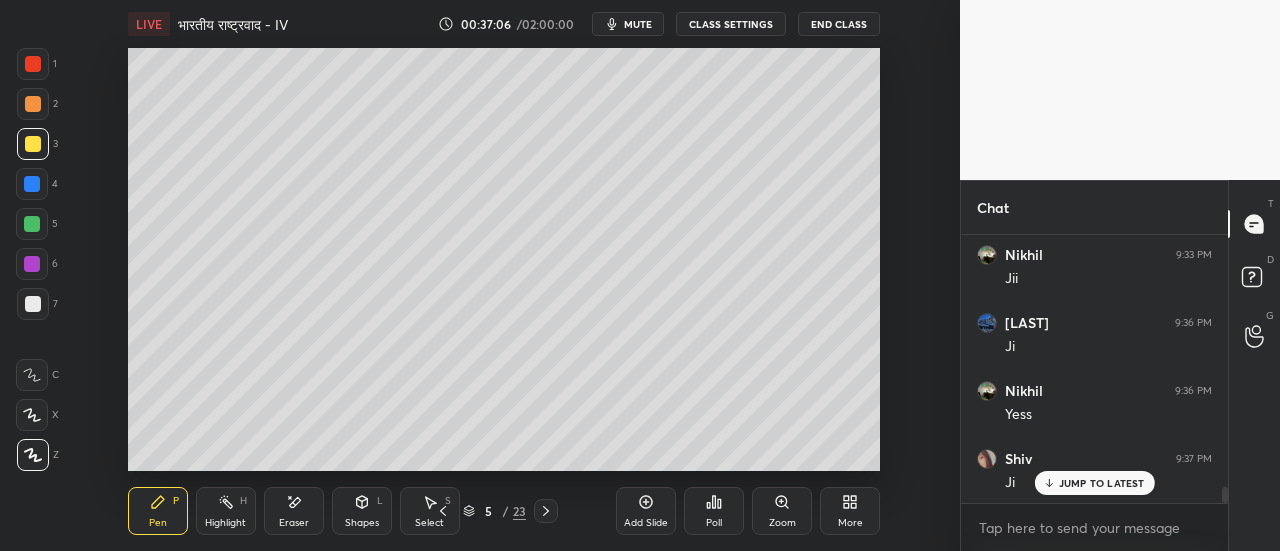 click at bounding box center [33, 304] 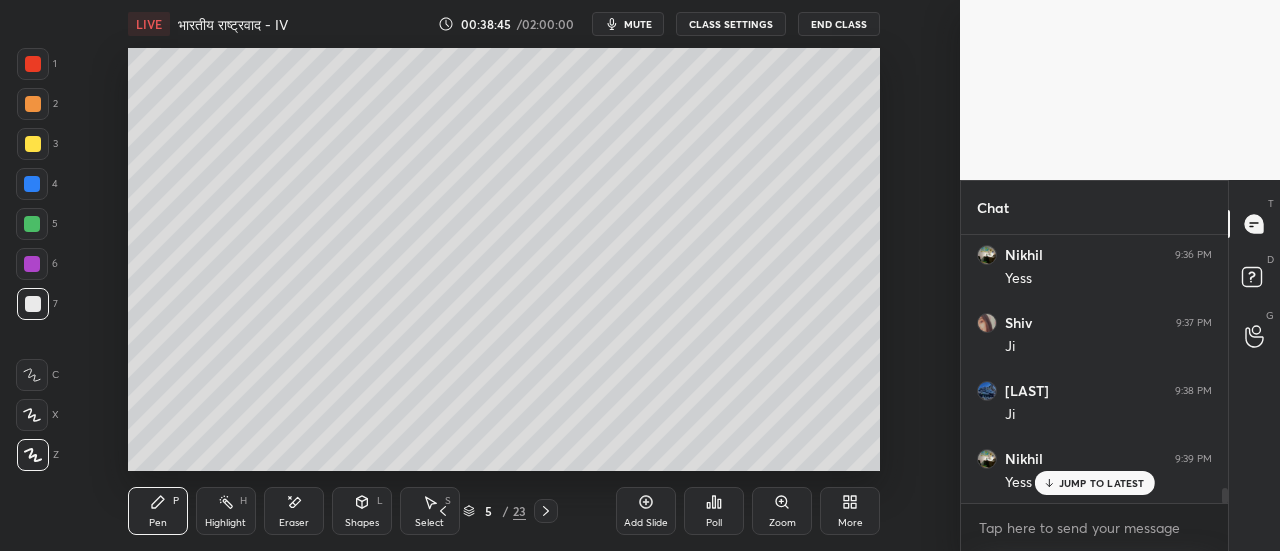 scroll, scrollTop: 4474, scrollLeft: 0, axis: vertical 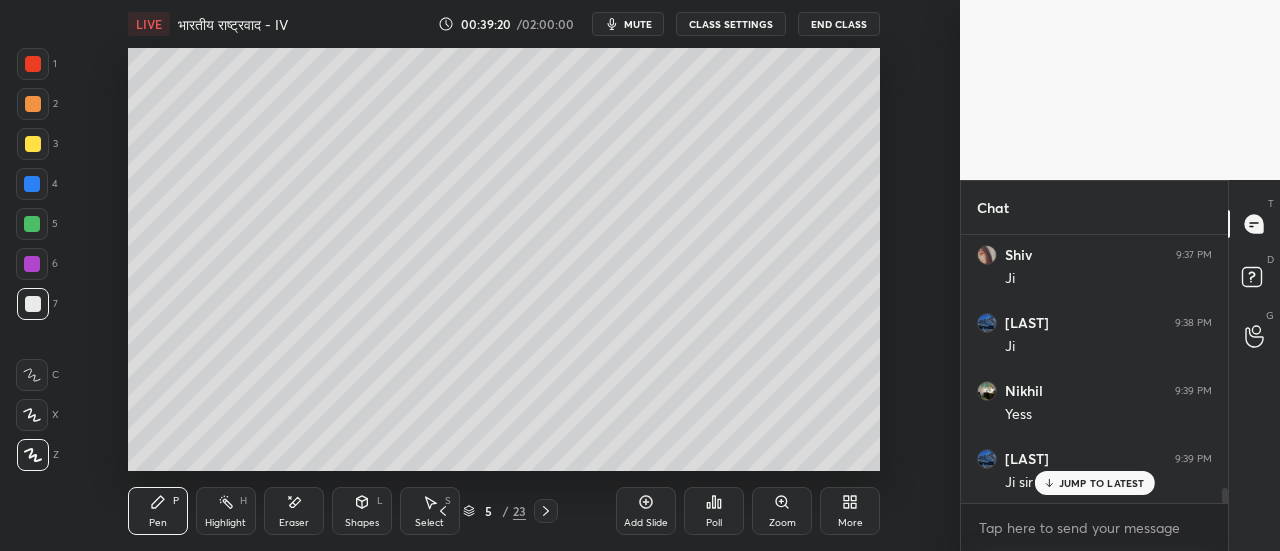 click at bounding box center [33, 104] 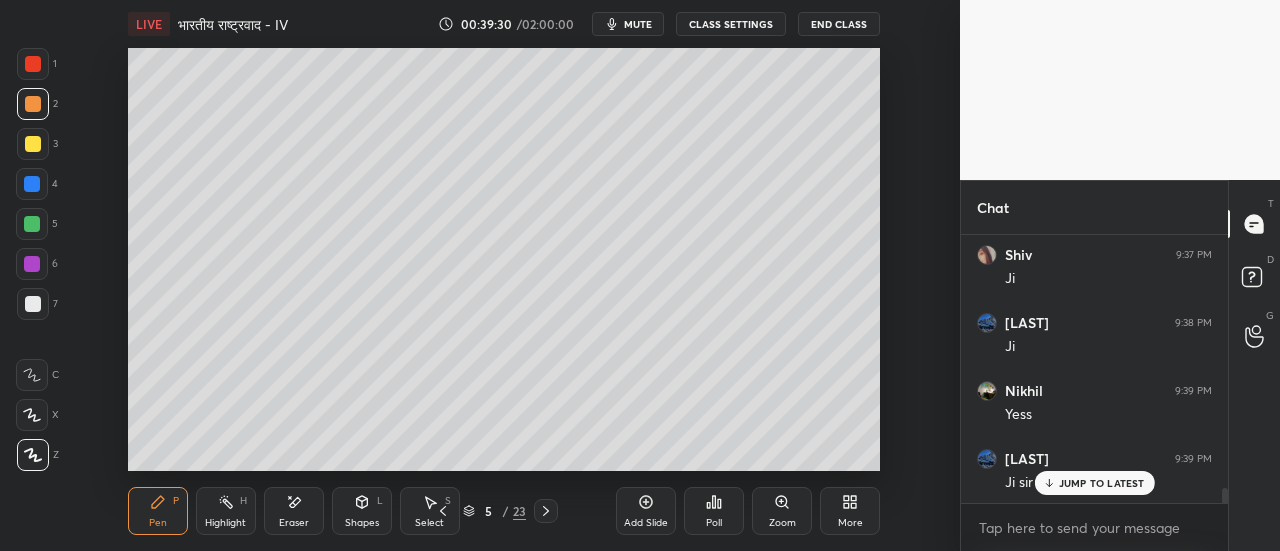 click 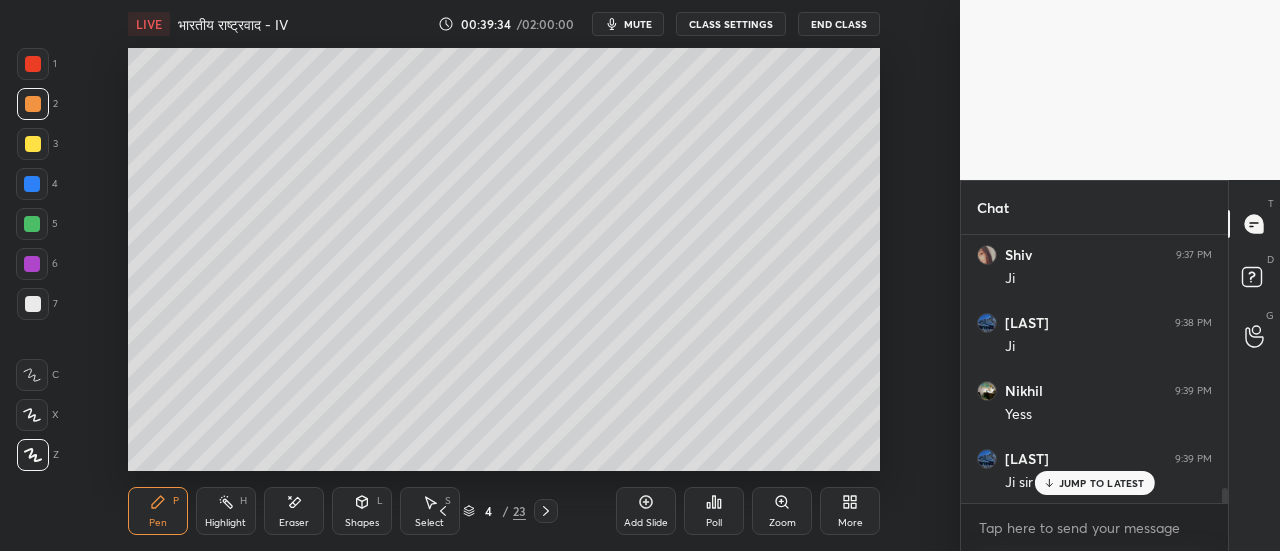 click 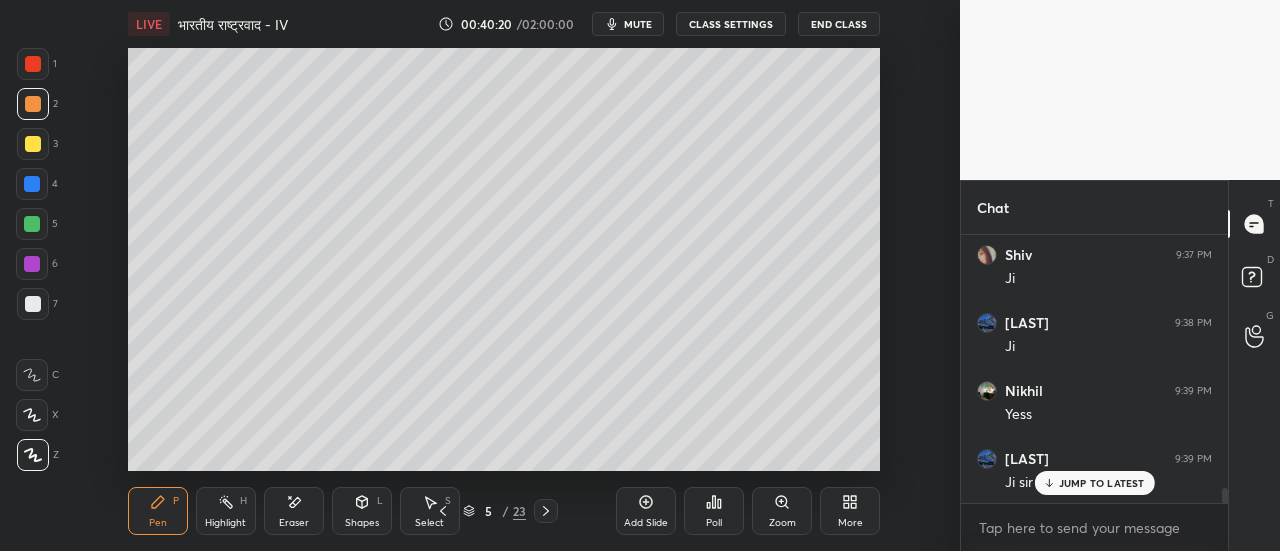 click at bounding box center [33, 304] 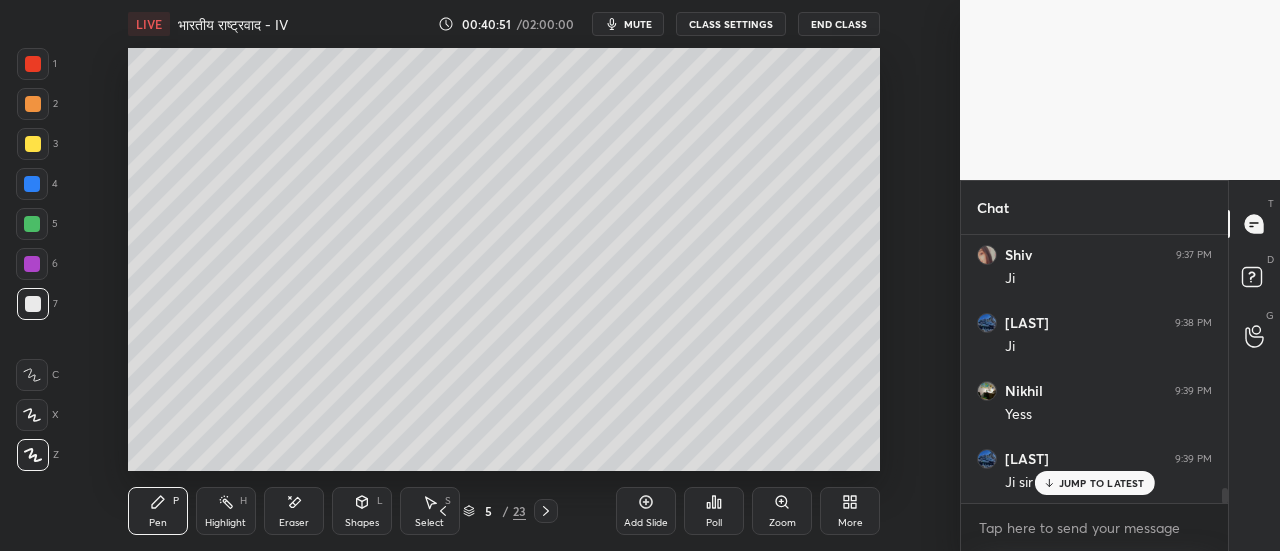 click 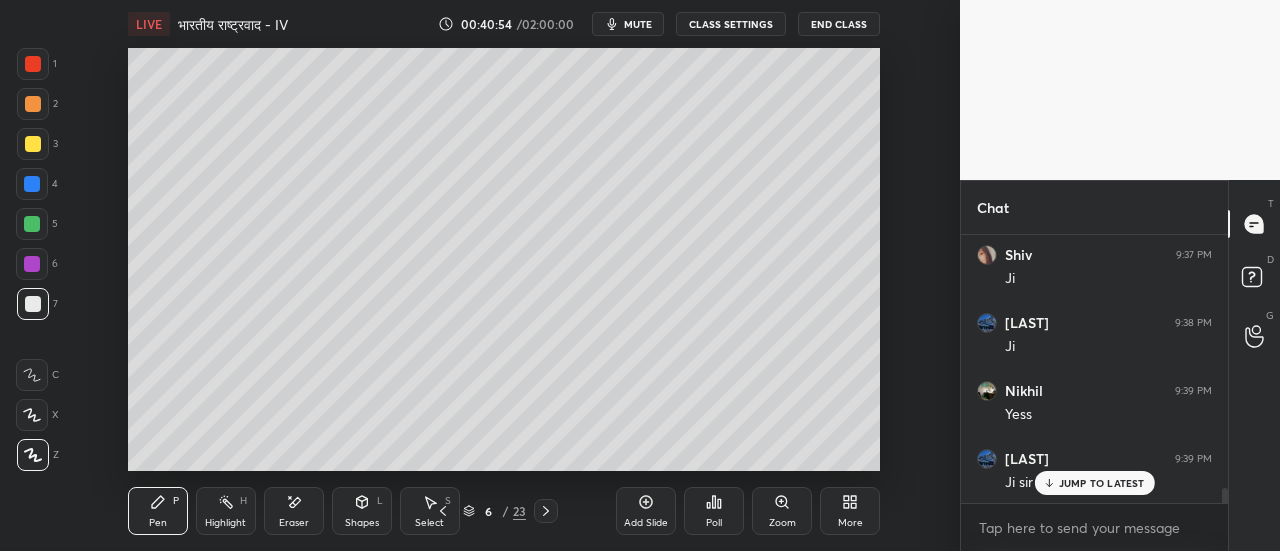 click at bounding box center (32, 224) 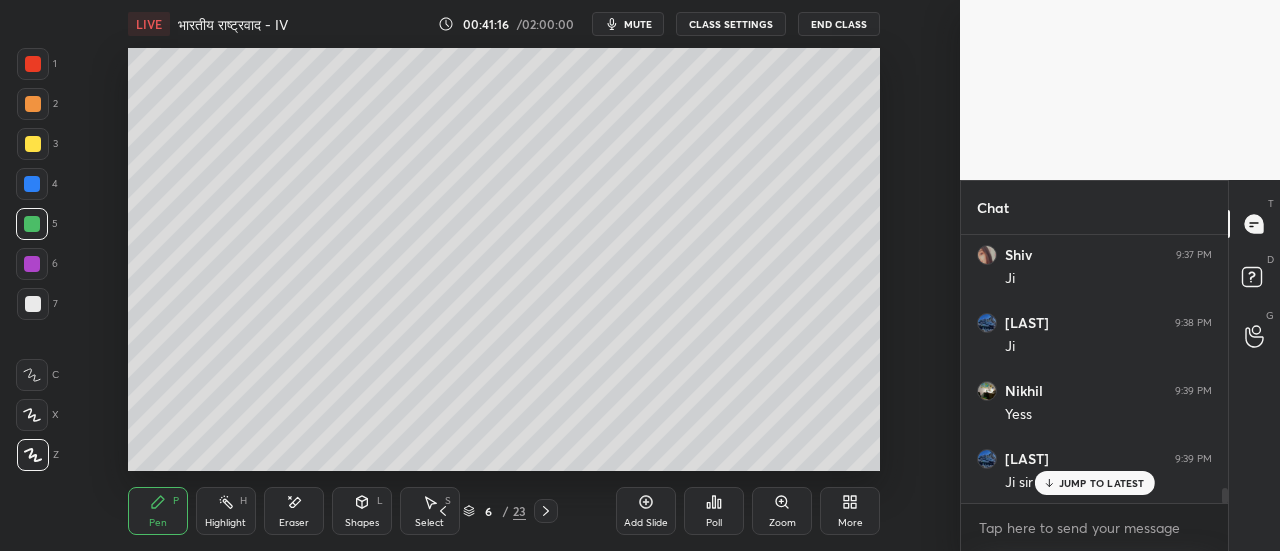click at bounding box center [33, 144] 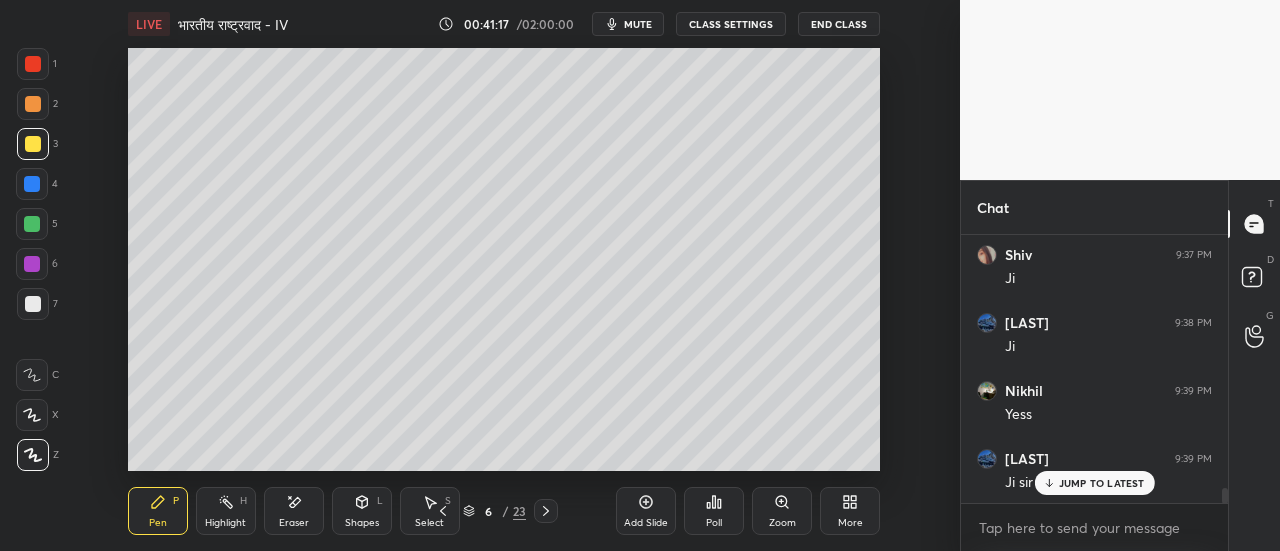 click 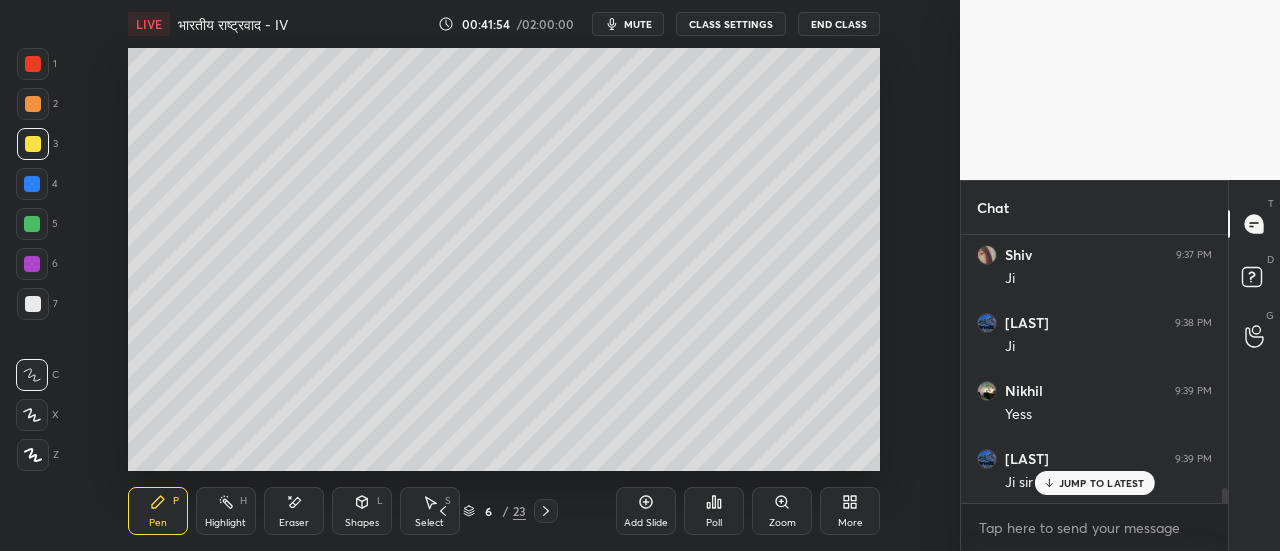click at bounding box center (32, 224) 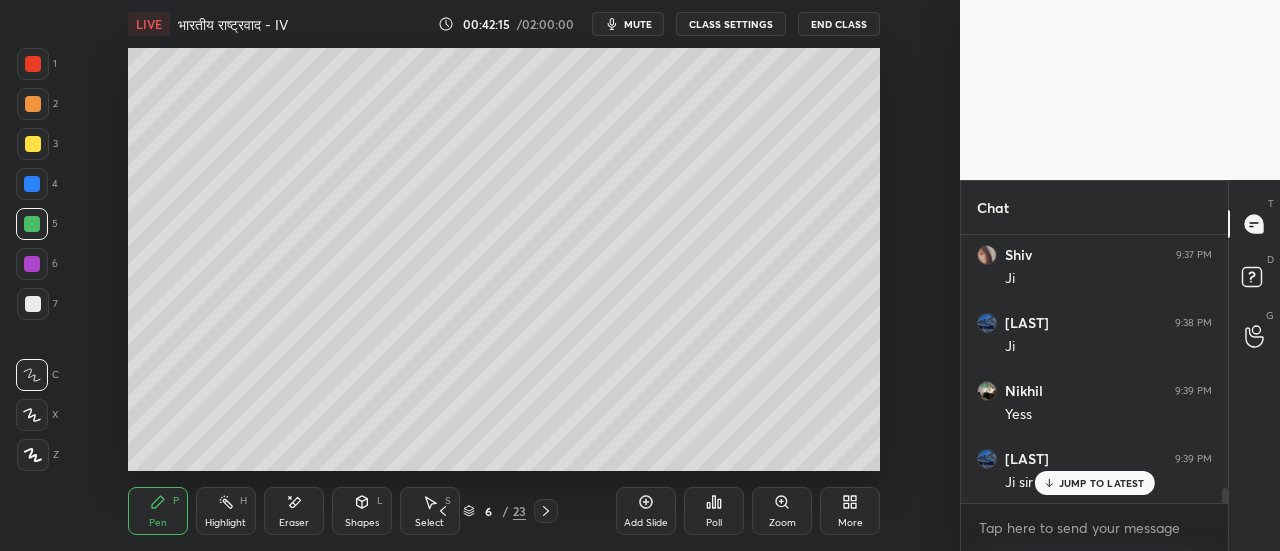 click at bounding box center (33, 104) 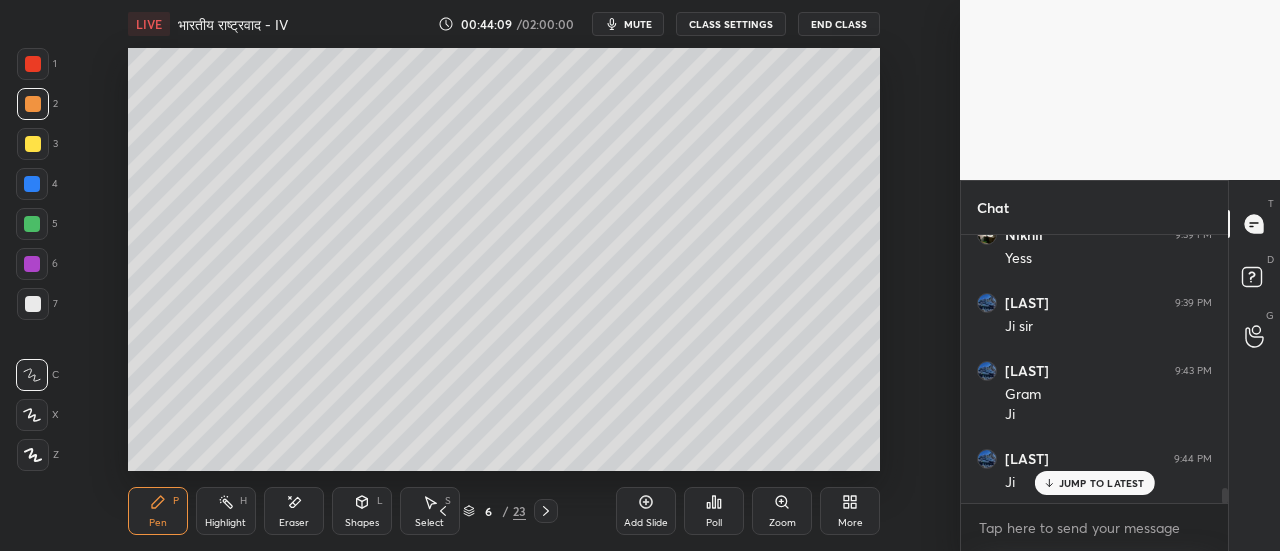 scroll, scrollTop: 4698, scrollLeft: 0, axis: vertical 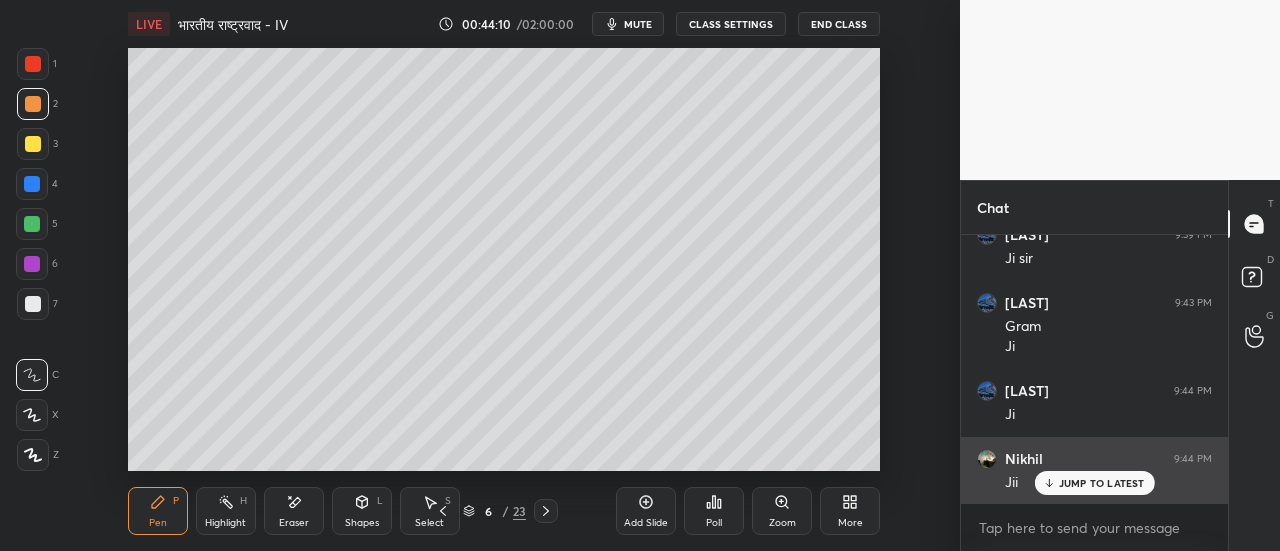 click on "JUMP TO LATEST" at bounding box center [1102, 483] 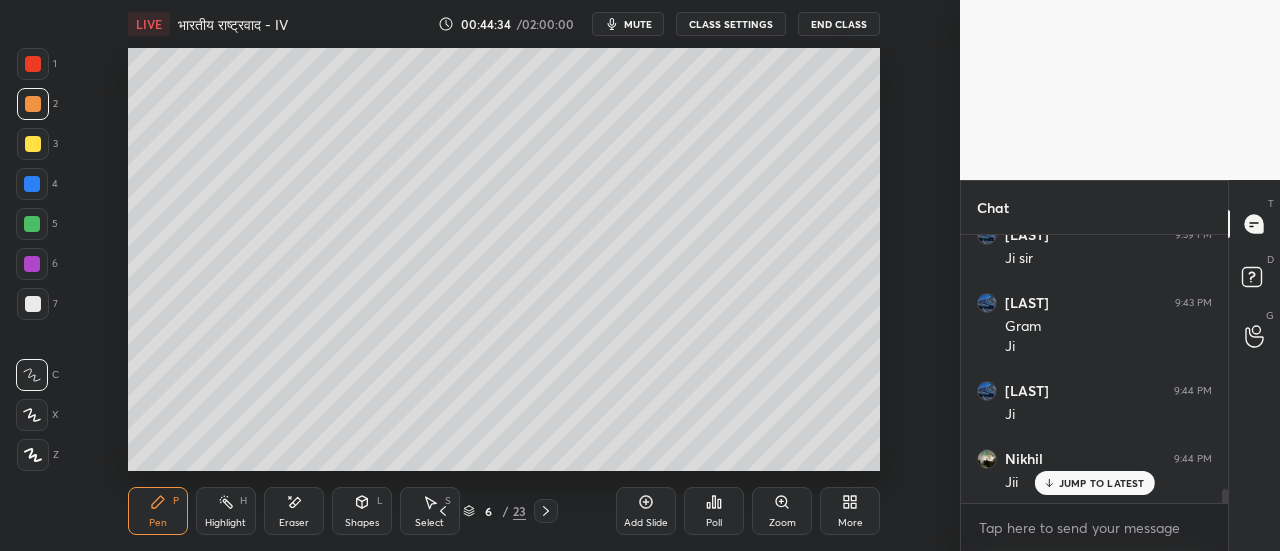 scroll, scrollTop: 4766, scrollLeft: 0, axis: vertical 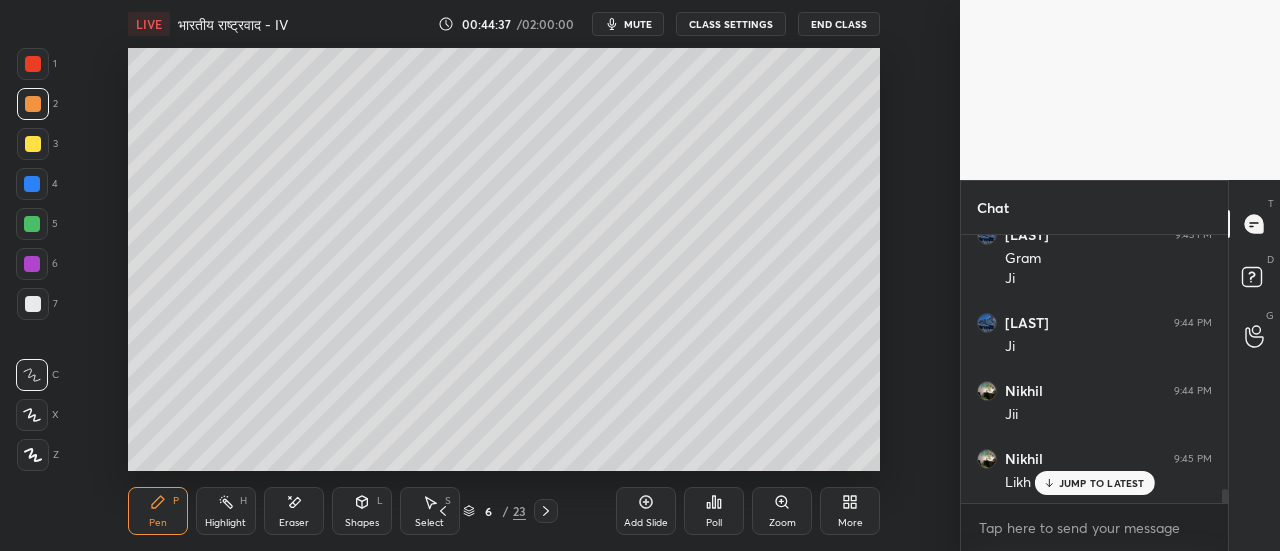 click on "JUMP TO LATEST" at bounding box center [1102, 483] 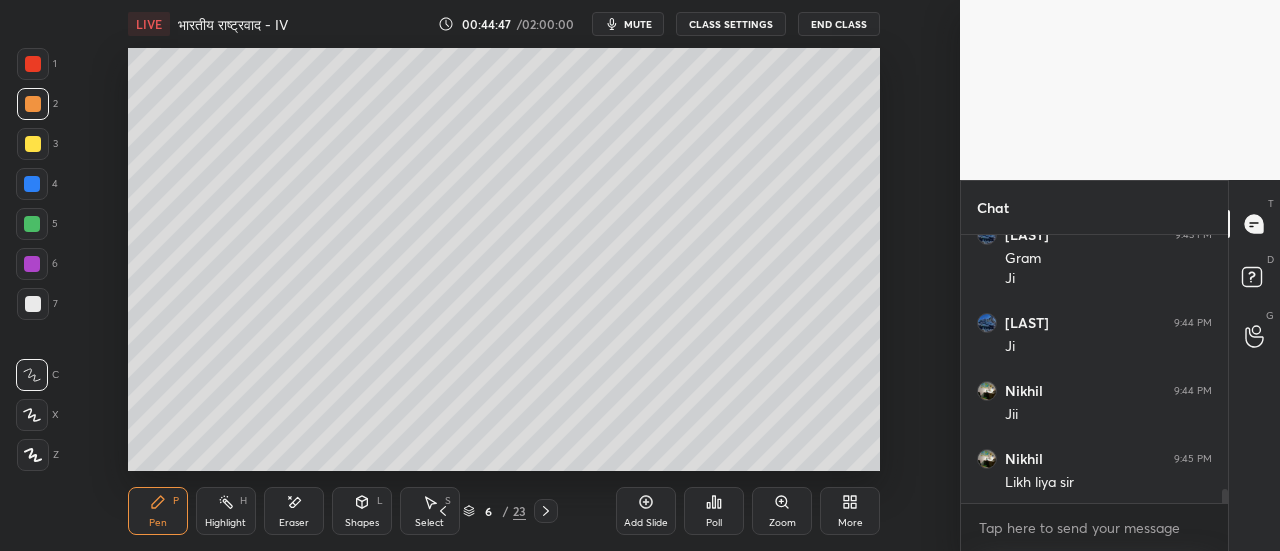 click 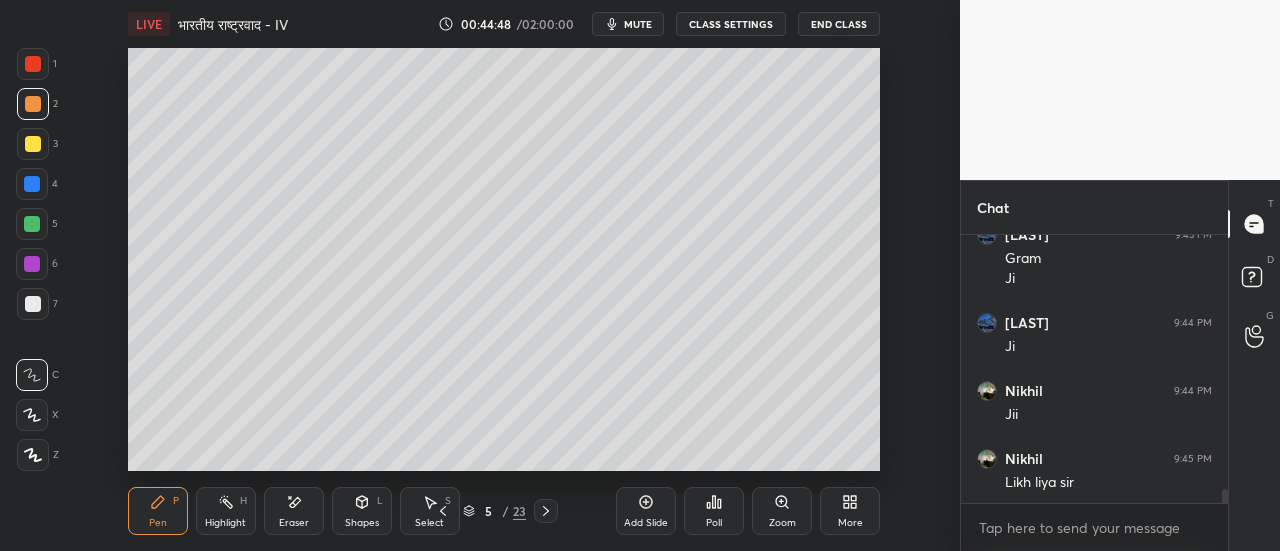 click 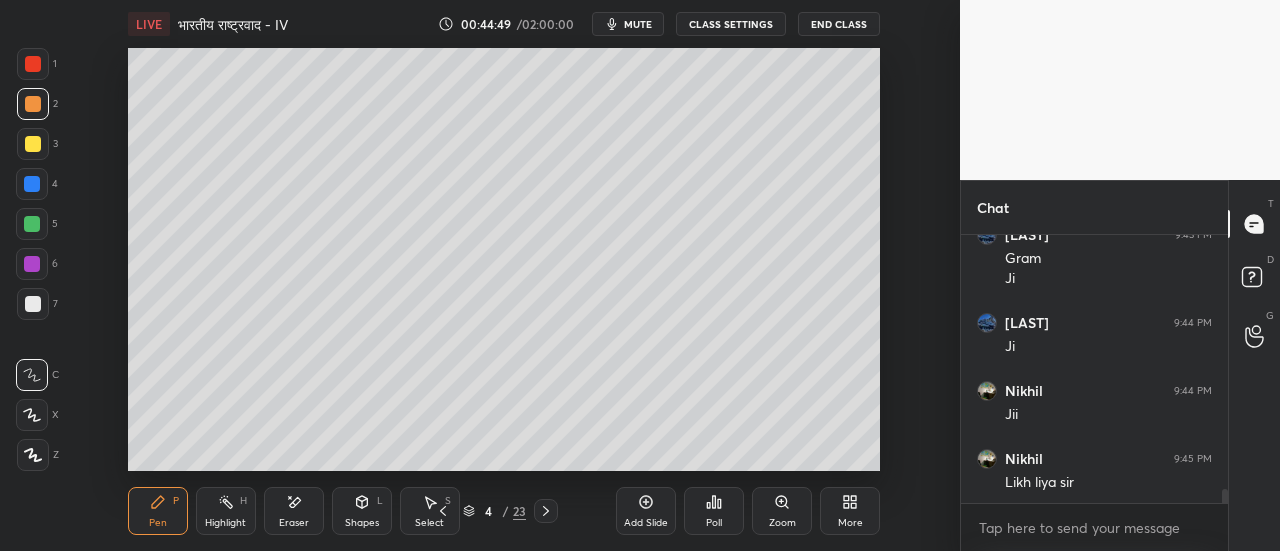 click 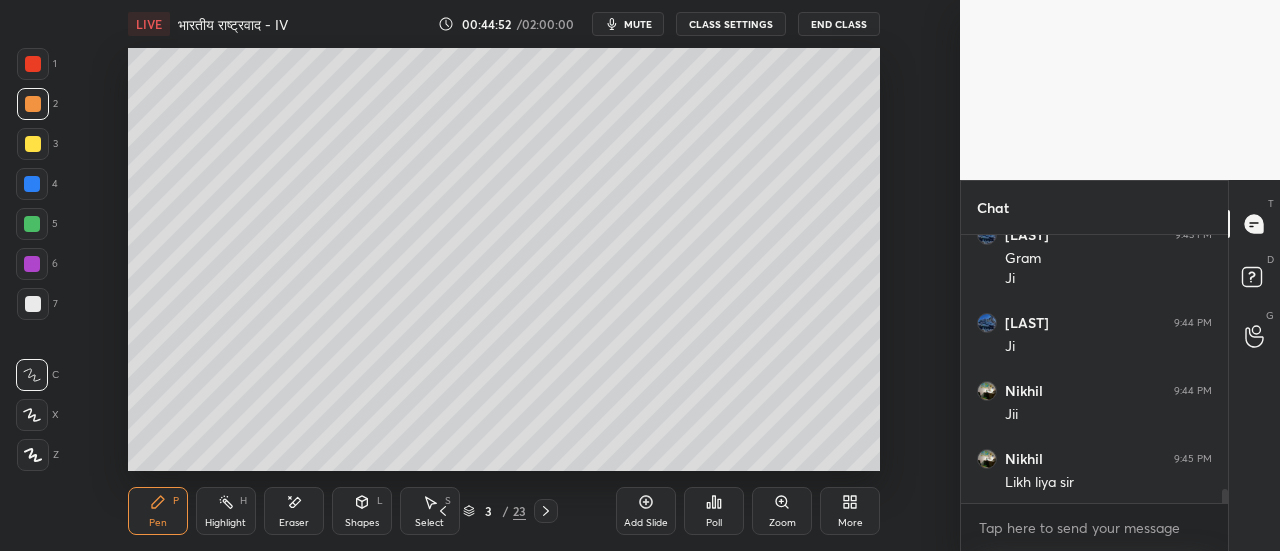 click 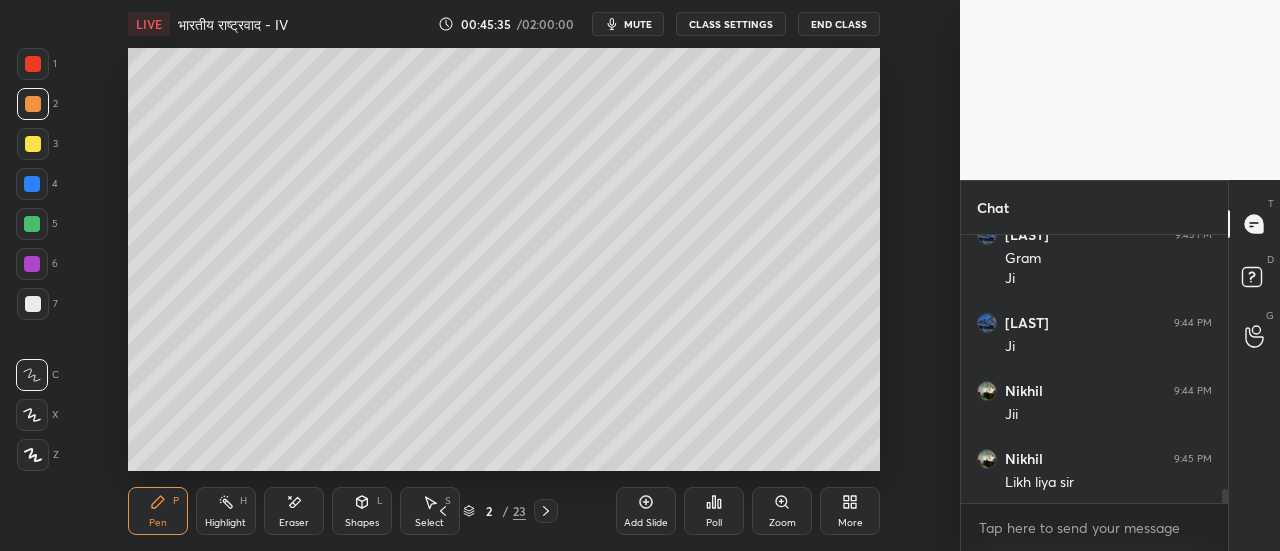 click on "mute" at bounding box center (628, 24) 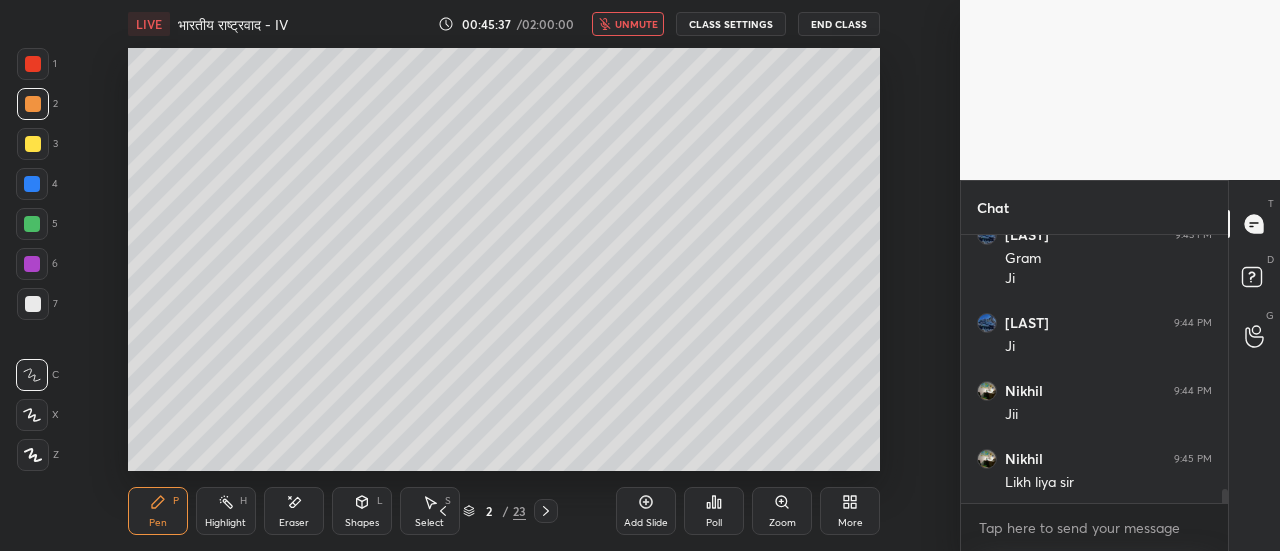 click on "unmute" at bounding box center [636, 24] 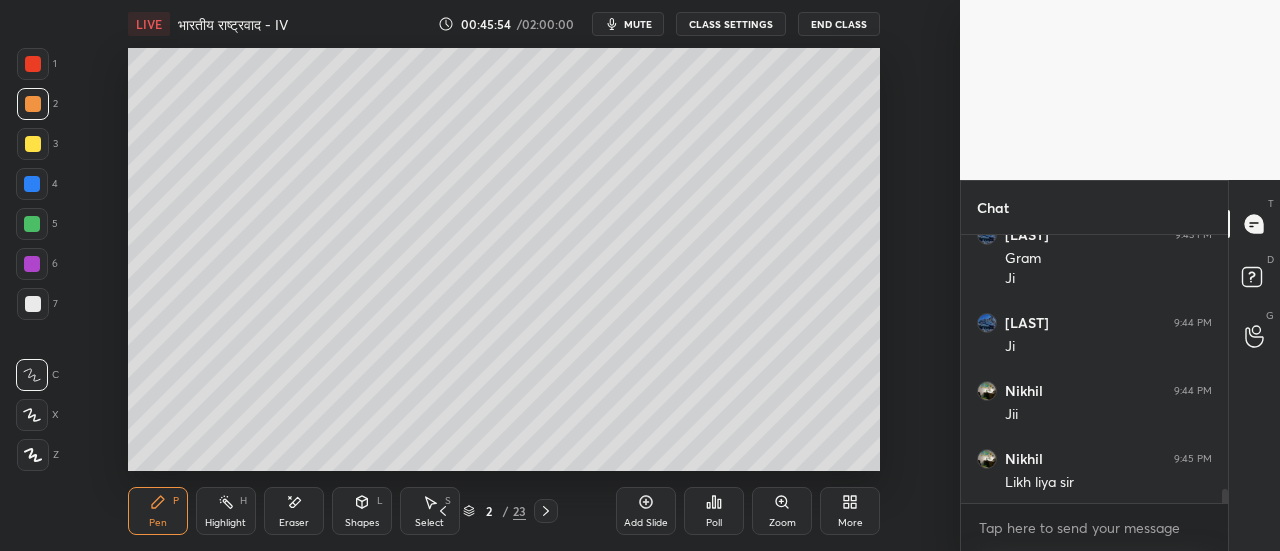 click on "mute" at bounding box center [638, 24] 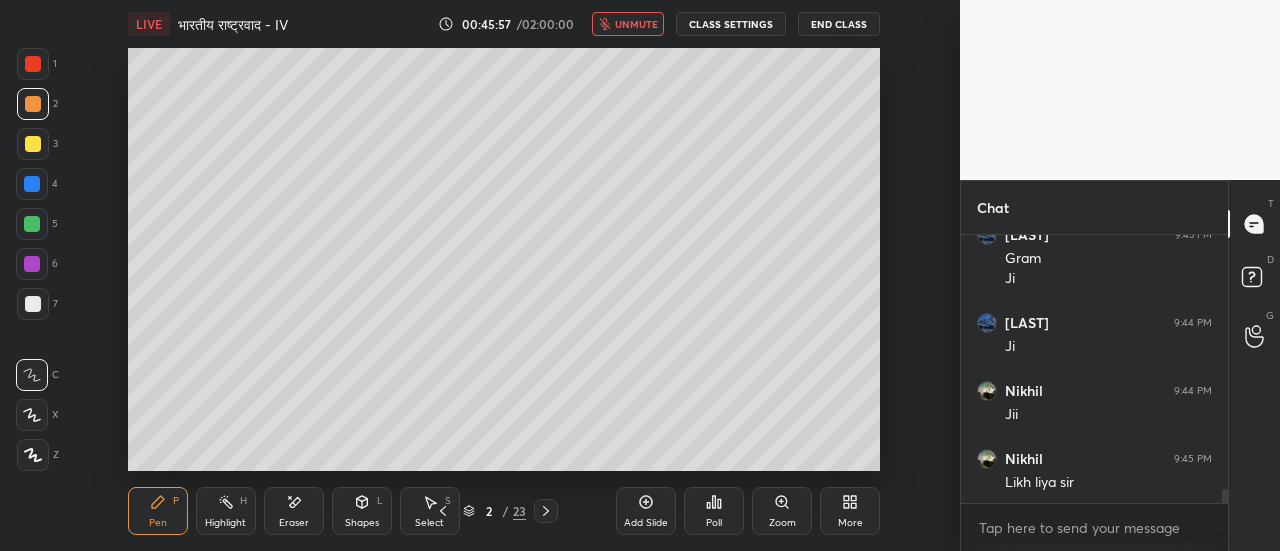 click on "unmute" at bounding box center [636, 24] 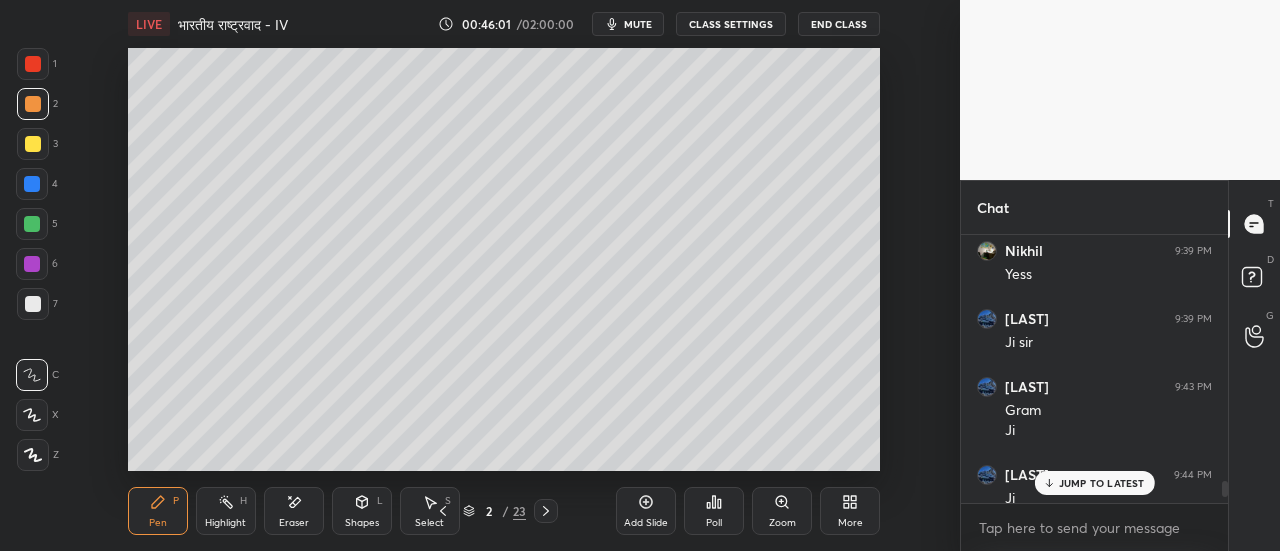 scroll, scrollTop: 4766, scrollLeft: 0, axis: vertical 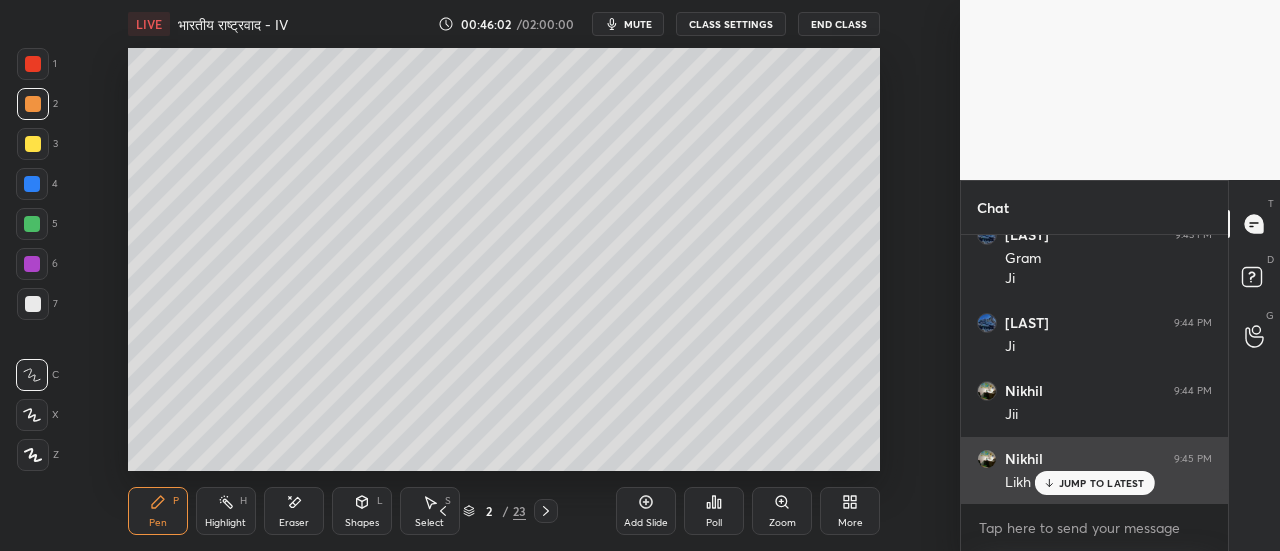 click on "JUMP TO LATEST" at bounding box center [1102, 483] 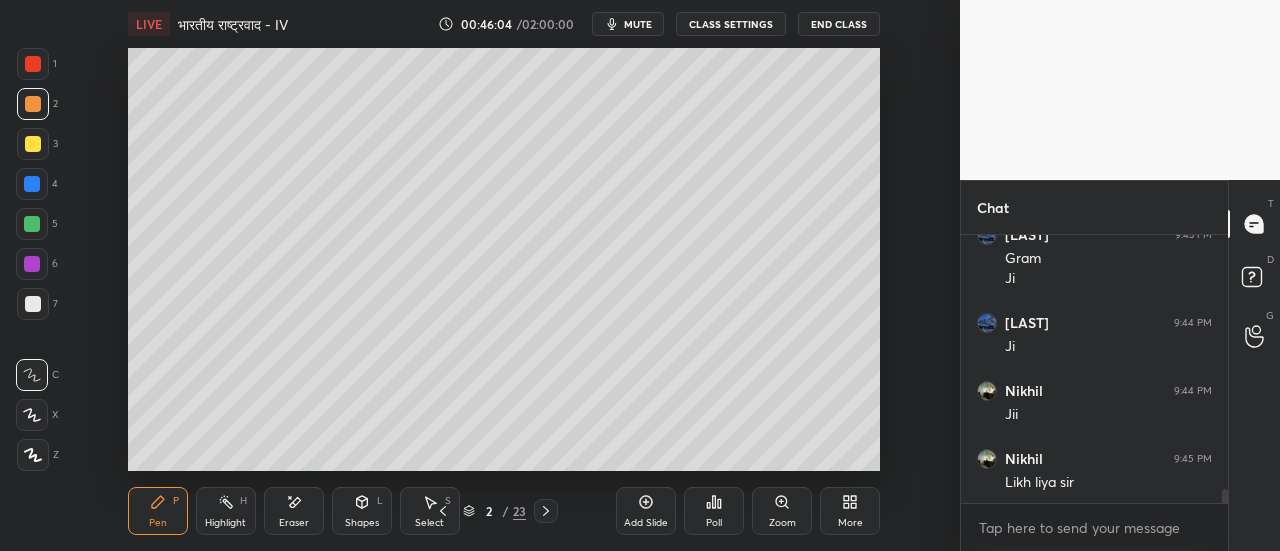 click at bounding box center [33, 64] 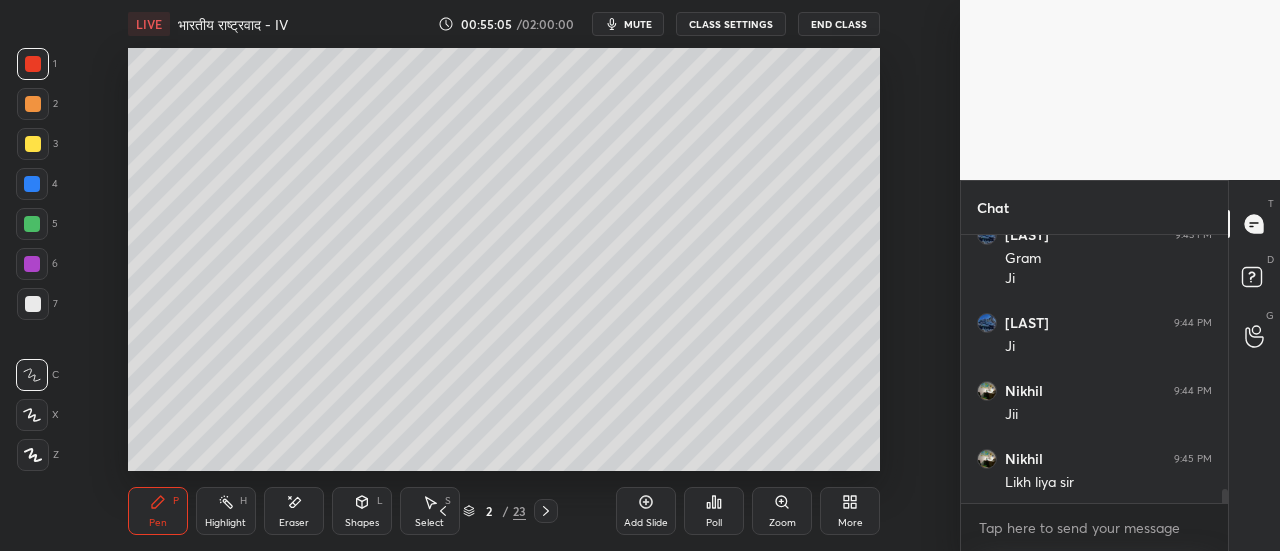 click on "mute" at bounding box center (638, 24) 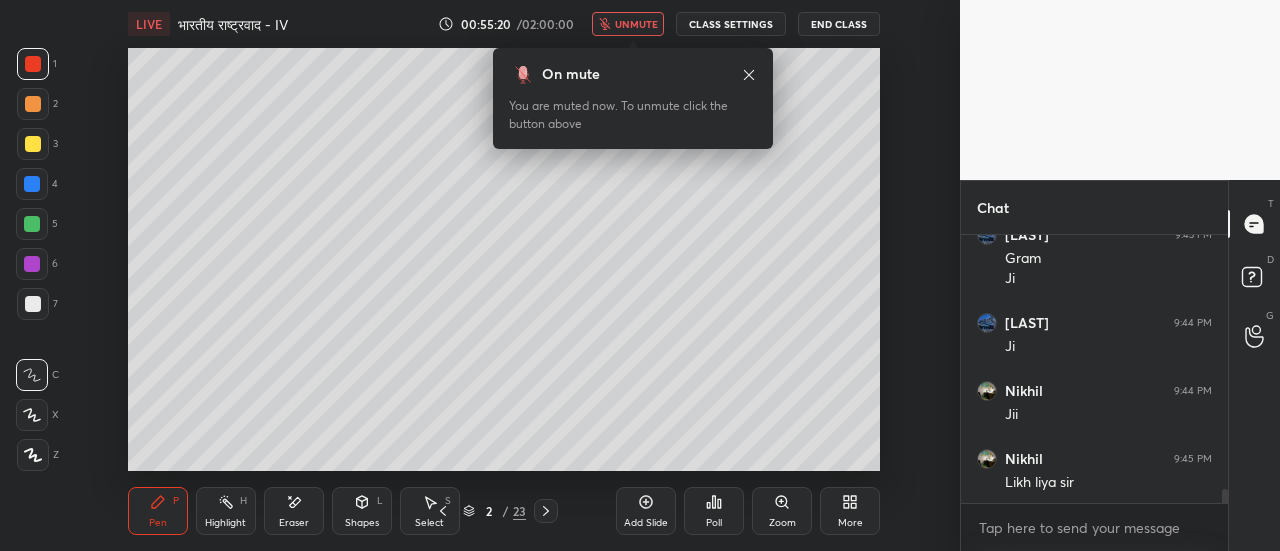 click on "unmute" at bounding box center [628, 24] 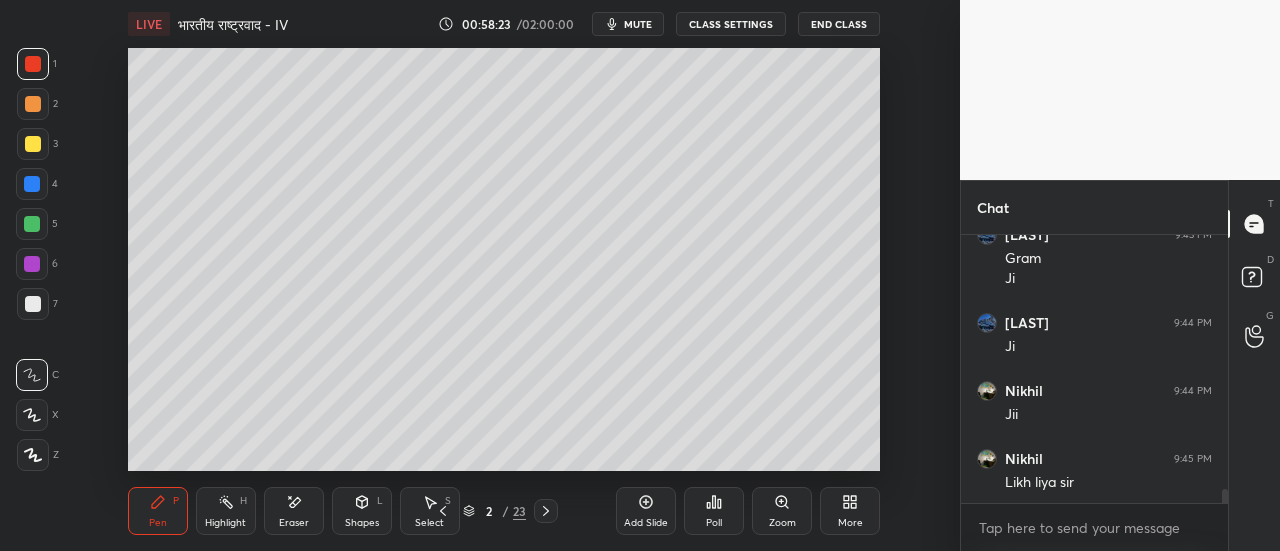 click 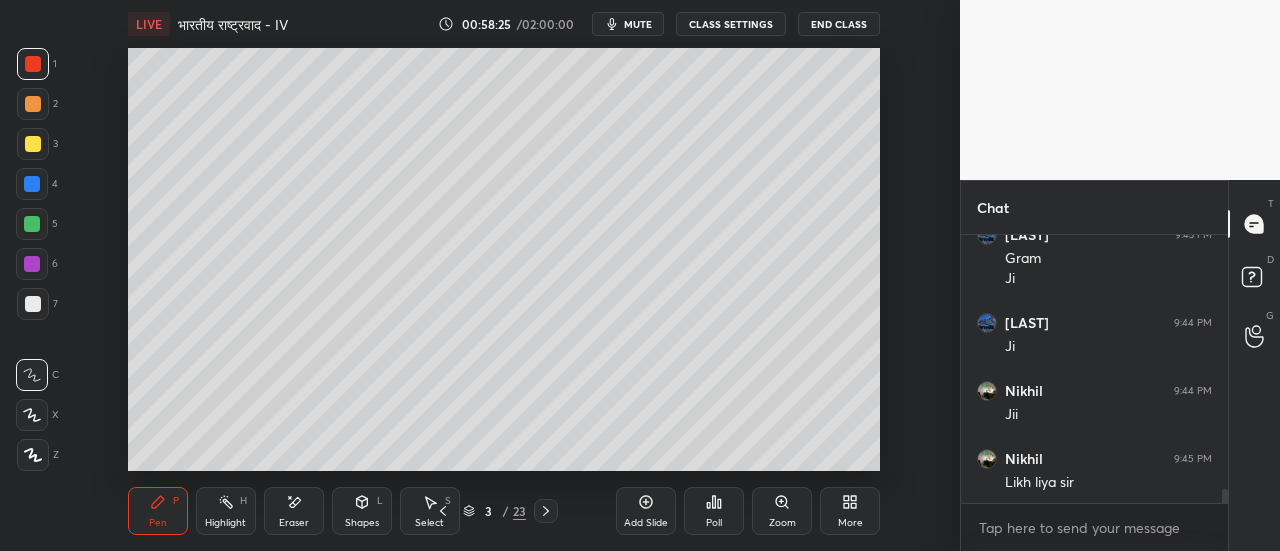 click 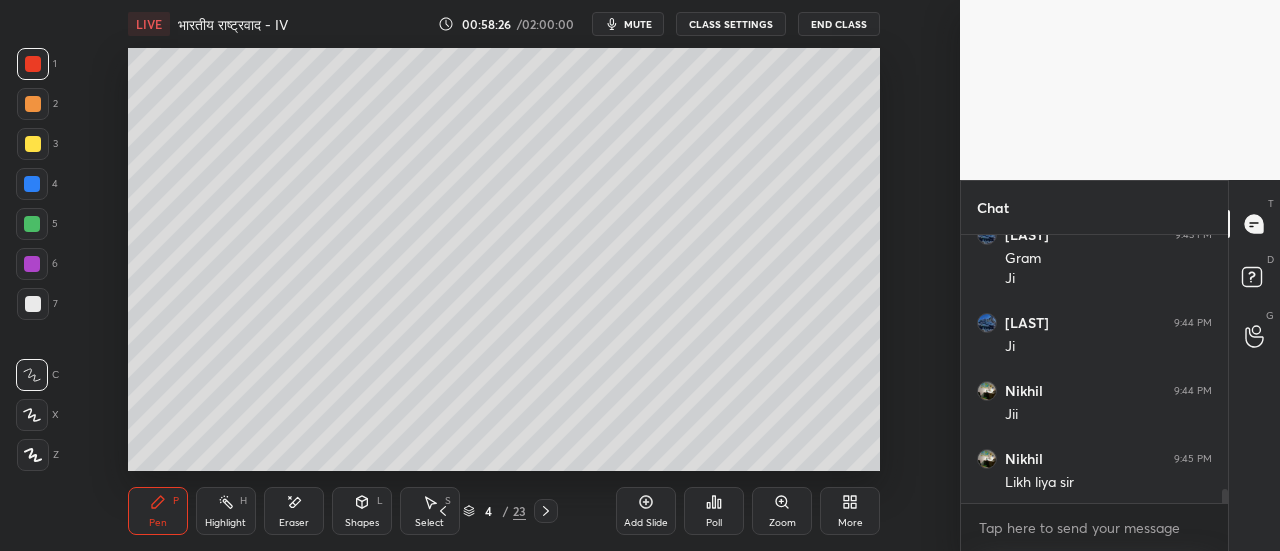 click 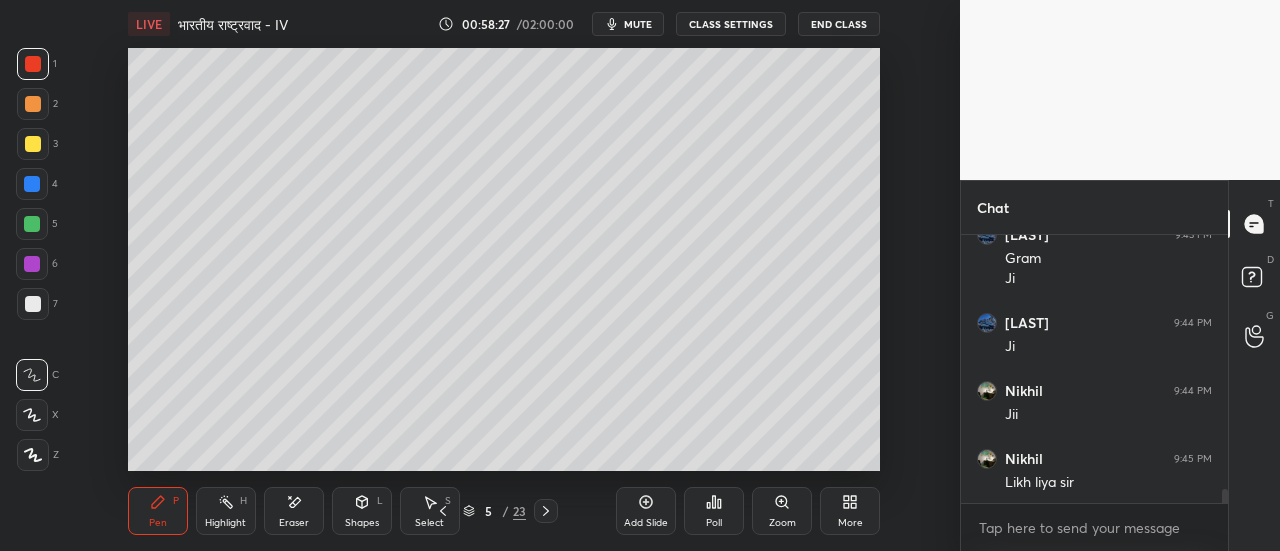 click 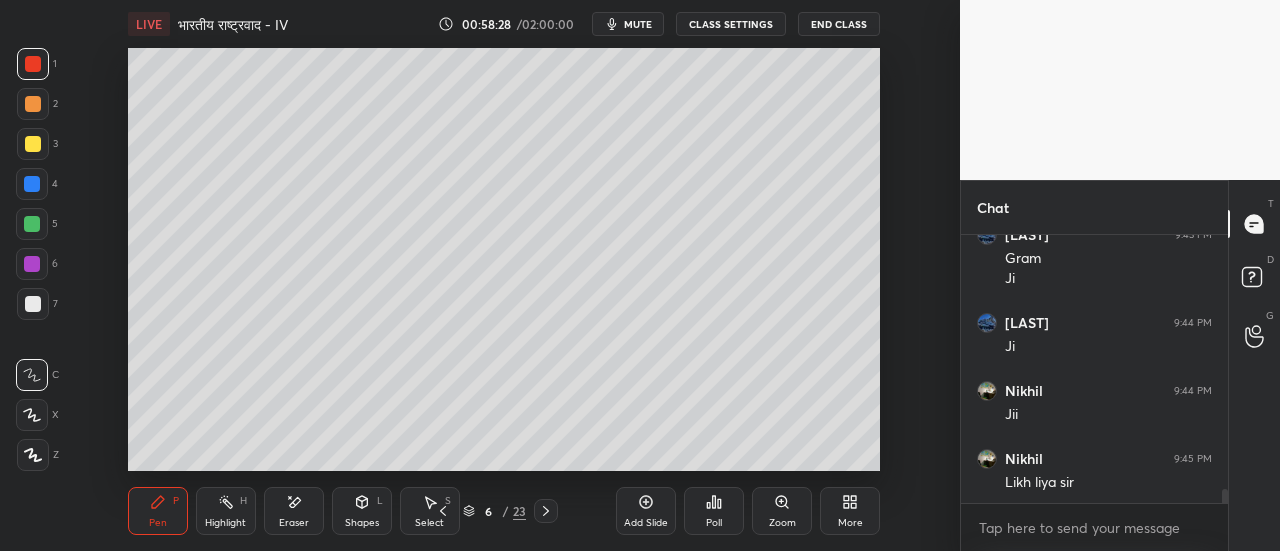 click 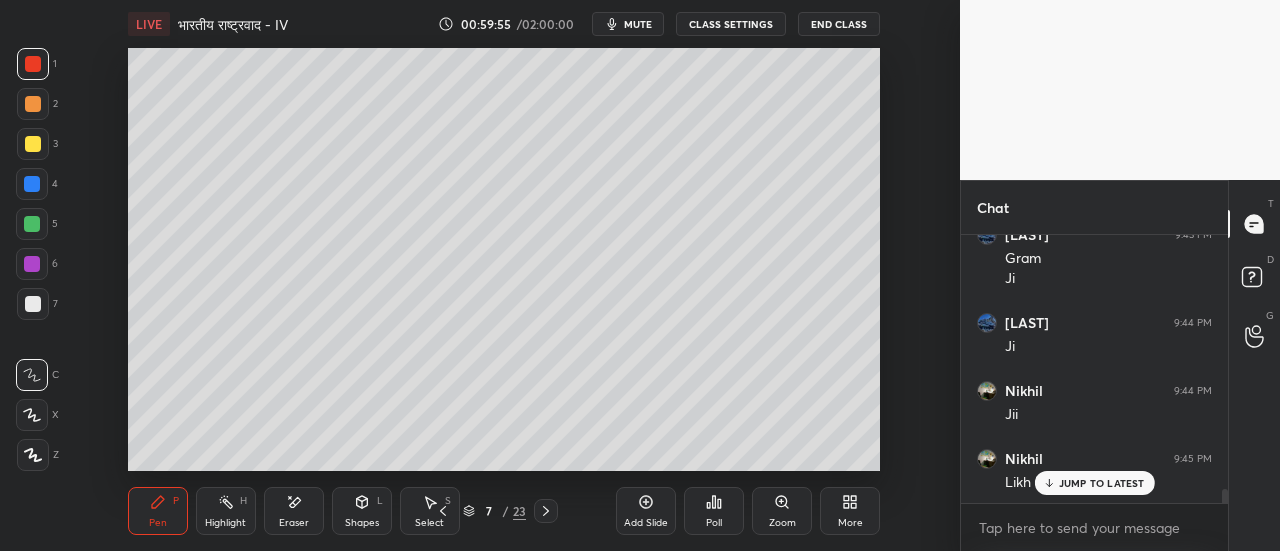 scroll, scrollTop: 4834, scrollLeft: 0, axis: vertical 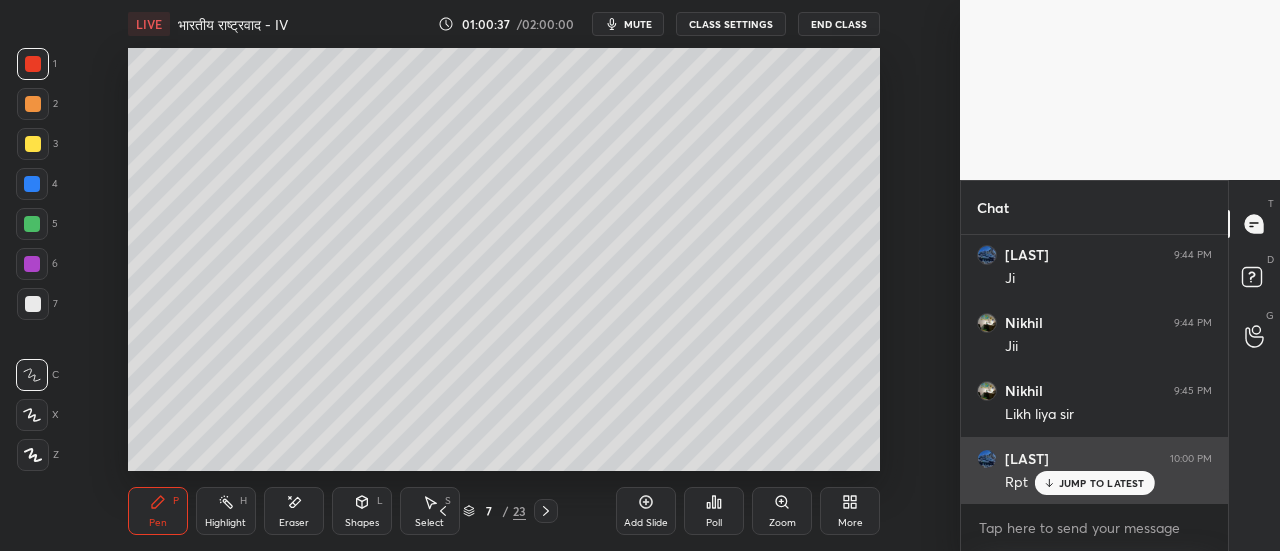 click on "JUMP TO LATEST" at bounding box center [1102, 483] 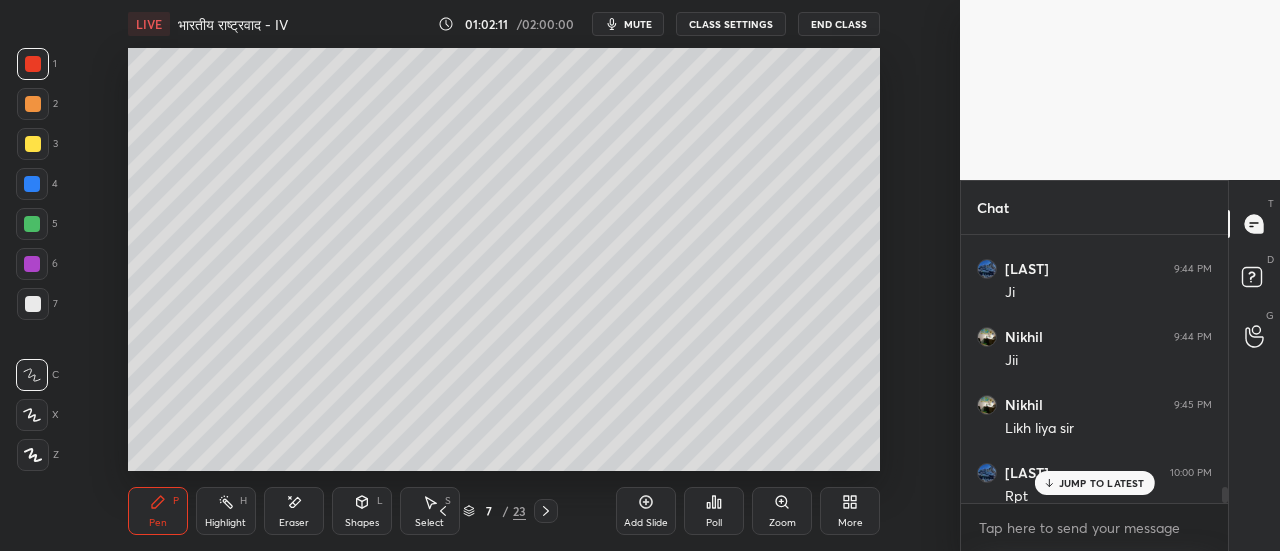 scroll, scrollTop: 4834, scrollLeft: 0, axis: vertical 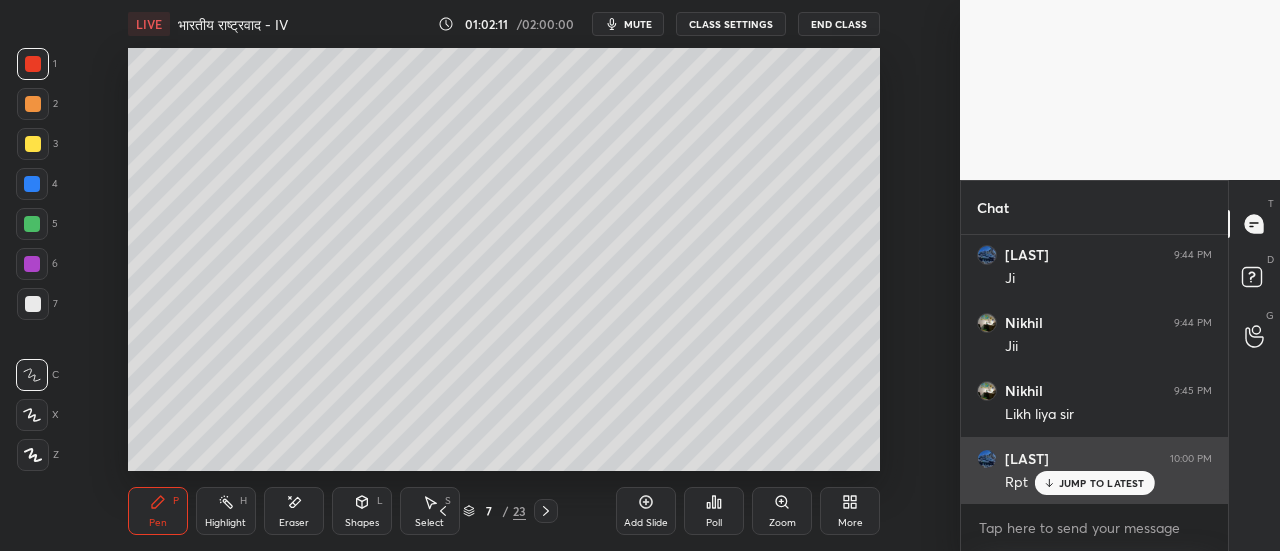 click on "JUMP TO LATEST" at bounding box center [1102, 483] 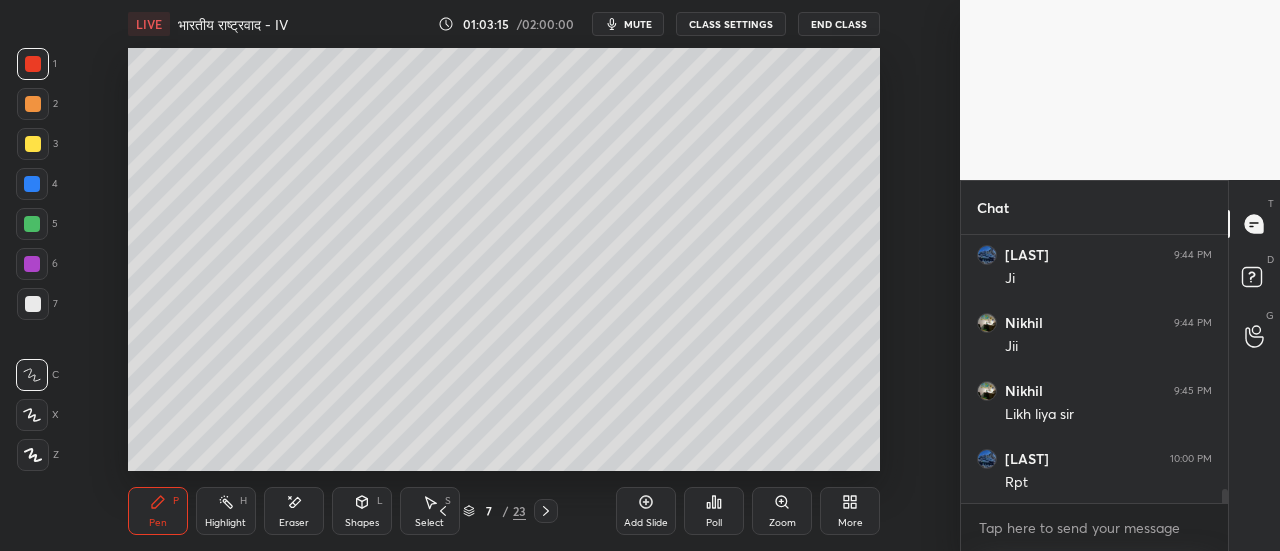 click on "mute" at bounding box center [638, 24] 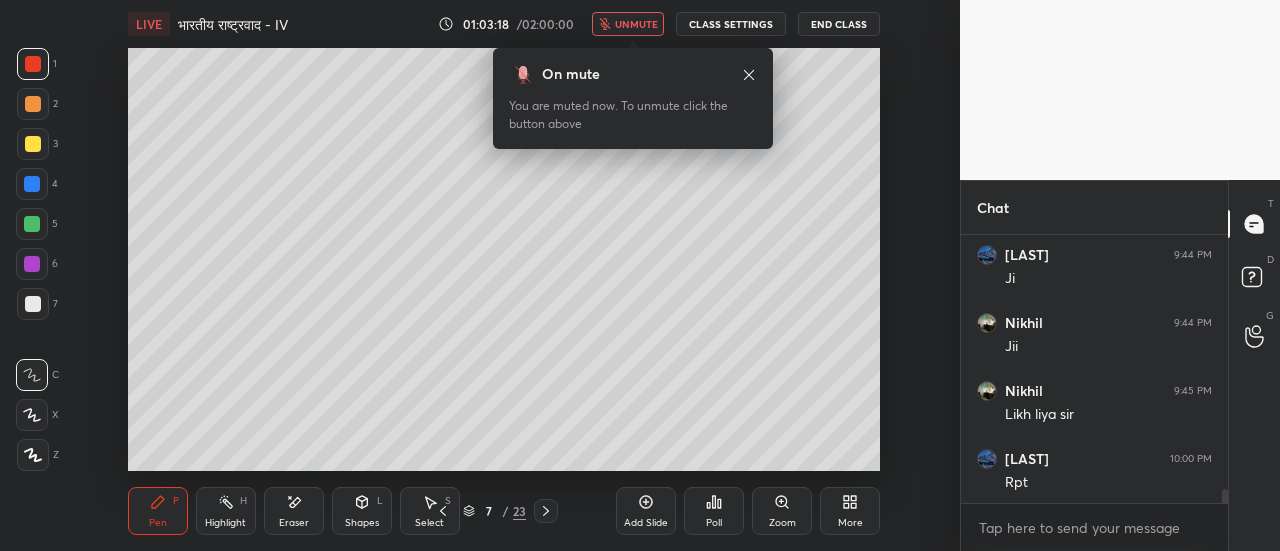 click on "unmute" at bounding box center [636, 24] 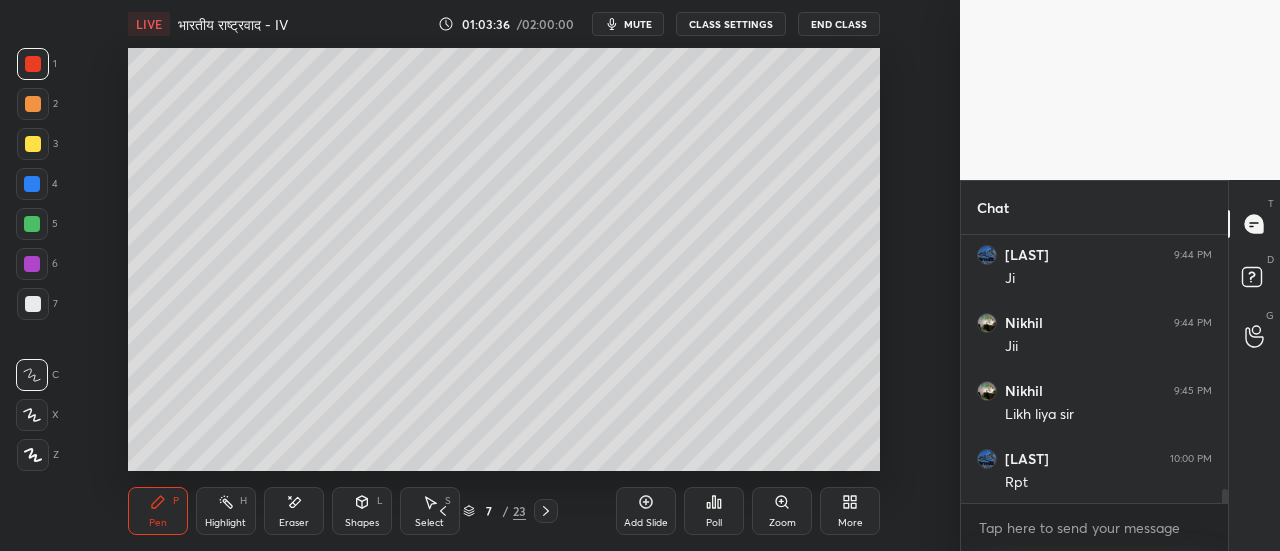 click at bounding box center [33, 304] 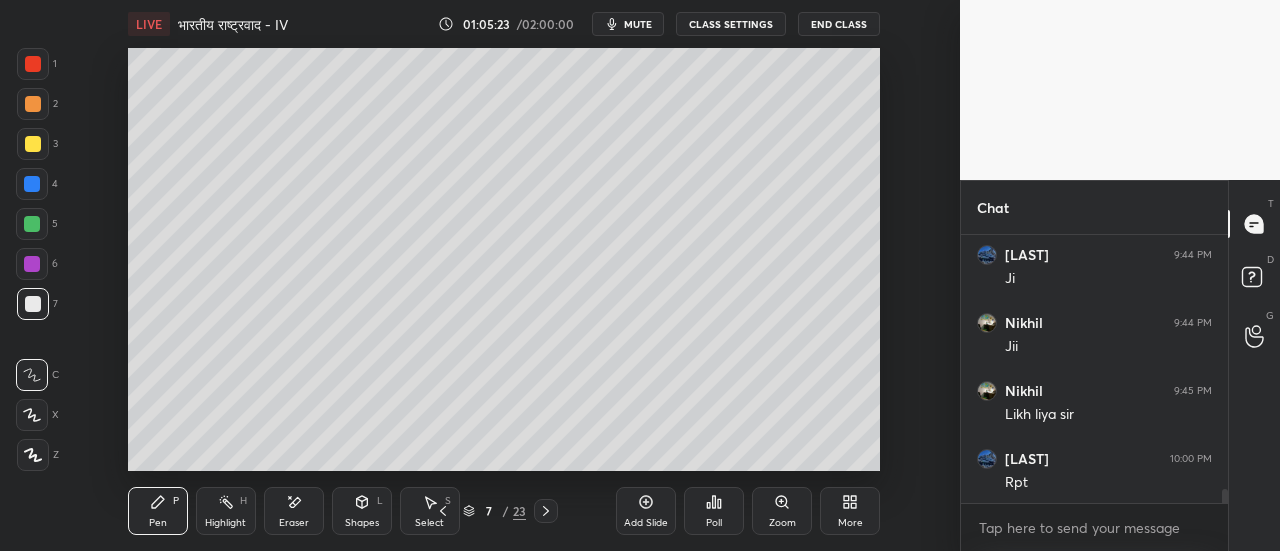 click 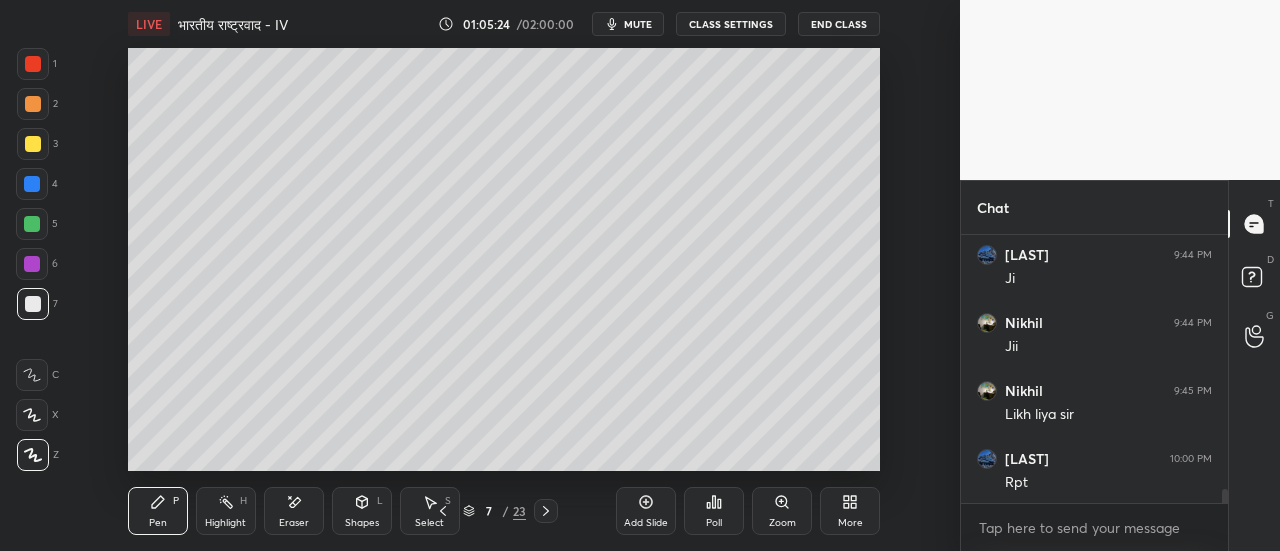 click at bounding box center [33, 144] 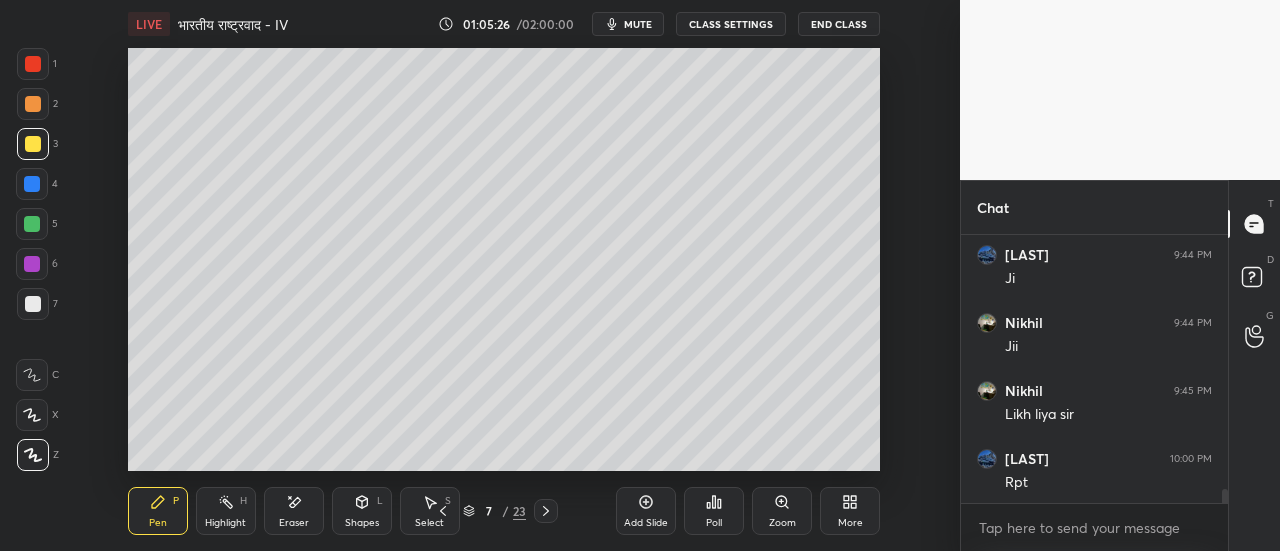 click 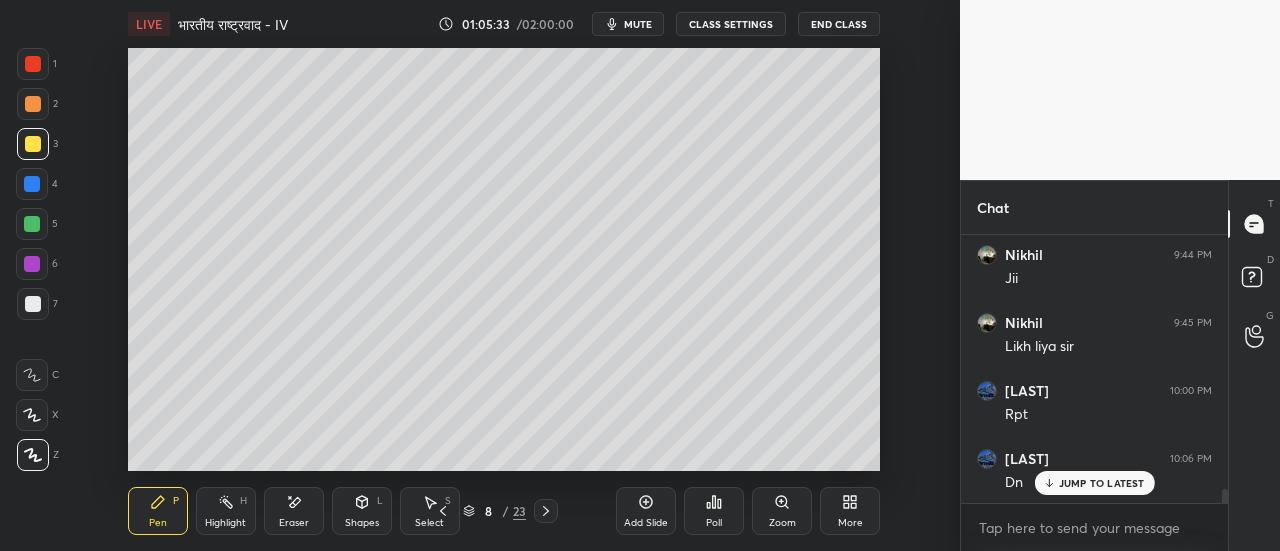 scroll, scrollTop: 4970, scrollLeft: 0, axis: vertical 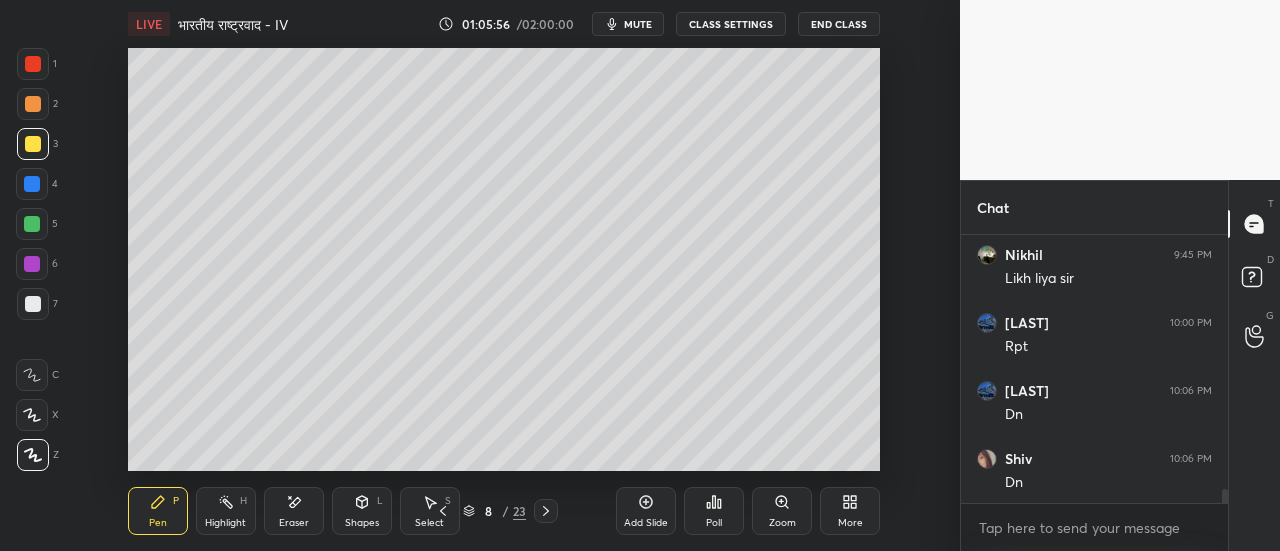 click at bounding box center (33, 64) 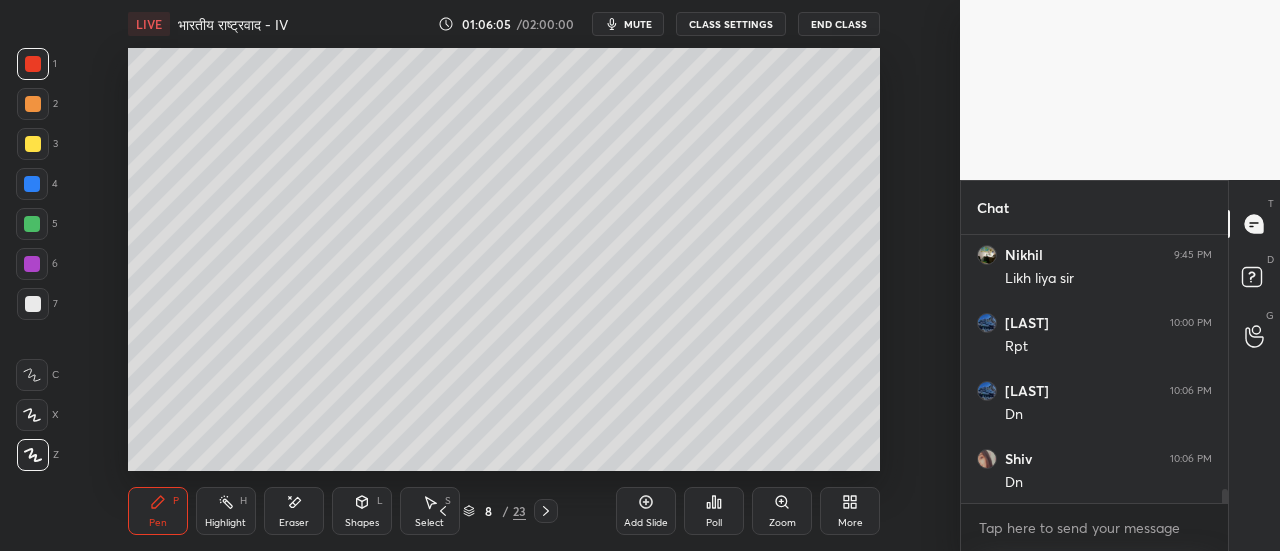 click on "mute" at bounding box center [638, 24] 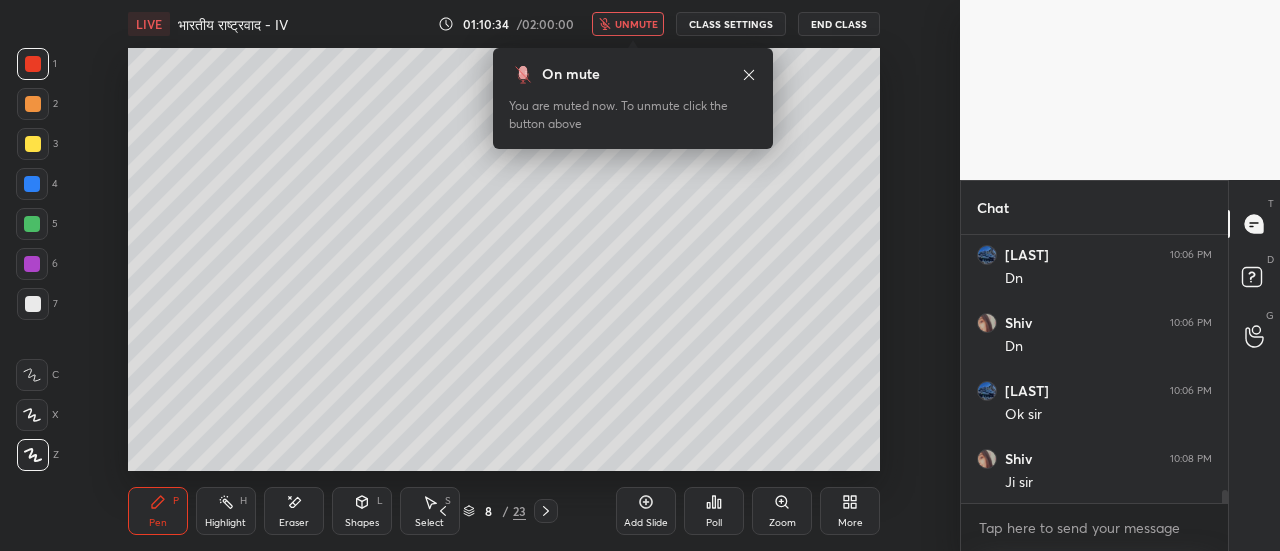 scroll, scrollTop: 5174, scrollLeft: 0, axis: vertical 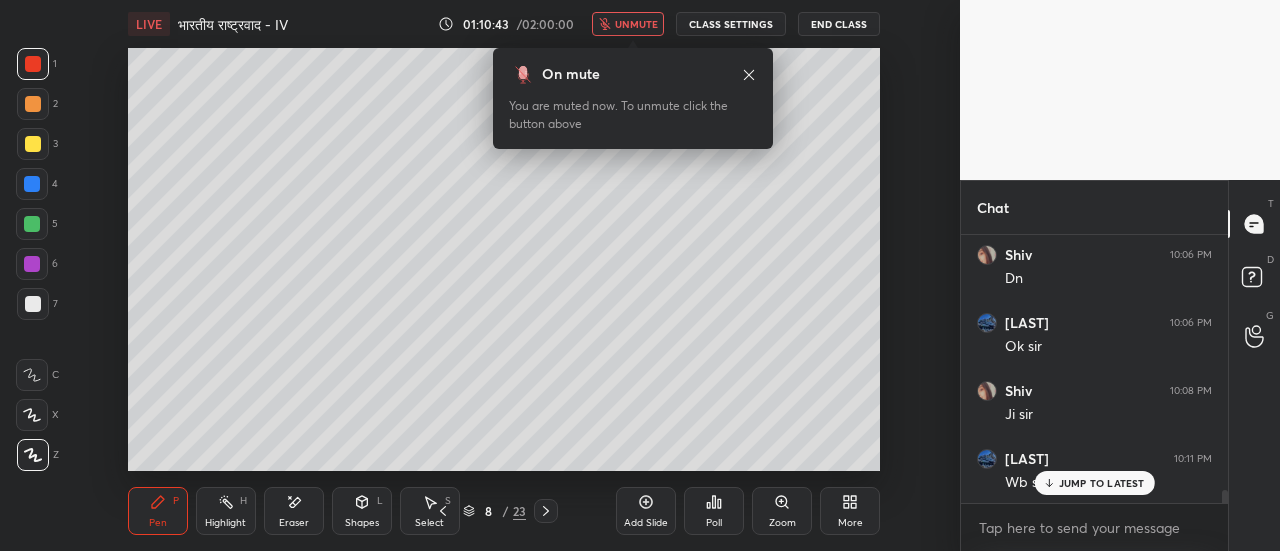 click on "unmute" at bounding box center (628, 24) 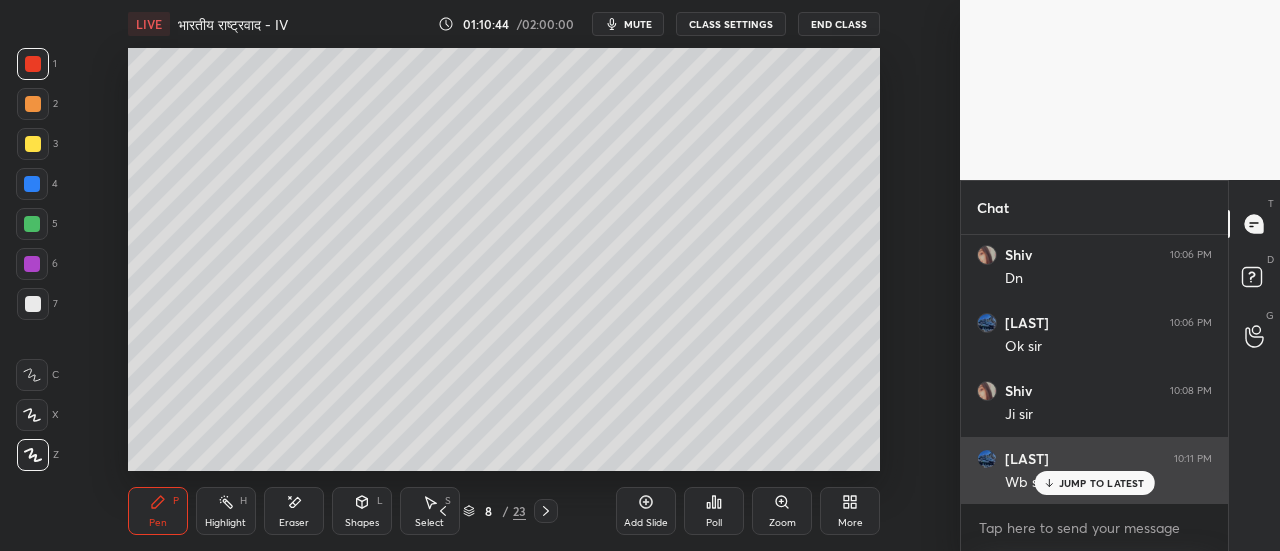 click on "JUMP TO LATEST" at bounding box center [1102, 483] 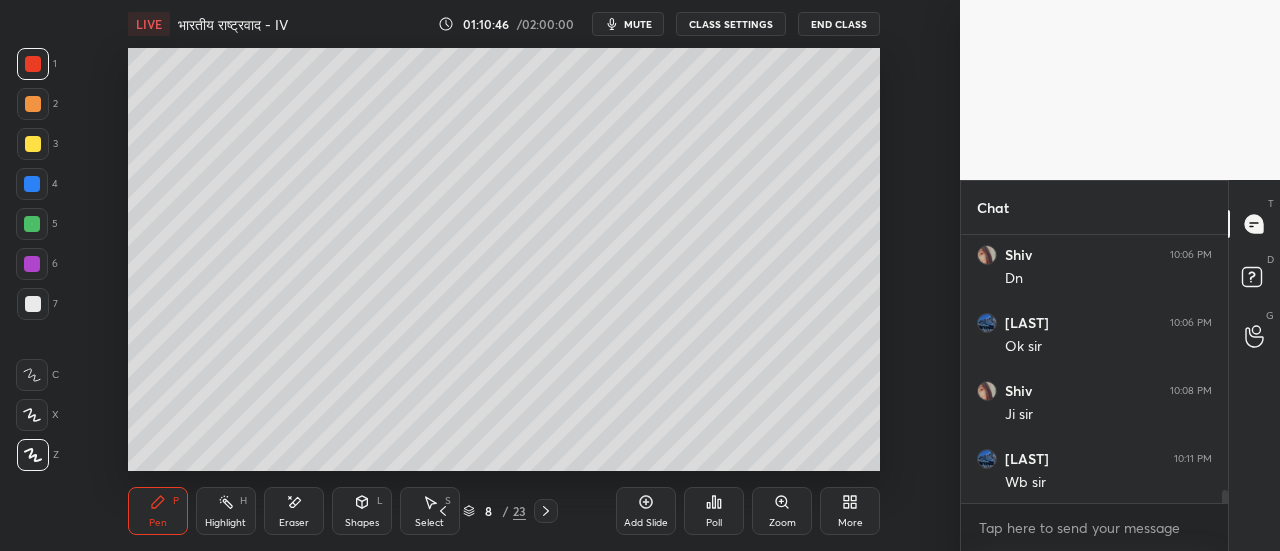 click on "Eraser" at bounding box center (294, 511) 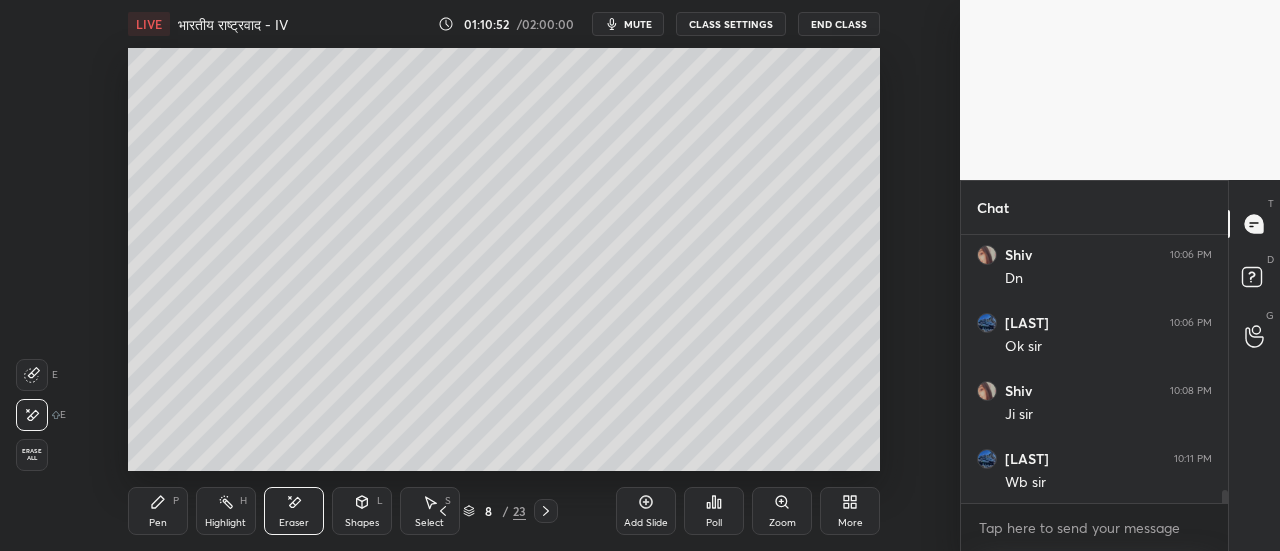 click 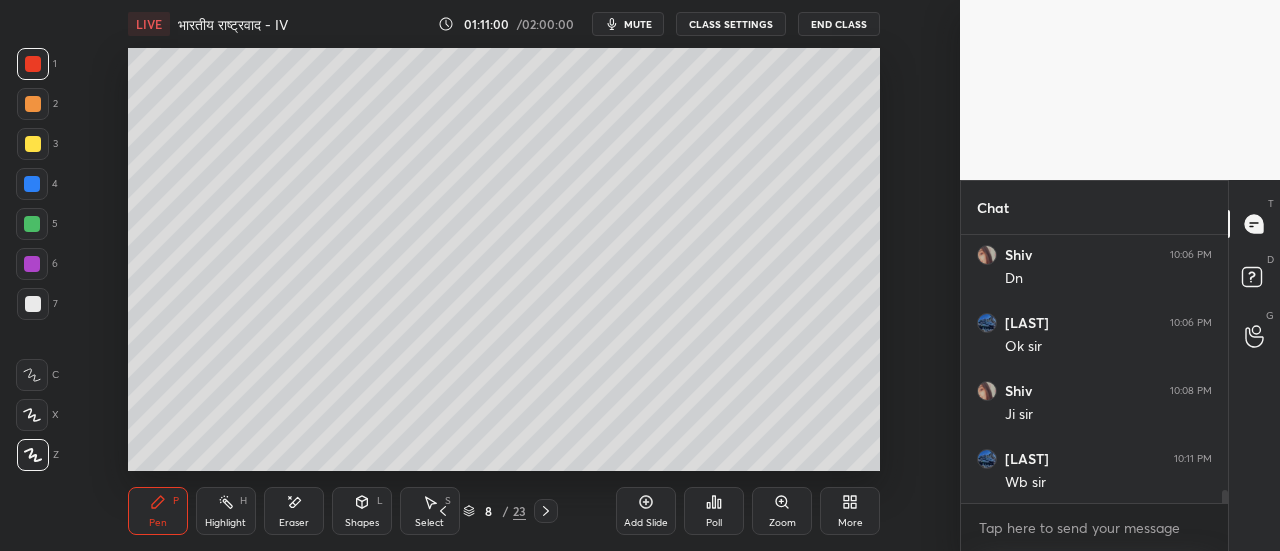 click at bounding box center (33, 104) 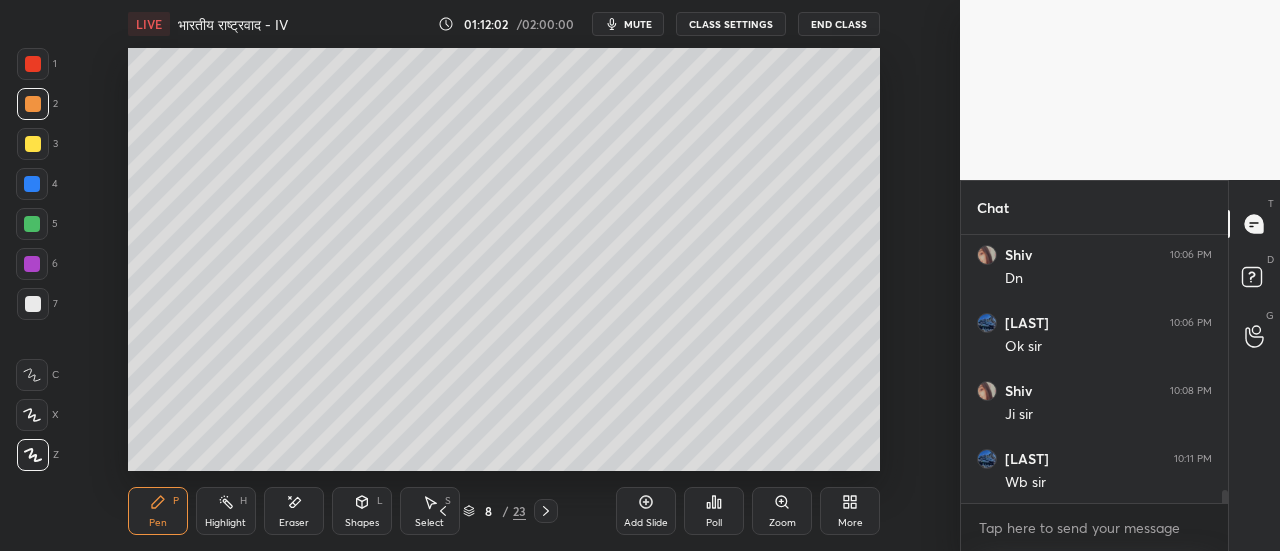 scroll, scrollTop: 5242, scrollLeft: 0, axis: vertical 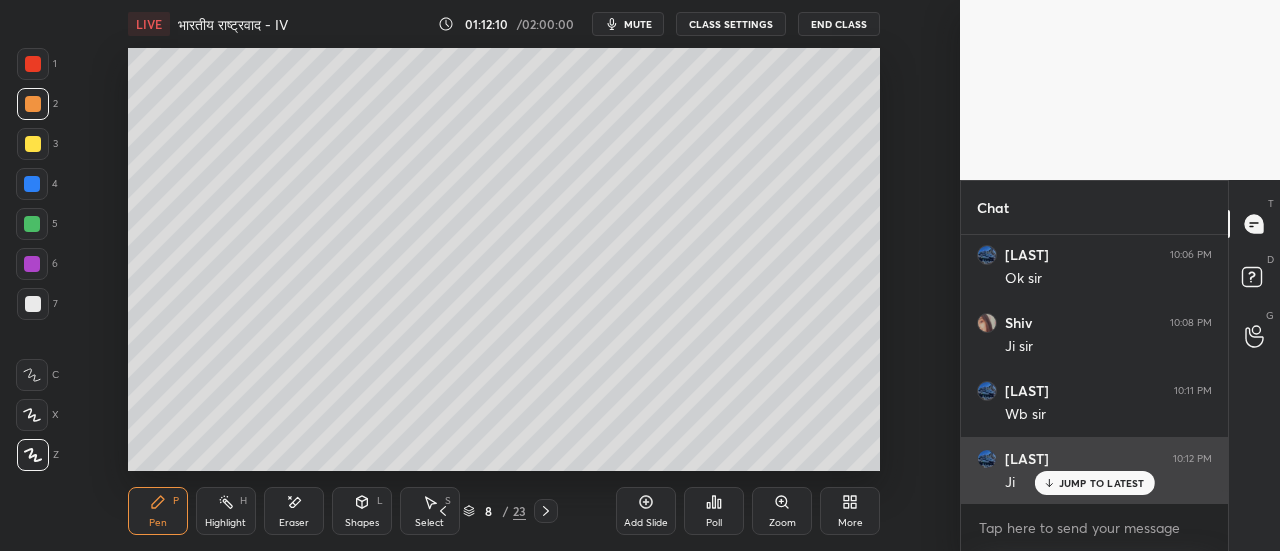 click on "JUMP TO LATEST" at bounding box center (1102, 483) 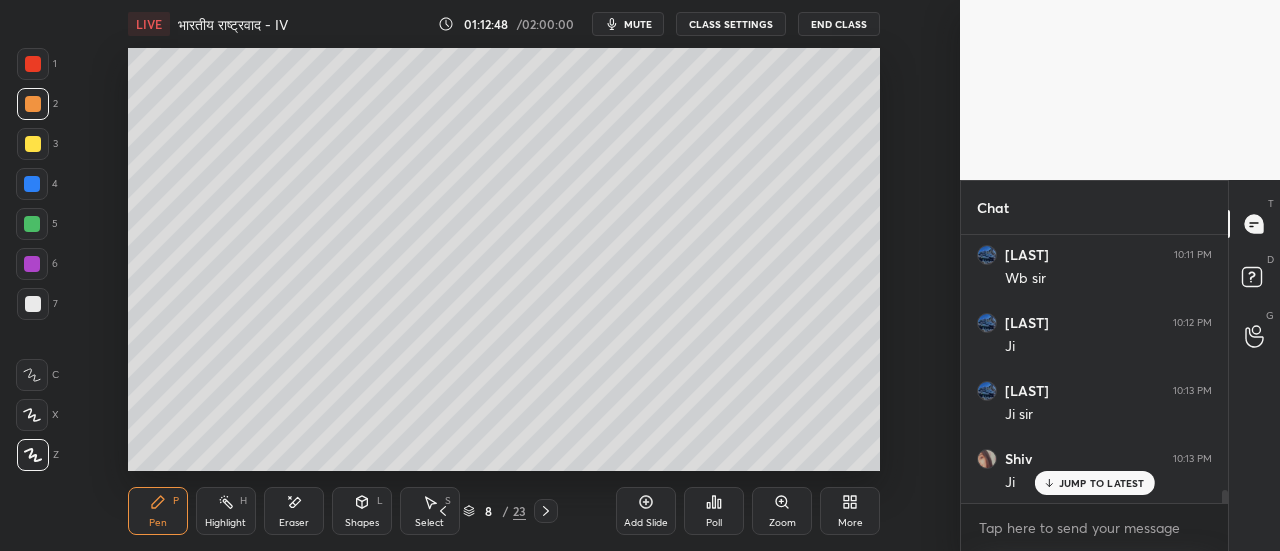 scroll, scrollTop: 5446, scrollLeft: 0, axis: vertical 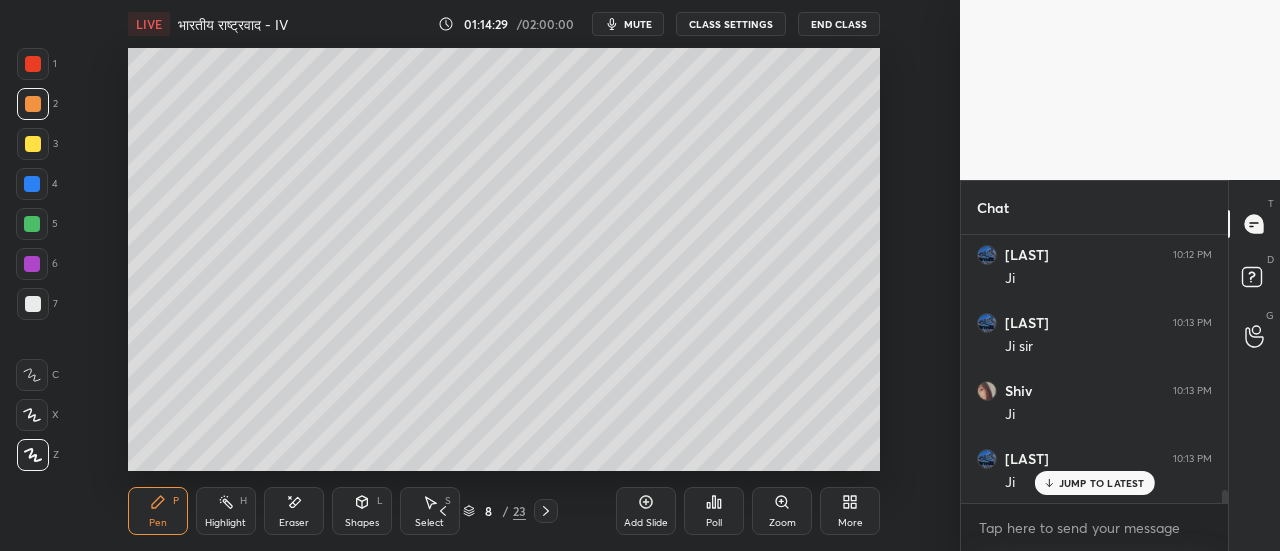 click on "Eraser" at bounding box center (294, 511) 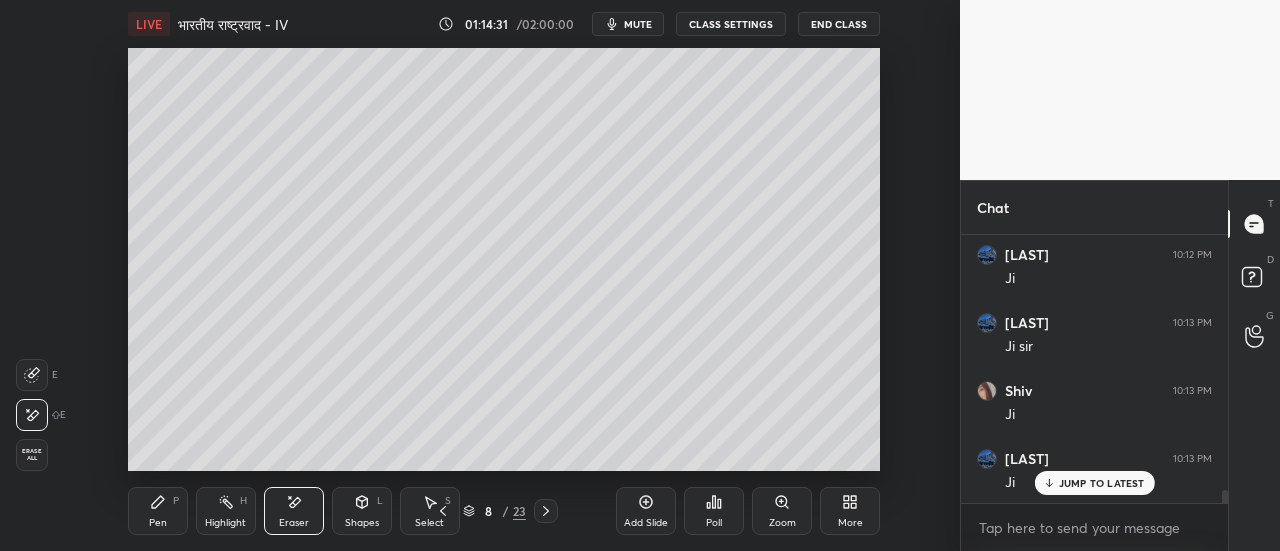 click on "Pen P" at bounding box center [158, 511] 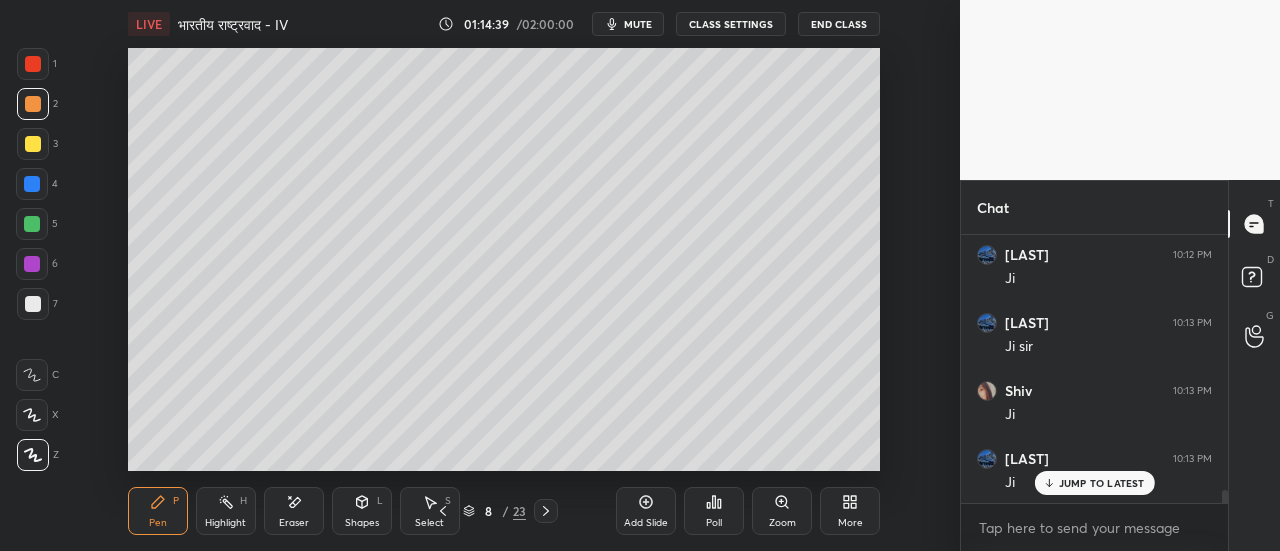 click 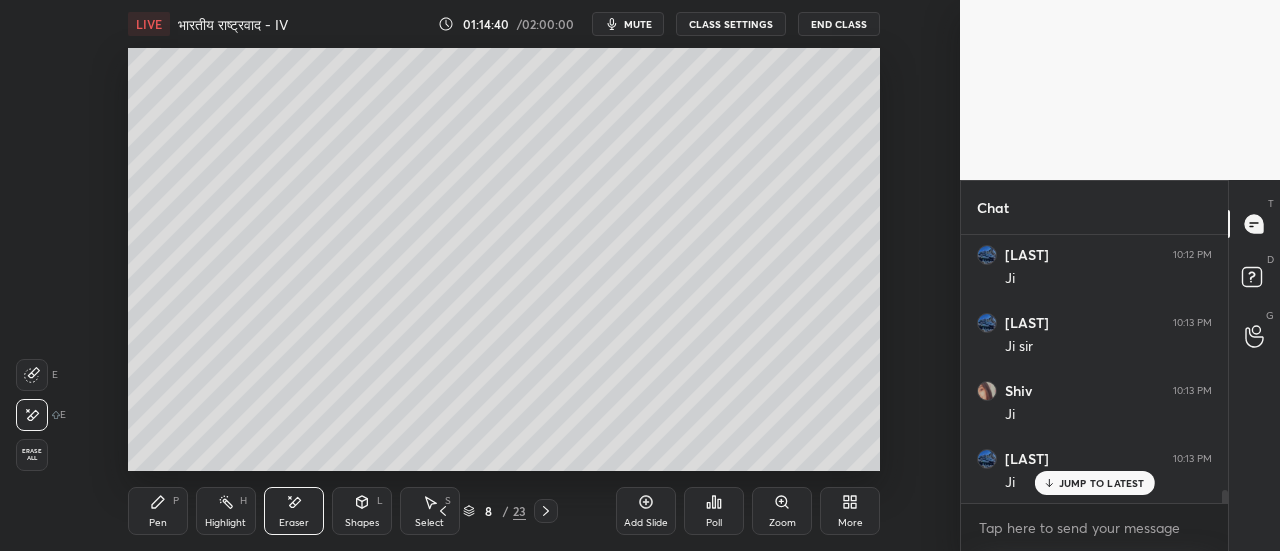 click on "Pen P" at bounding box center [158, 511] 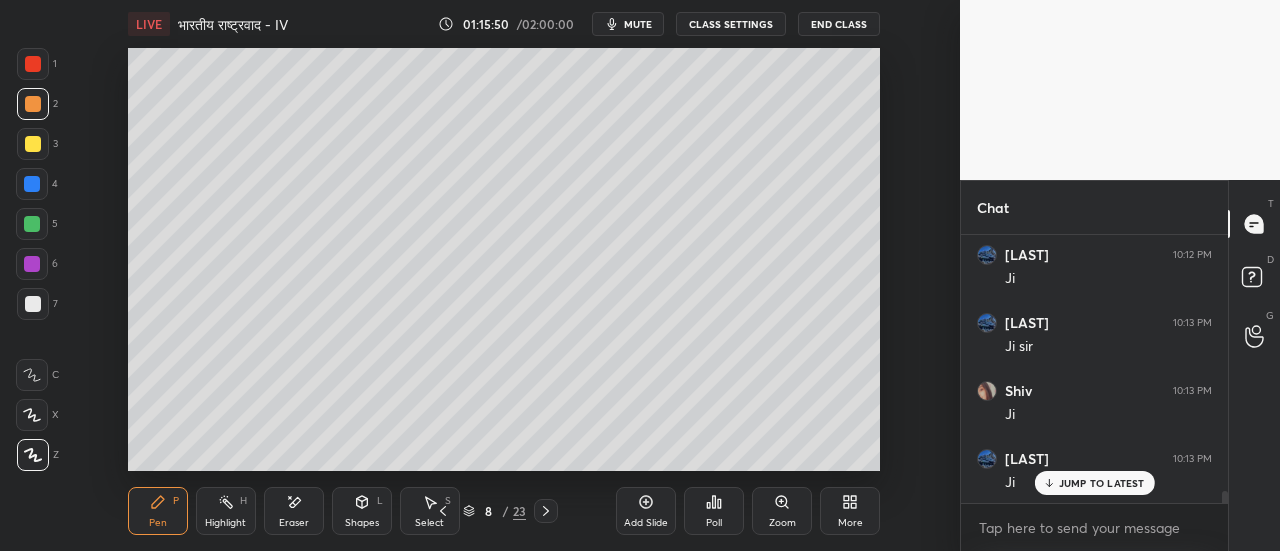 scroll, scrollTop: 5514, scrollLeft: 0, axis: vertical 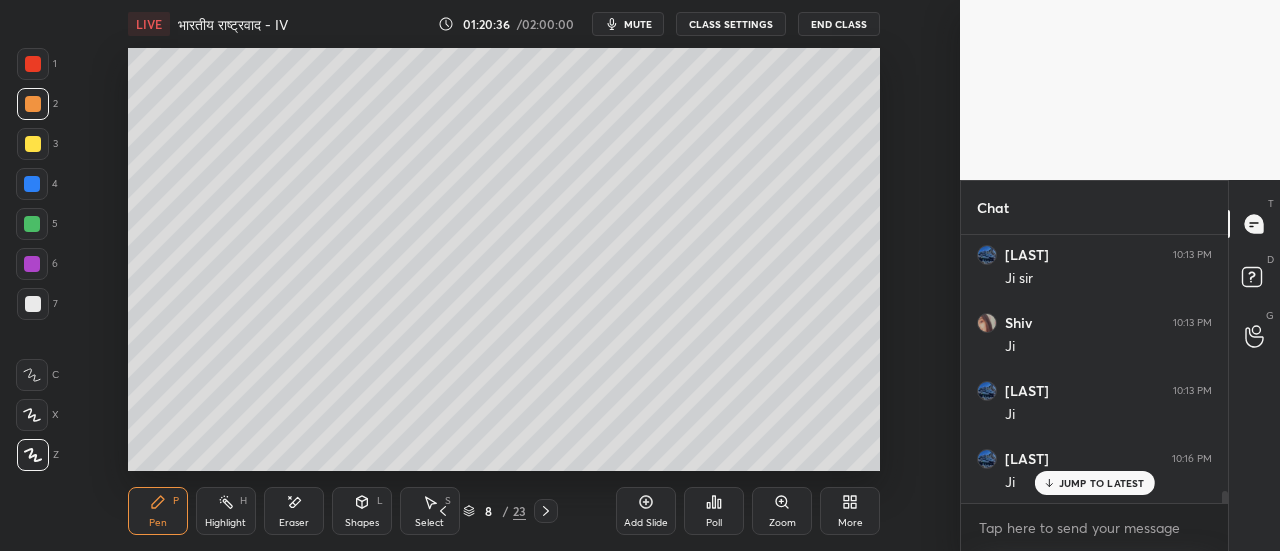 click 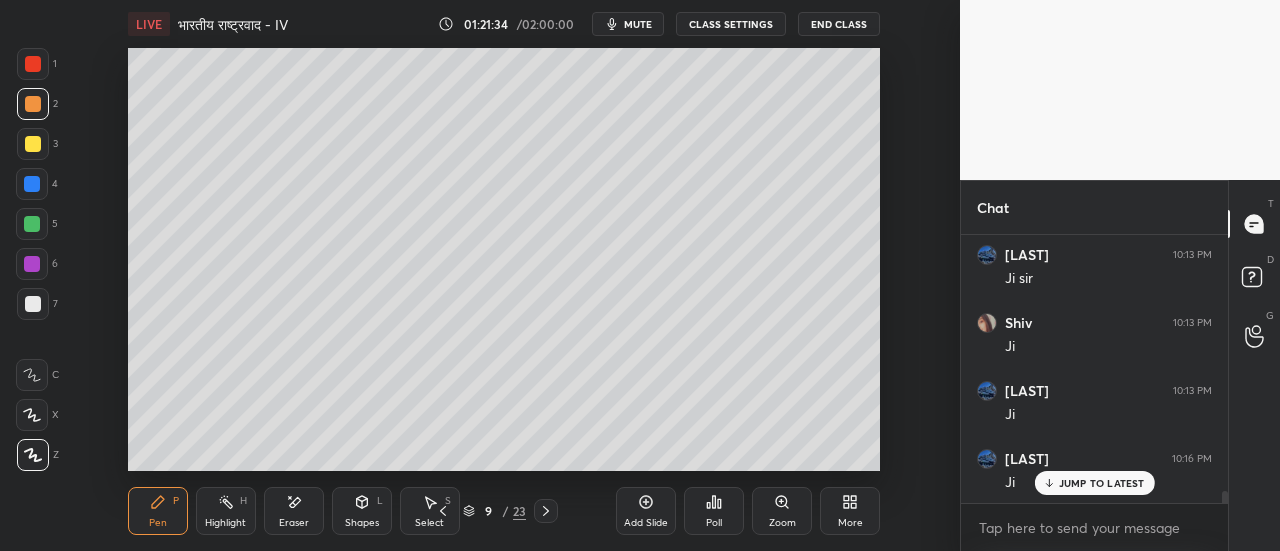 click 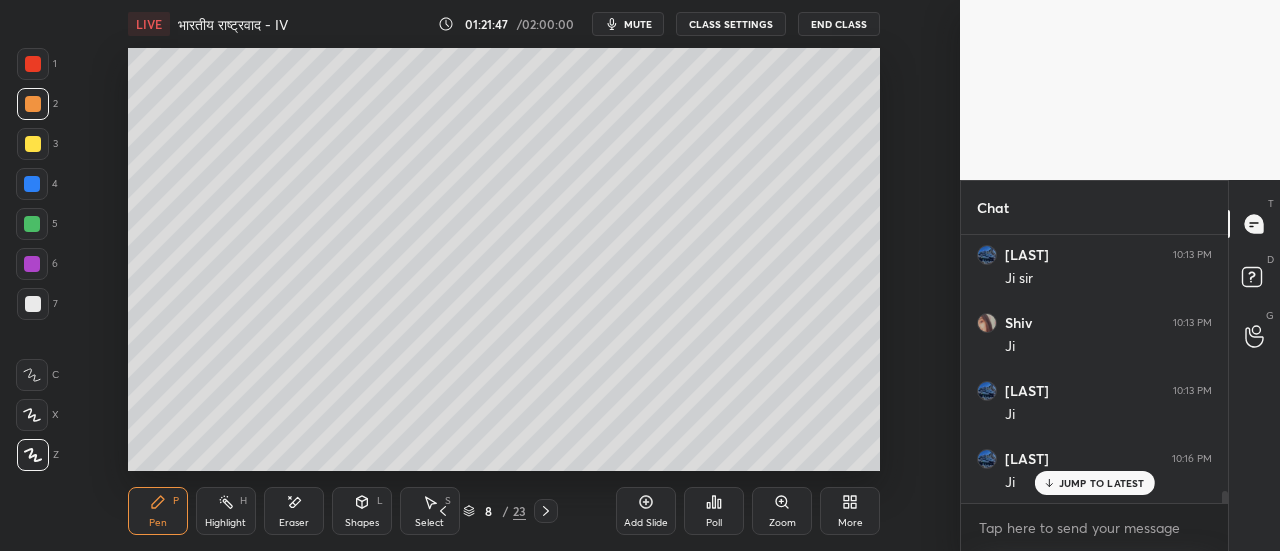 click at bounding box center (33, 144) 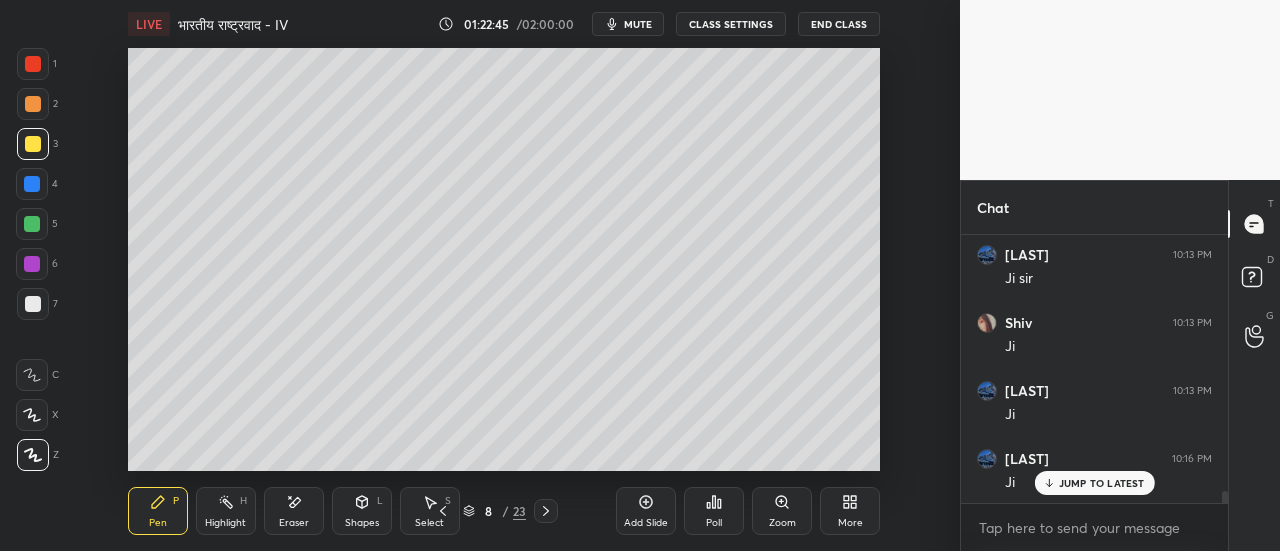 scroll, scrollTop: 5582, scrollLeft: 0, axis: vertical 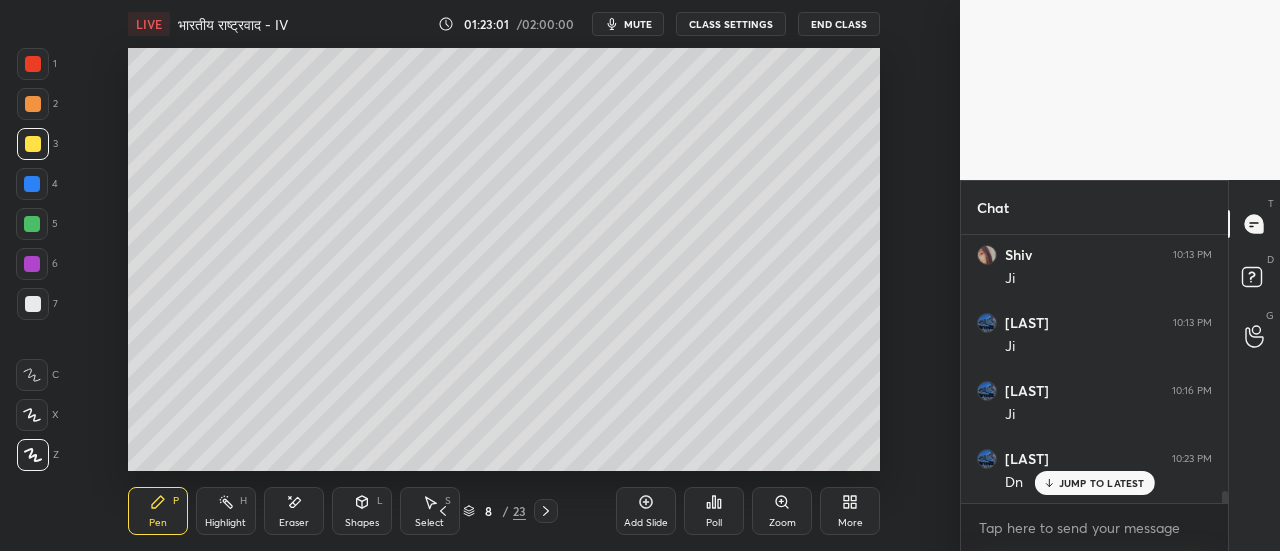 click 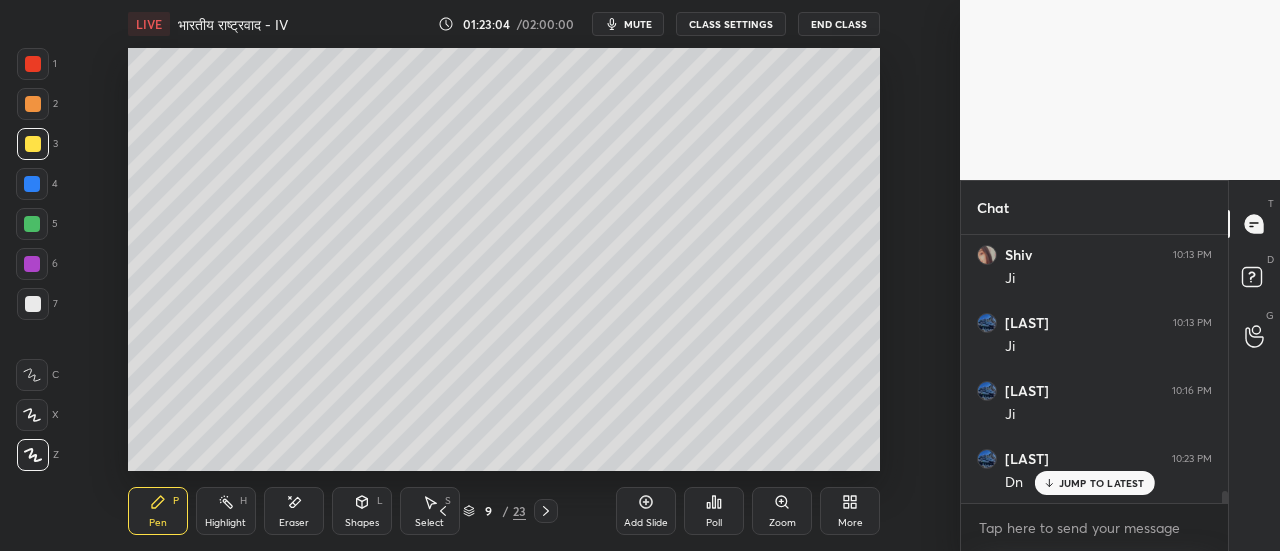 click 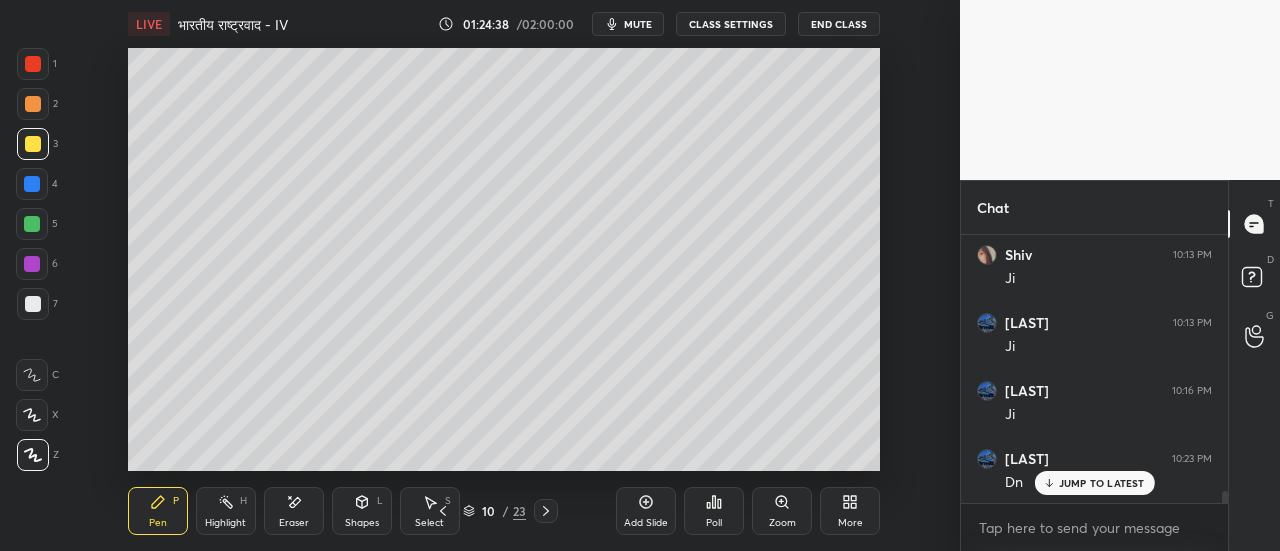 click at bounding box center (32, 224) 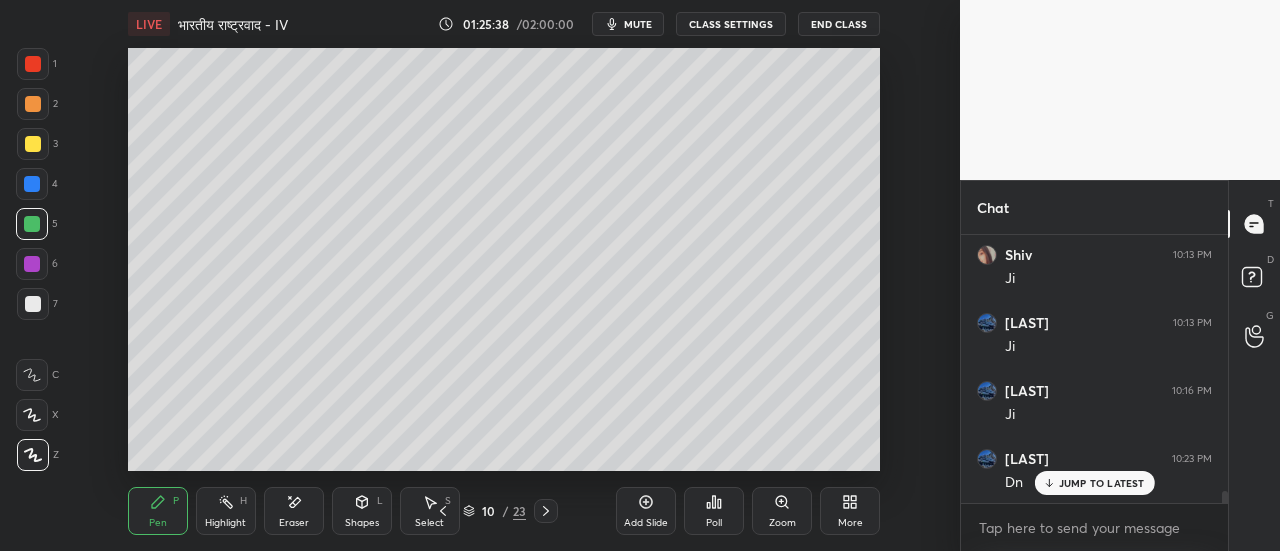 click at bounding box center (33, 104) 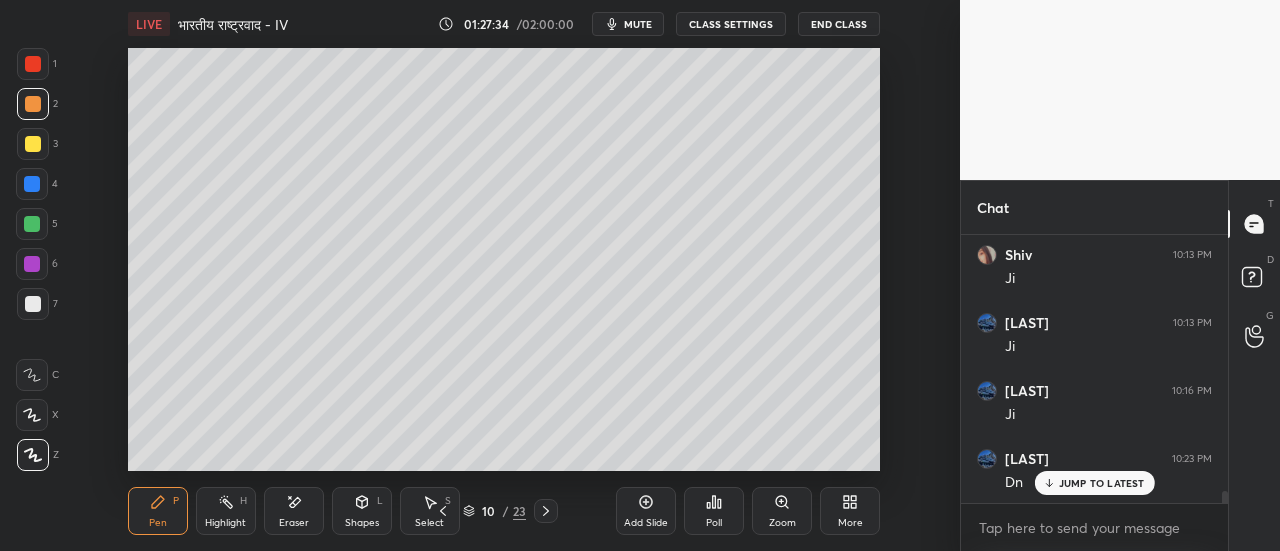 click 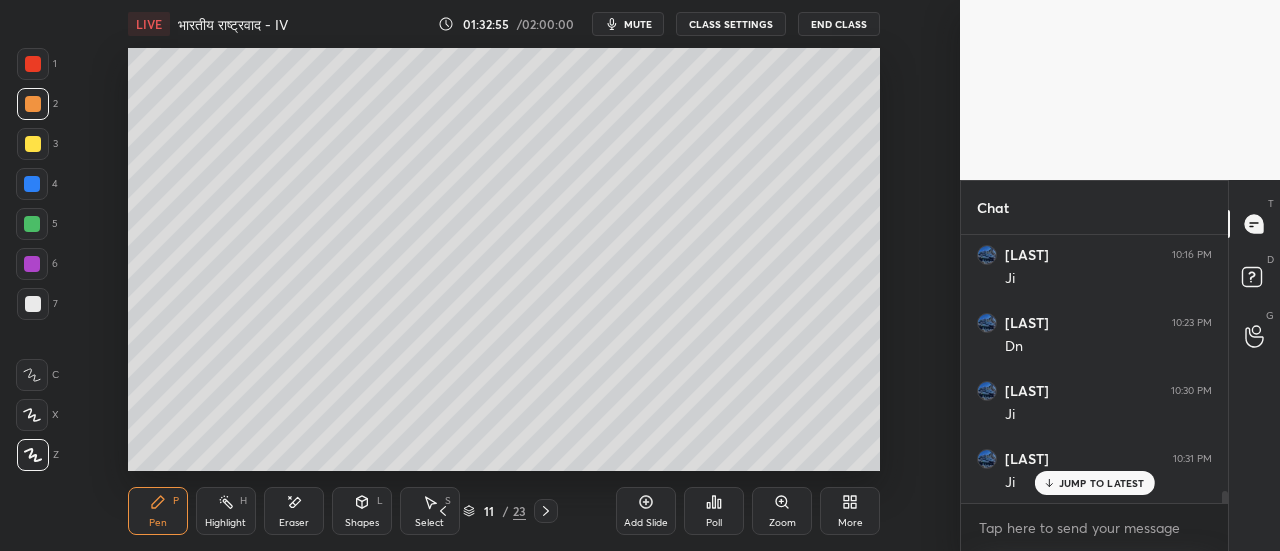scroll, scrollTop: 5786, scrollLeft: 0, axis: vertical 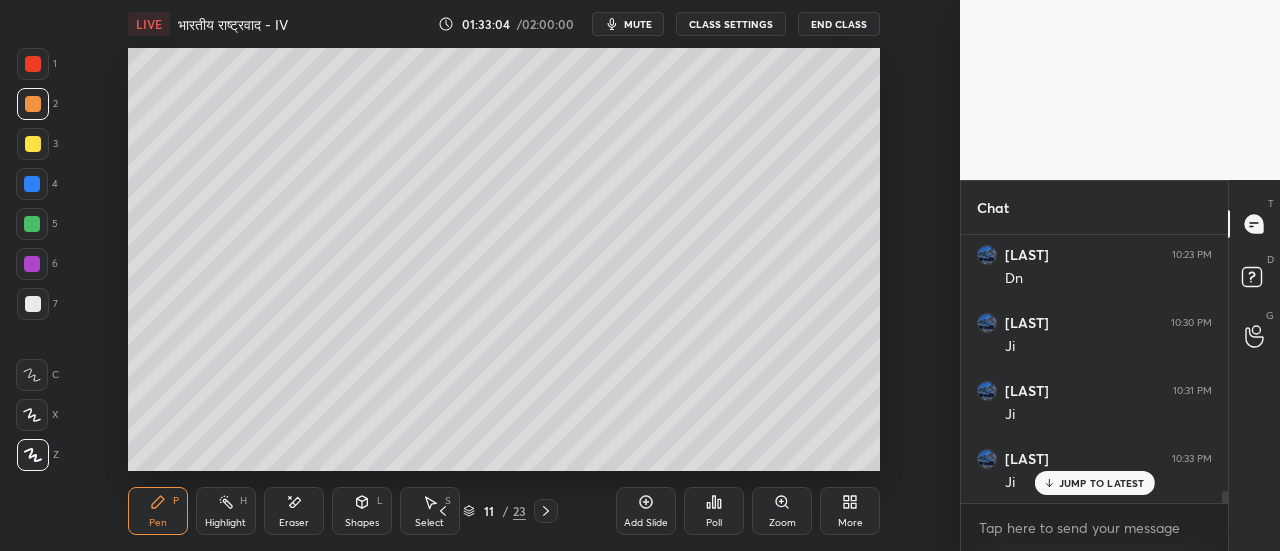 click at bounding box center [33, 144] 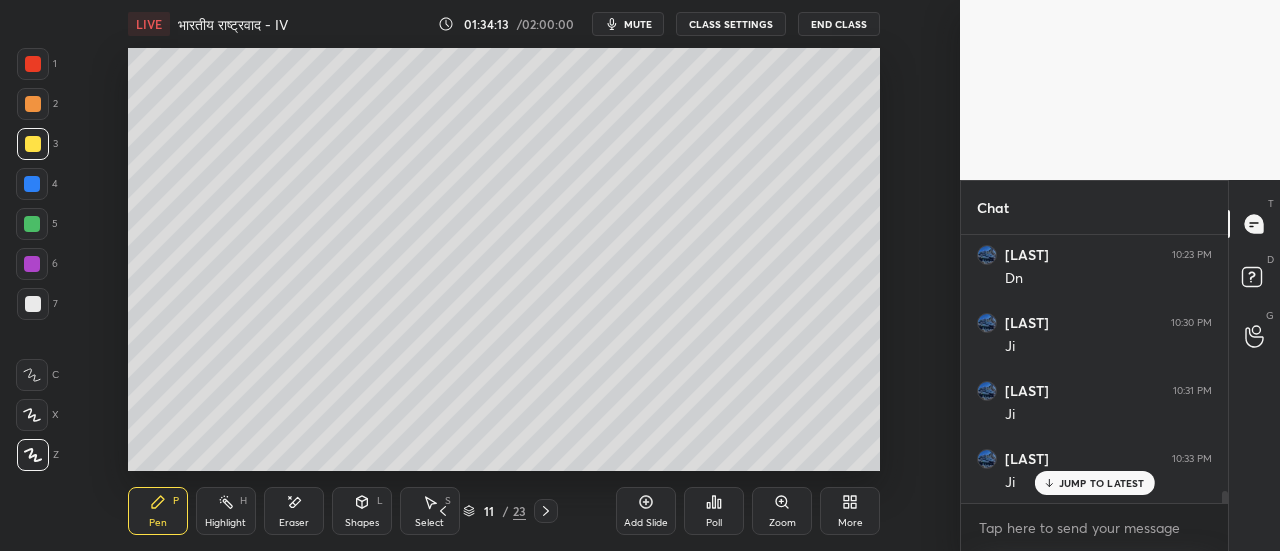 click 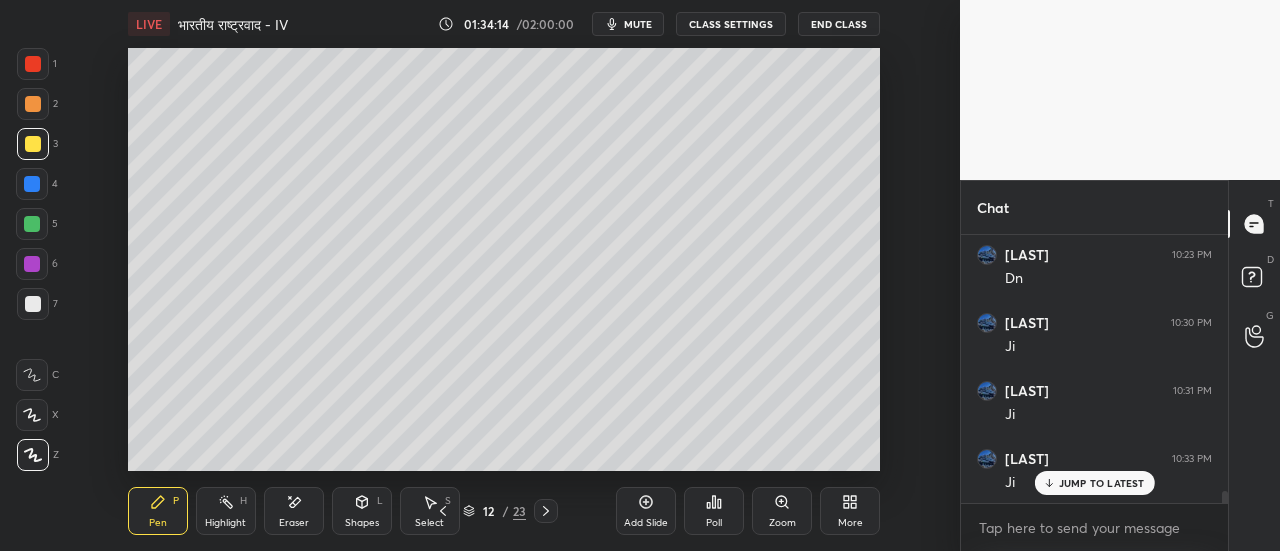 click 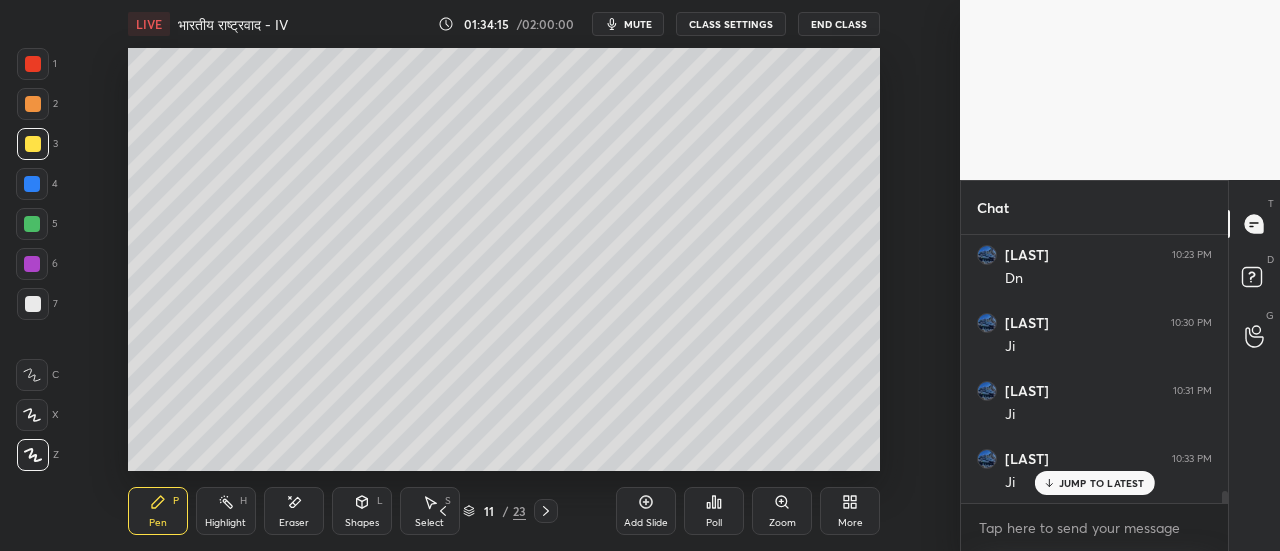 click 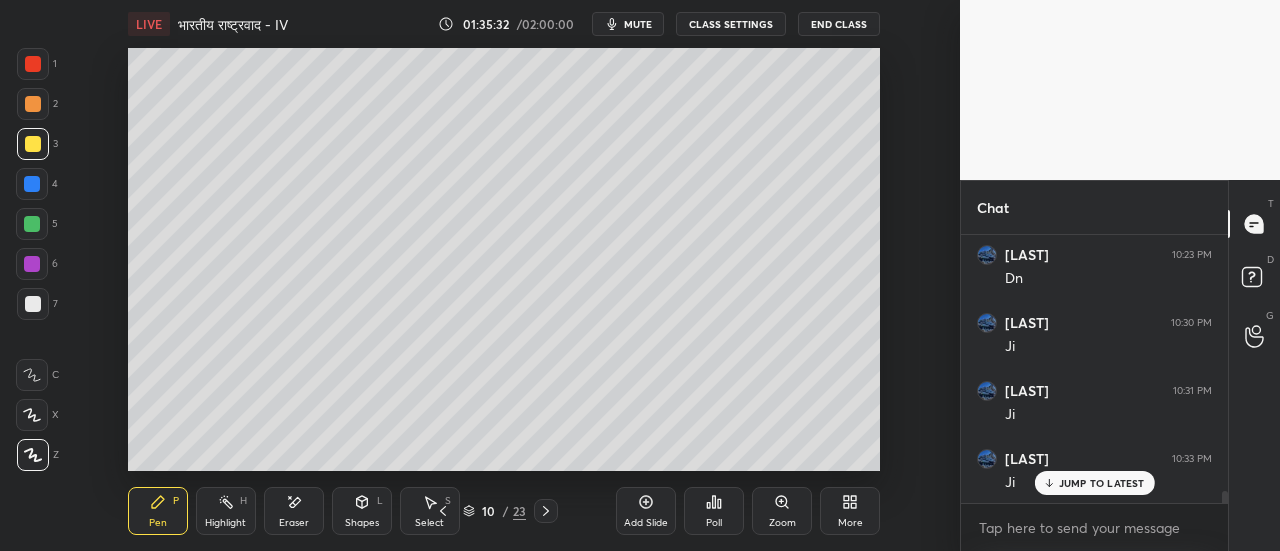 click at bounding box center (33, 104) 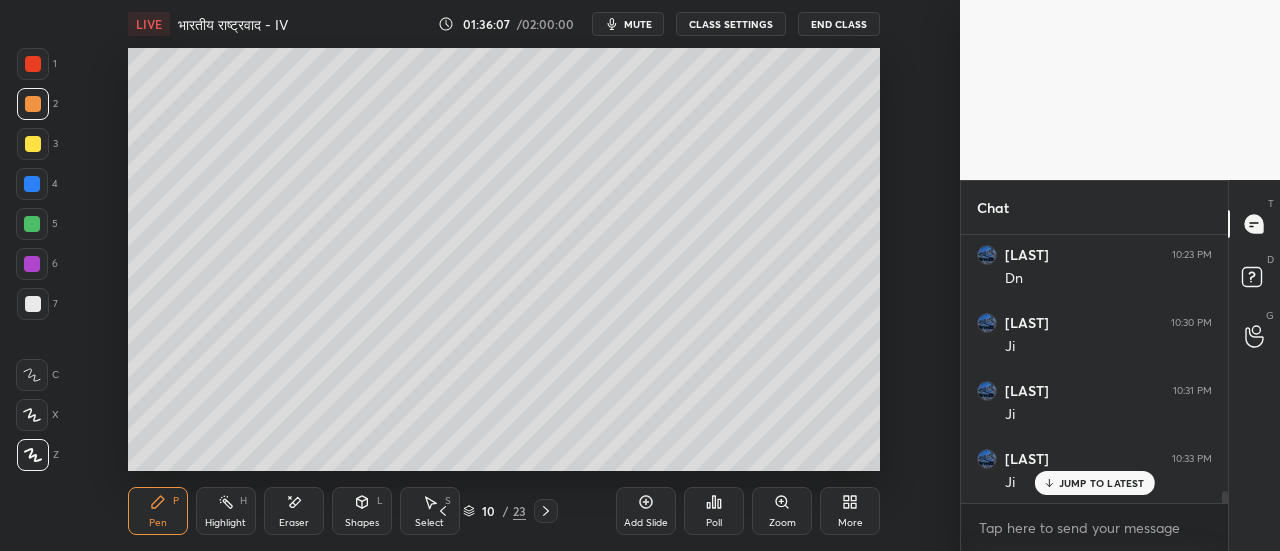 scroll, scrollTop: 5854, scrollLeft: 0, axis: vertical 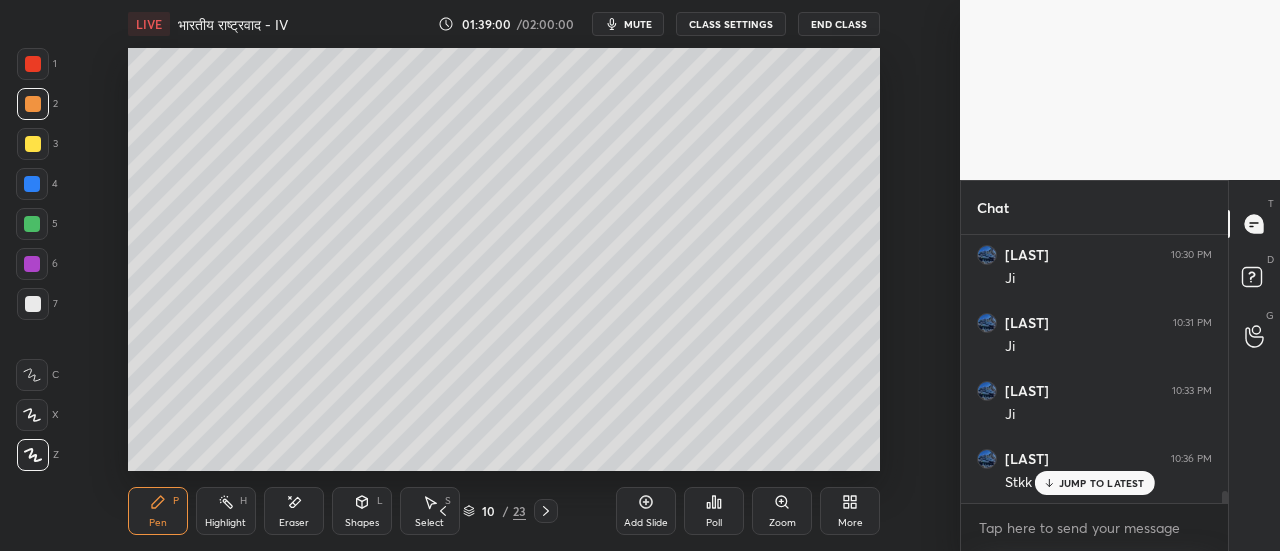 click 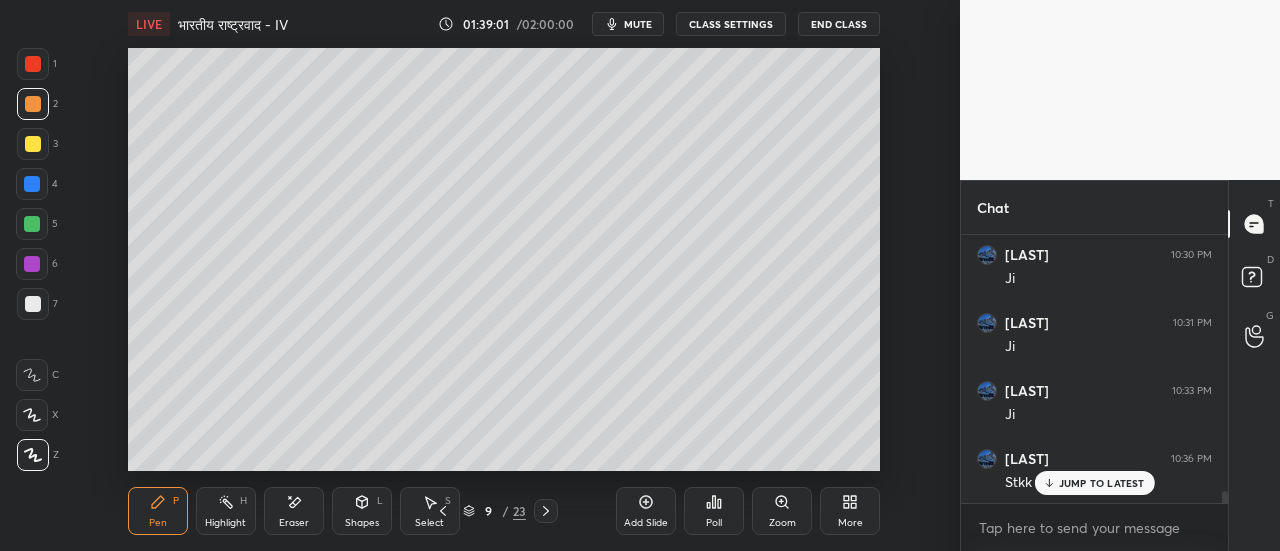 click 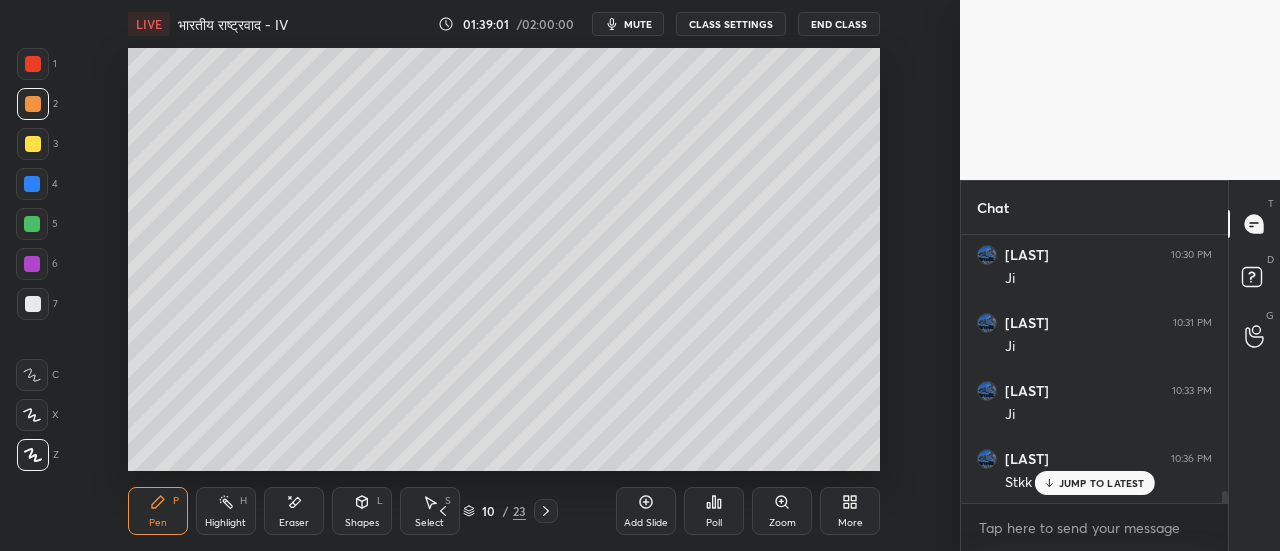 click 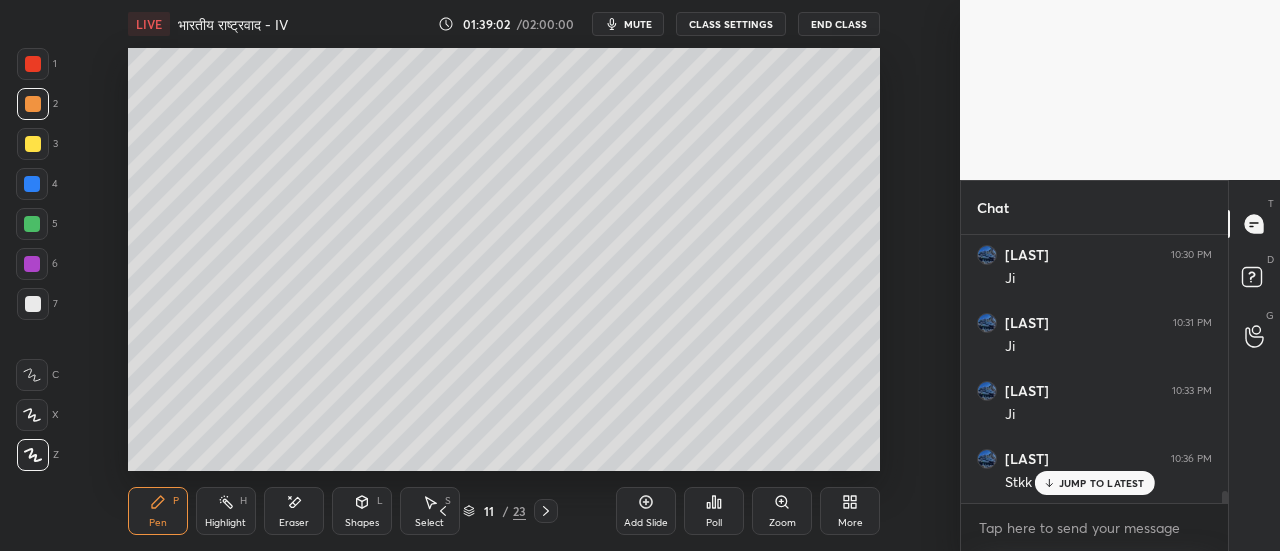 click 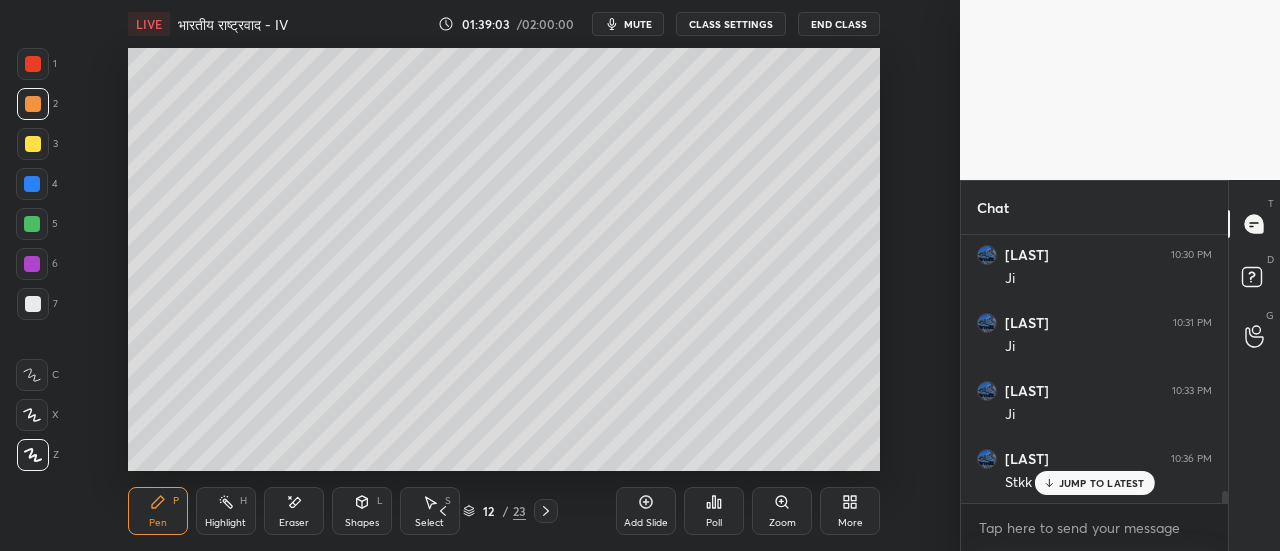 click 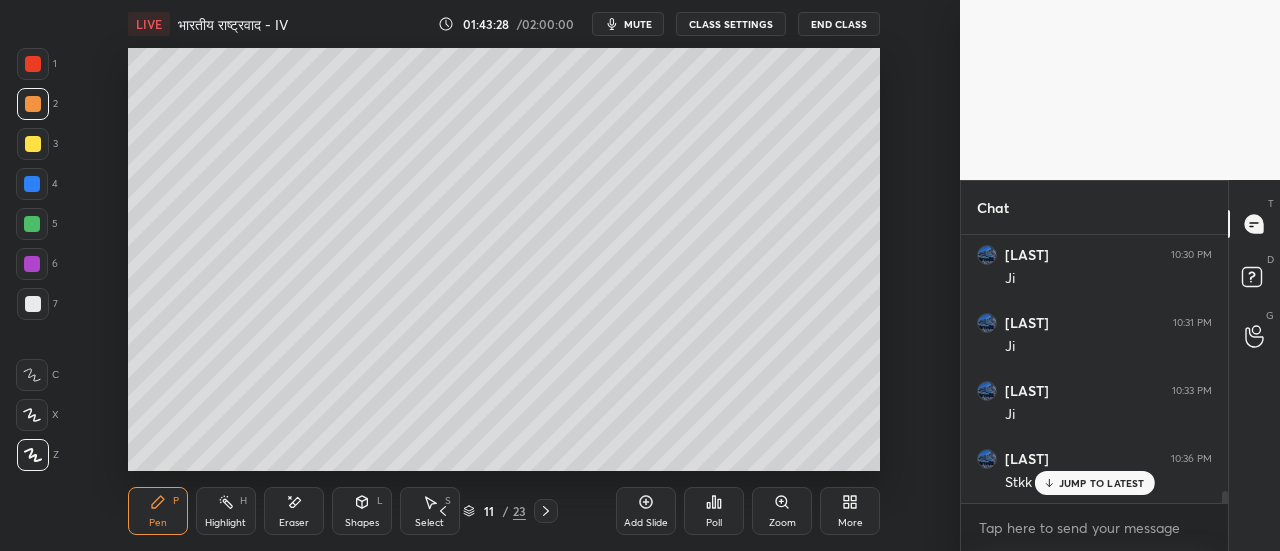 click at bounding box center (33, 304) 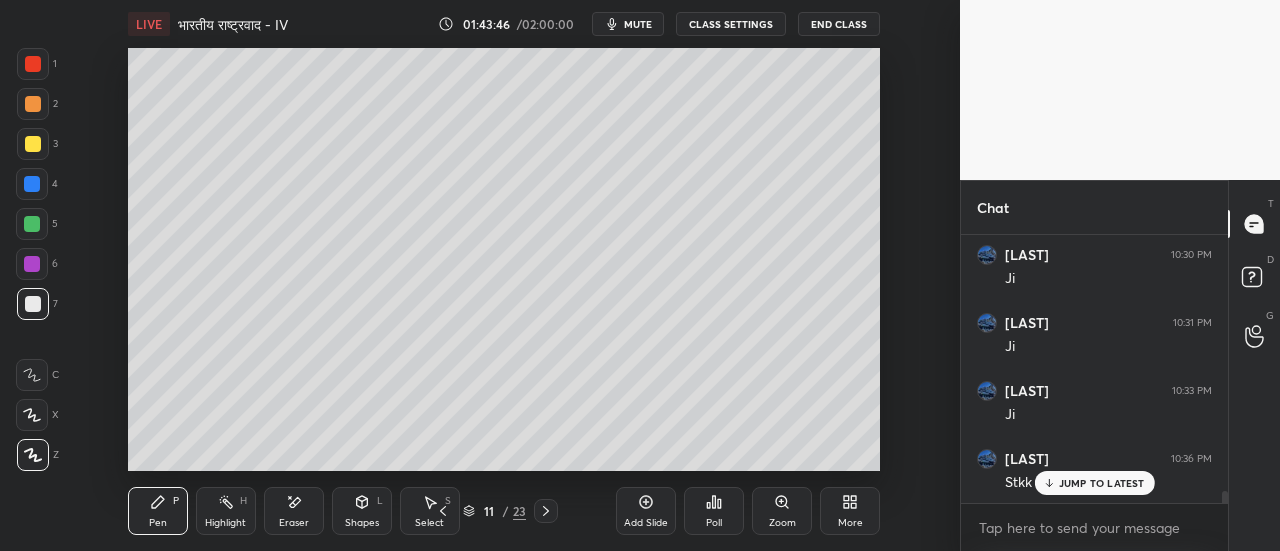 click 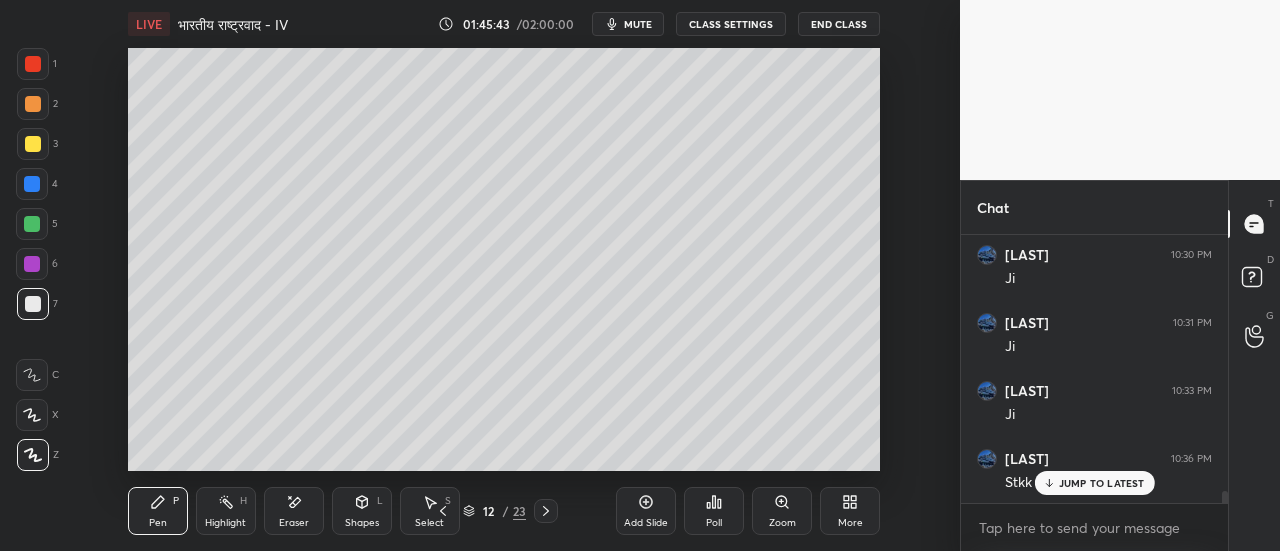 click 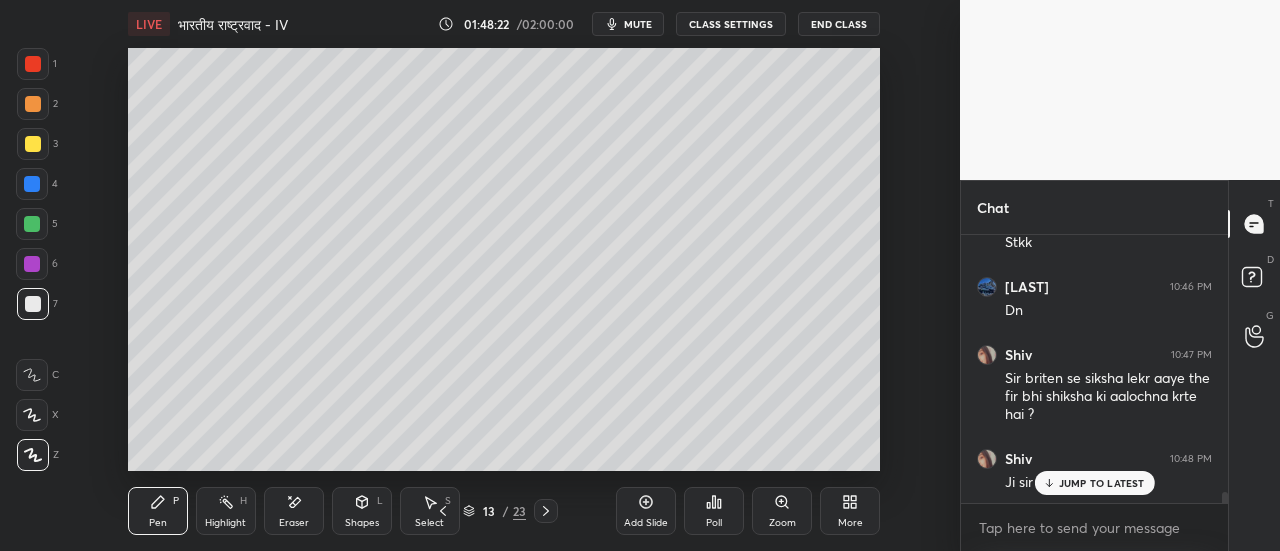 scroll, scrollTop: 6162, scrollLeft: 0, axis: vertical 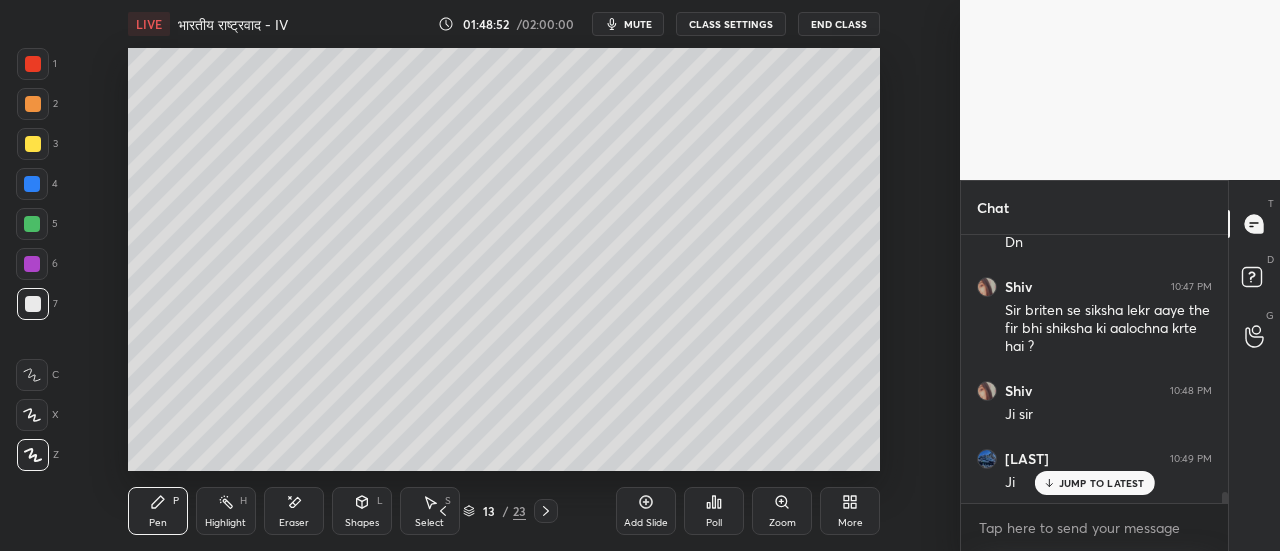 click at bounding box center [33, 144] 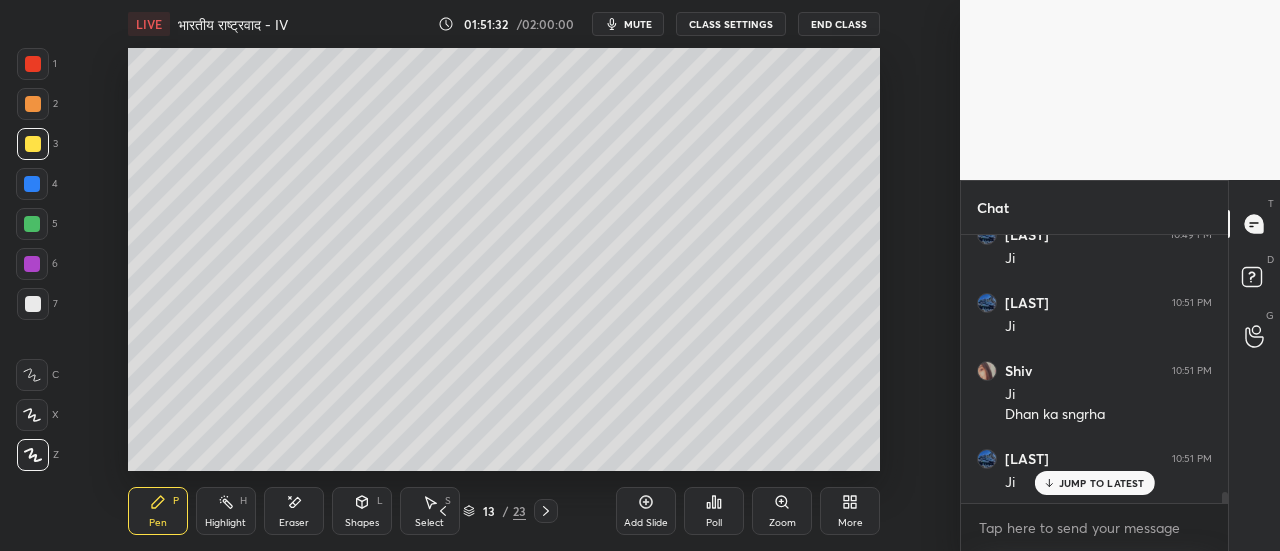 scroll, scrollTop: 6454, scrollLeft: 0, axis: vertical 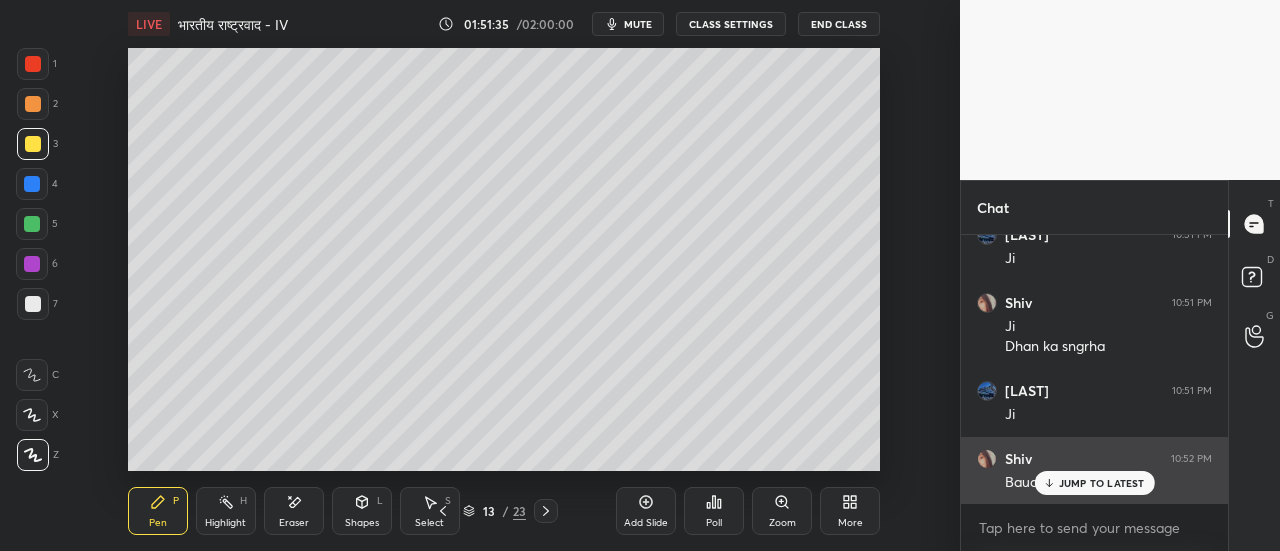click on "JUMP TO LATEST" at bounding box center [1102, 483] 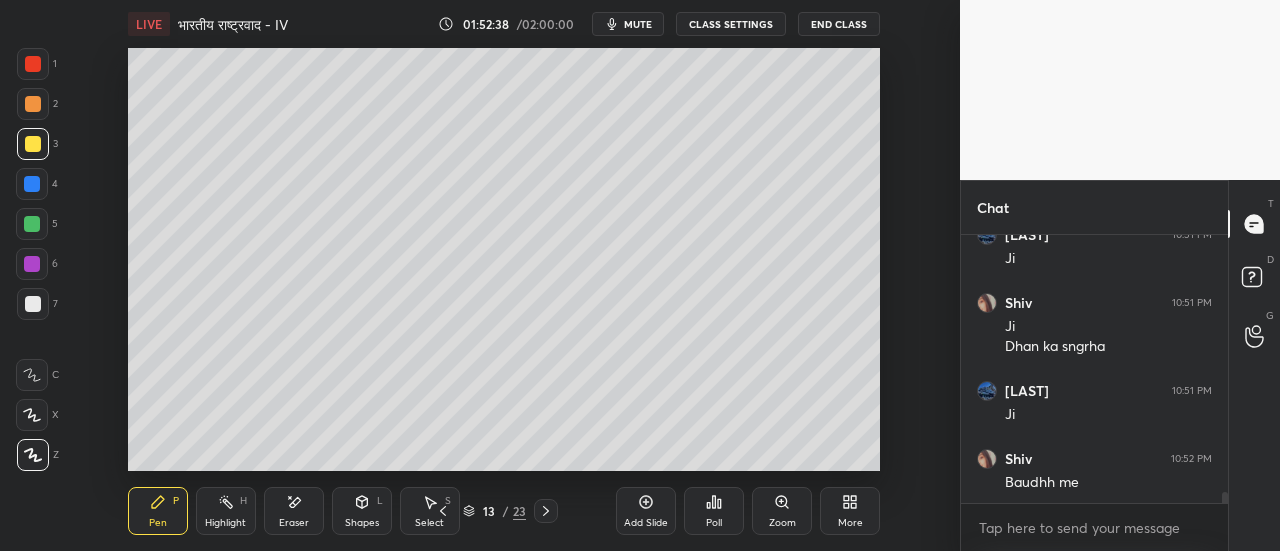 scroll, scrollTop: 6522, scrollLeft: 0, axis: vertical 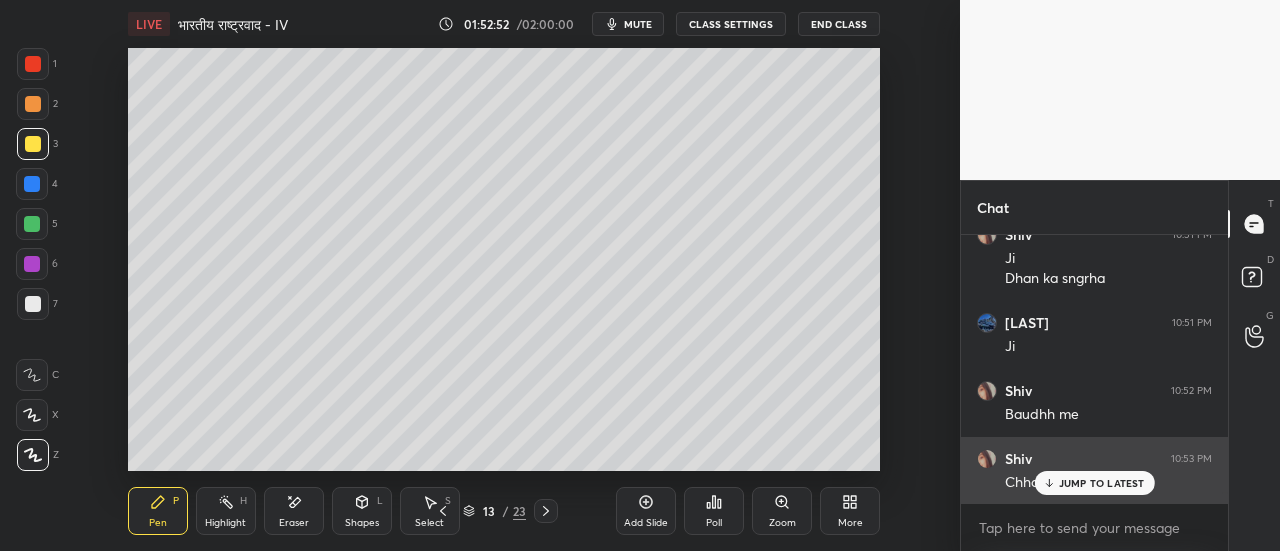 click on "JUMP TO LATEST" at bounding box center (1102, 483) 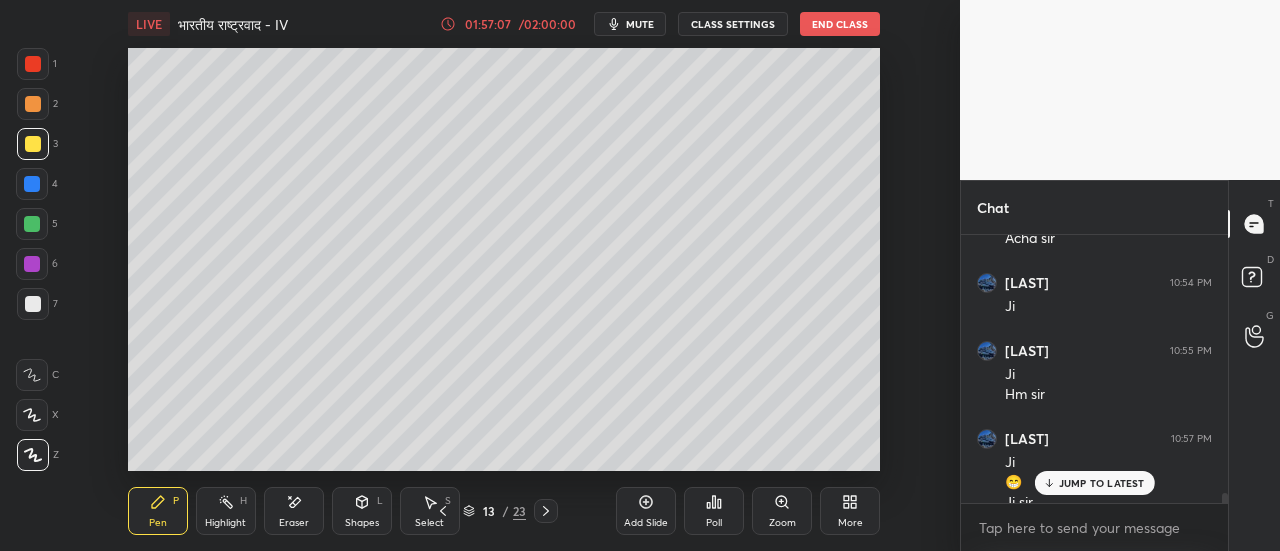 scroll, scrollTop: 6854, scrollLeft: 0, axis: vertical 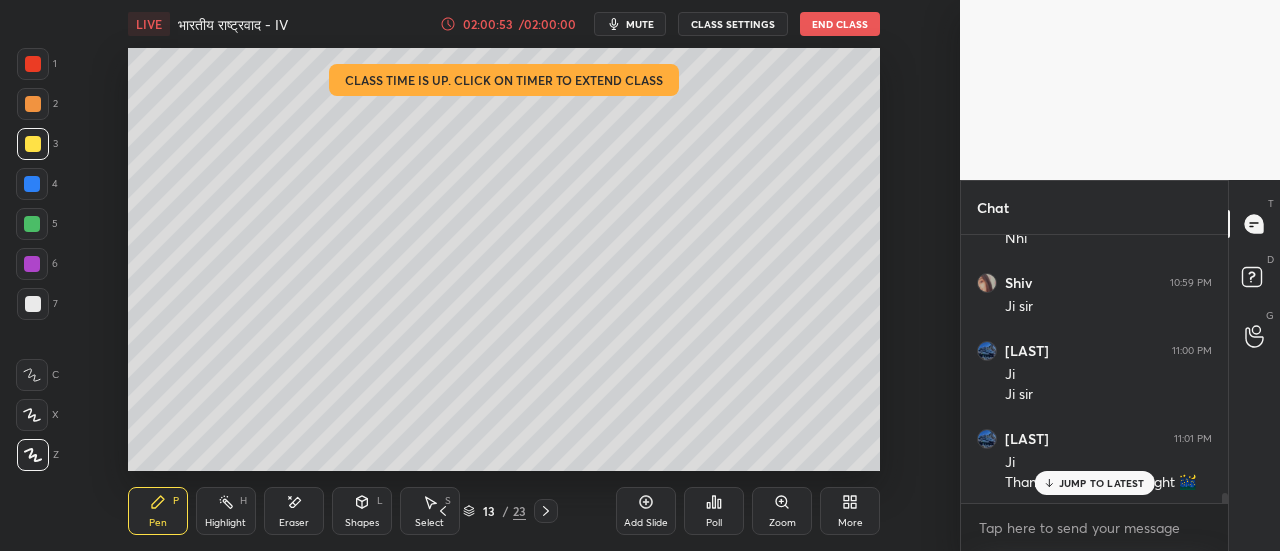 click on "End Class" at bounding box center (840, 24) 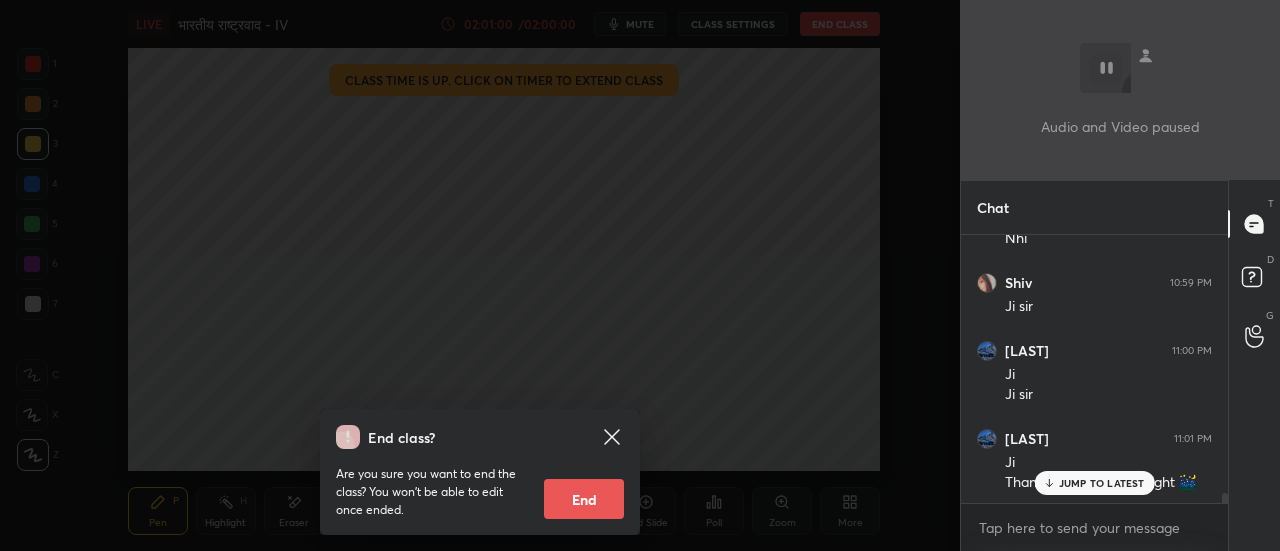 scroll, scrollTop: 7390, scrollLeft: 0, axis: vertical 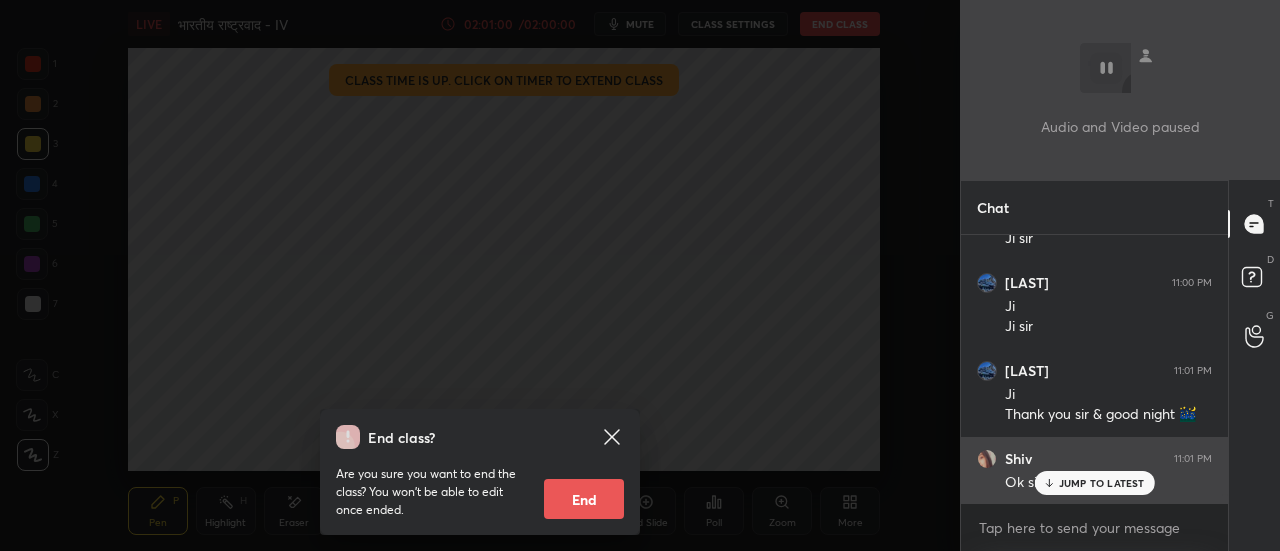 click on "JUMP TO LATEST" at bounding box center (1102, 483) 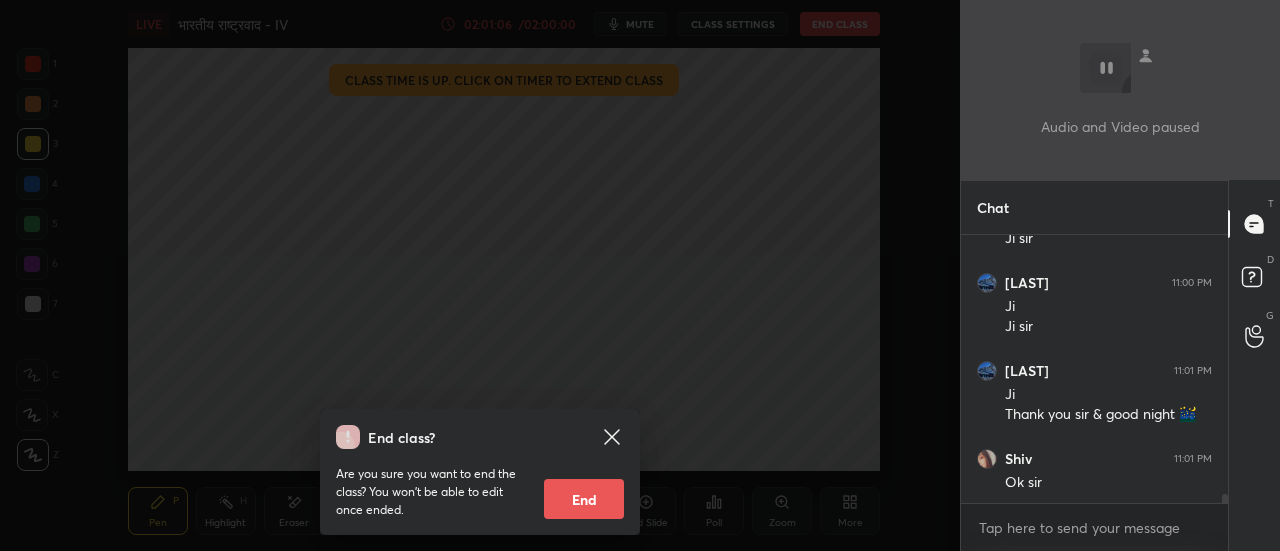 scroll, scrollTop: 7458, scrollLeft: 0, axis: vertical 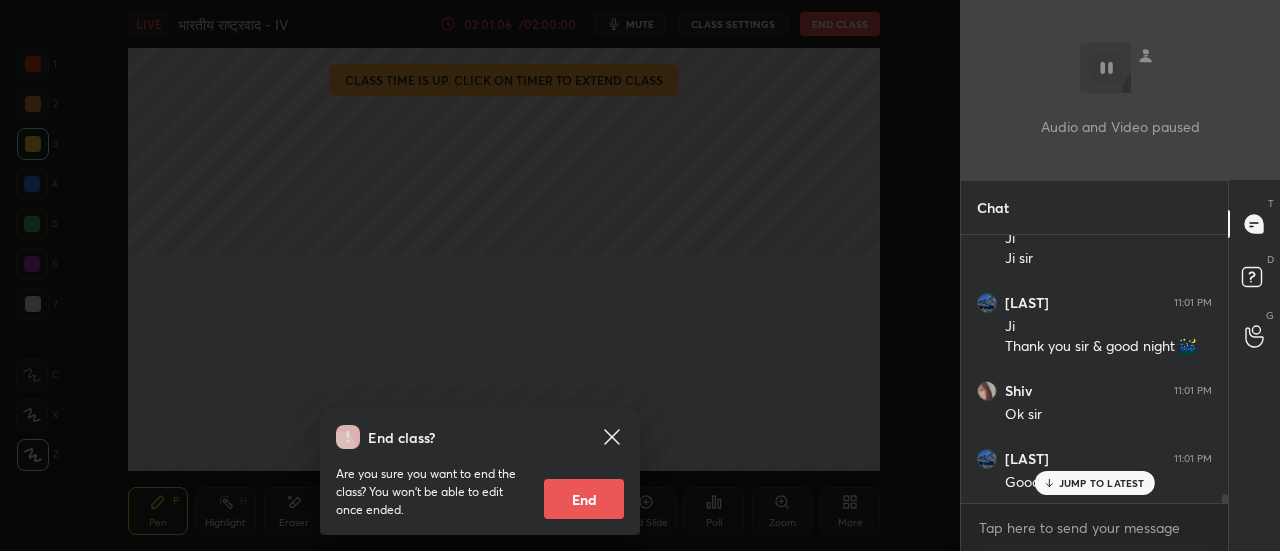 click on "End" at bounding box center [584, 499] 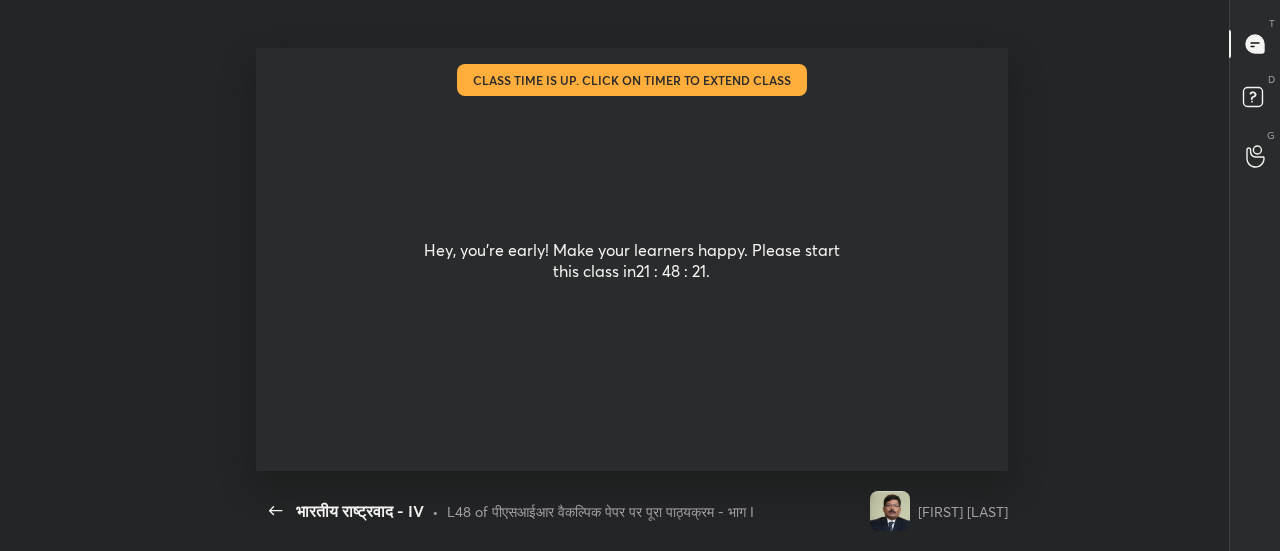 scroll, scrollTop: 99576, scrollLeft: 98950, axis: both 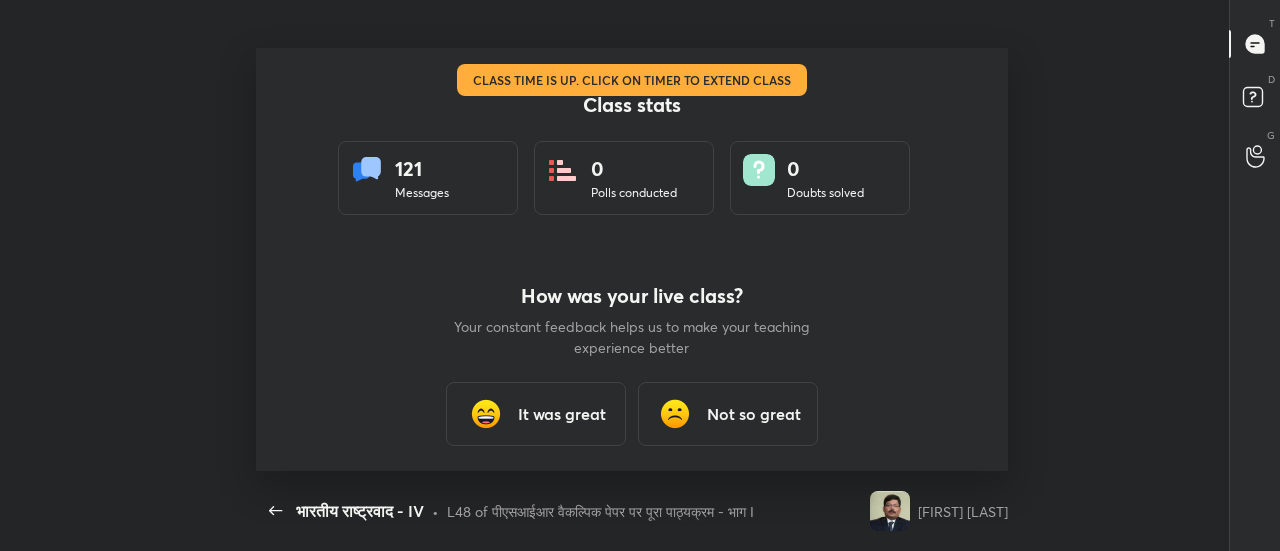 click on "It was great" at bounding box center [562, 414] 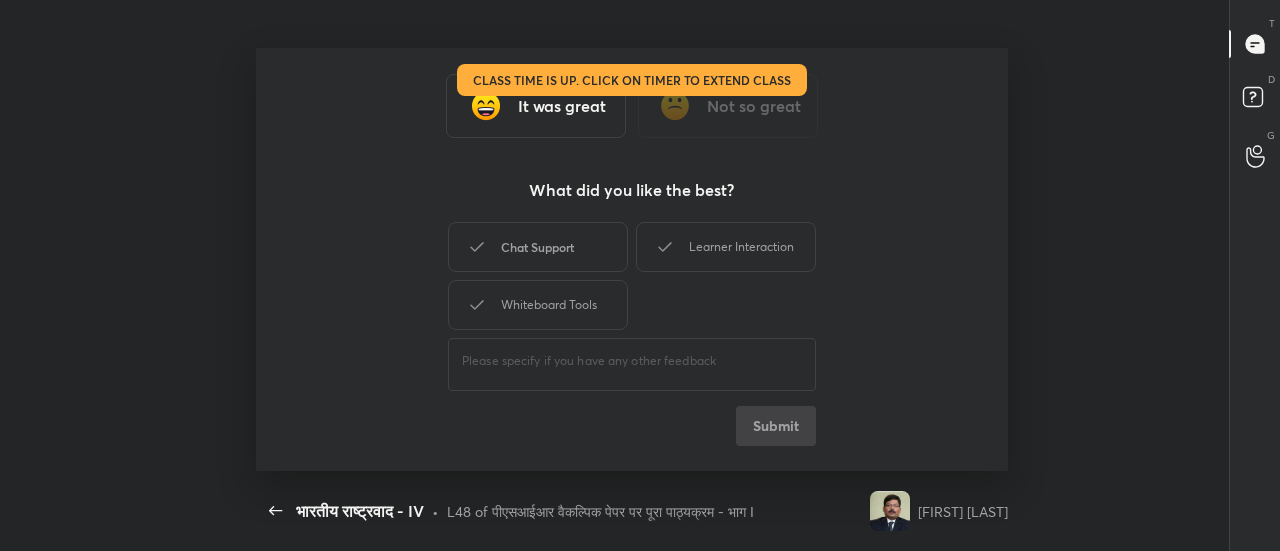 click on "Chat Support" at bounding box center [538, 247] 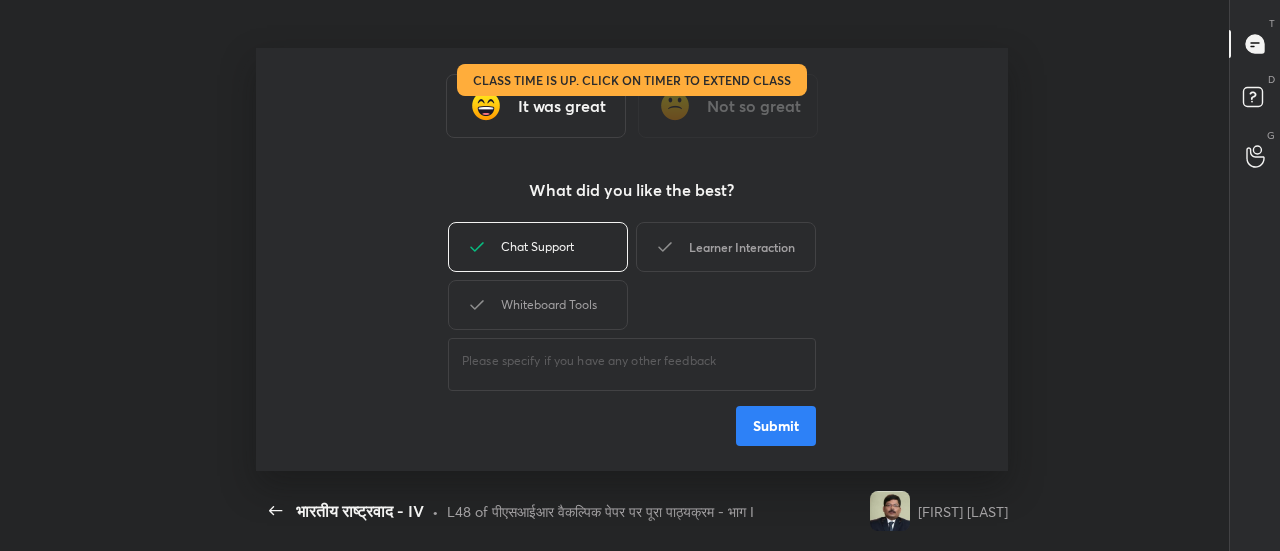 click on "Learner Interaction" at bounding box center [726, 247] 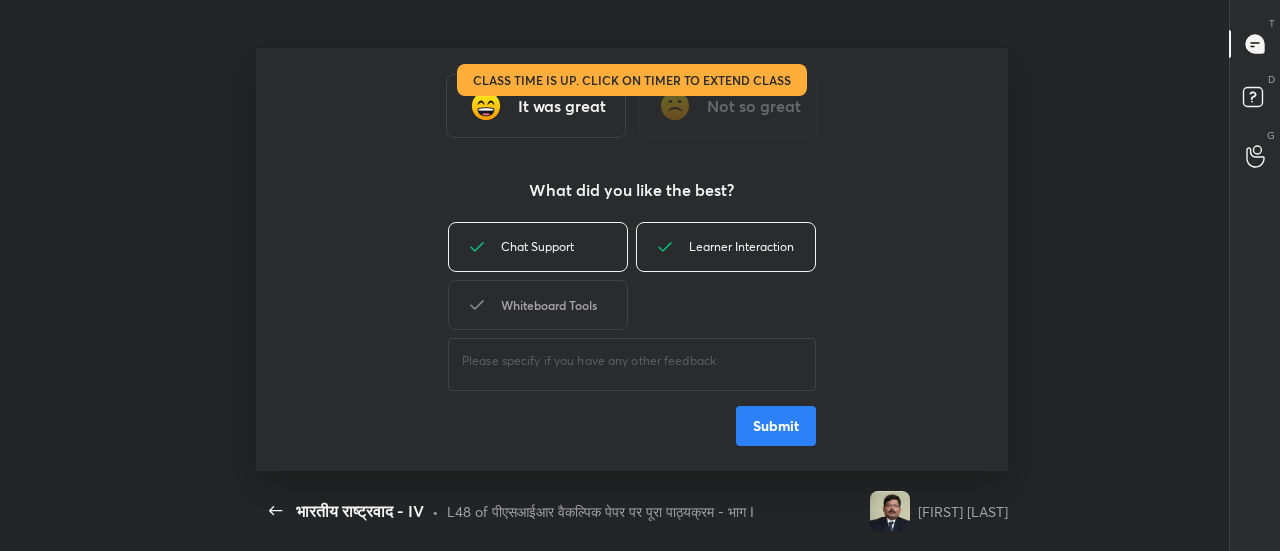 click on "Whiteboard Tools" at bounding box center [538, 305] 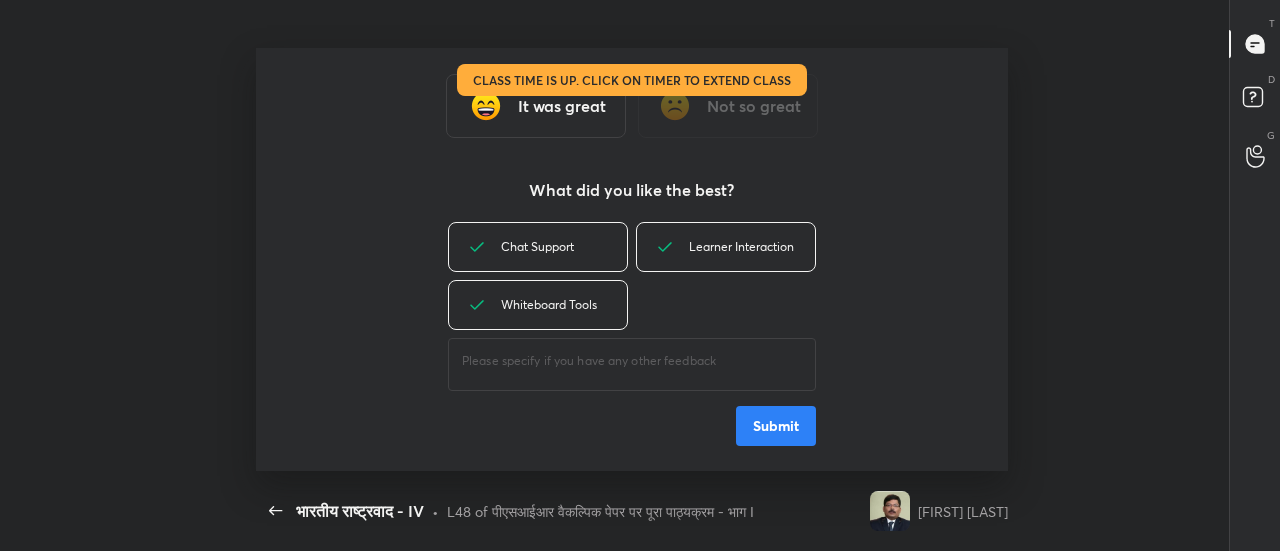 click on "Submit" at bounding box center (776, 426) 